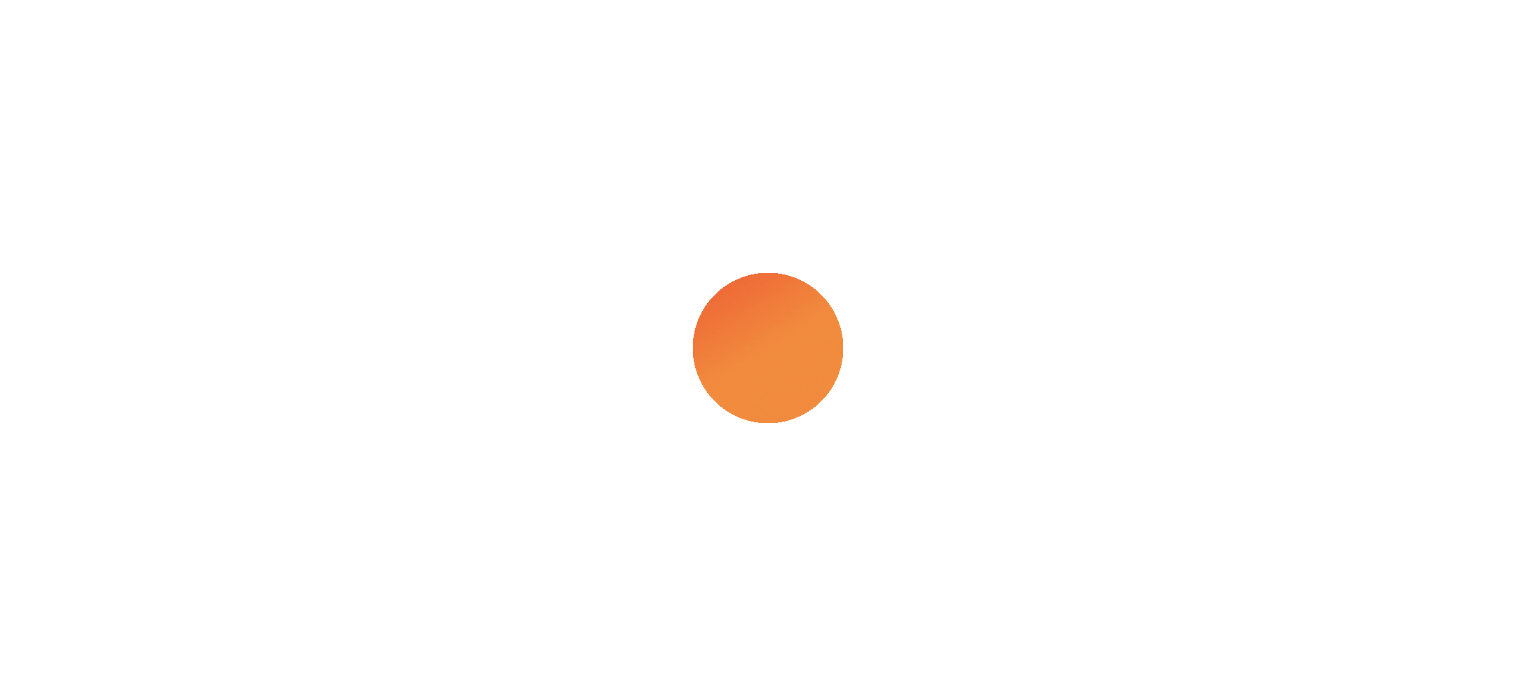 scroll, scrollTop: 0, scrollLeft: 0, axis: both 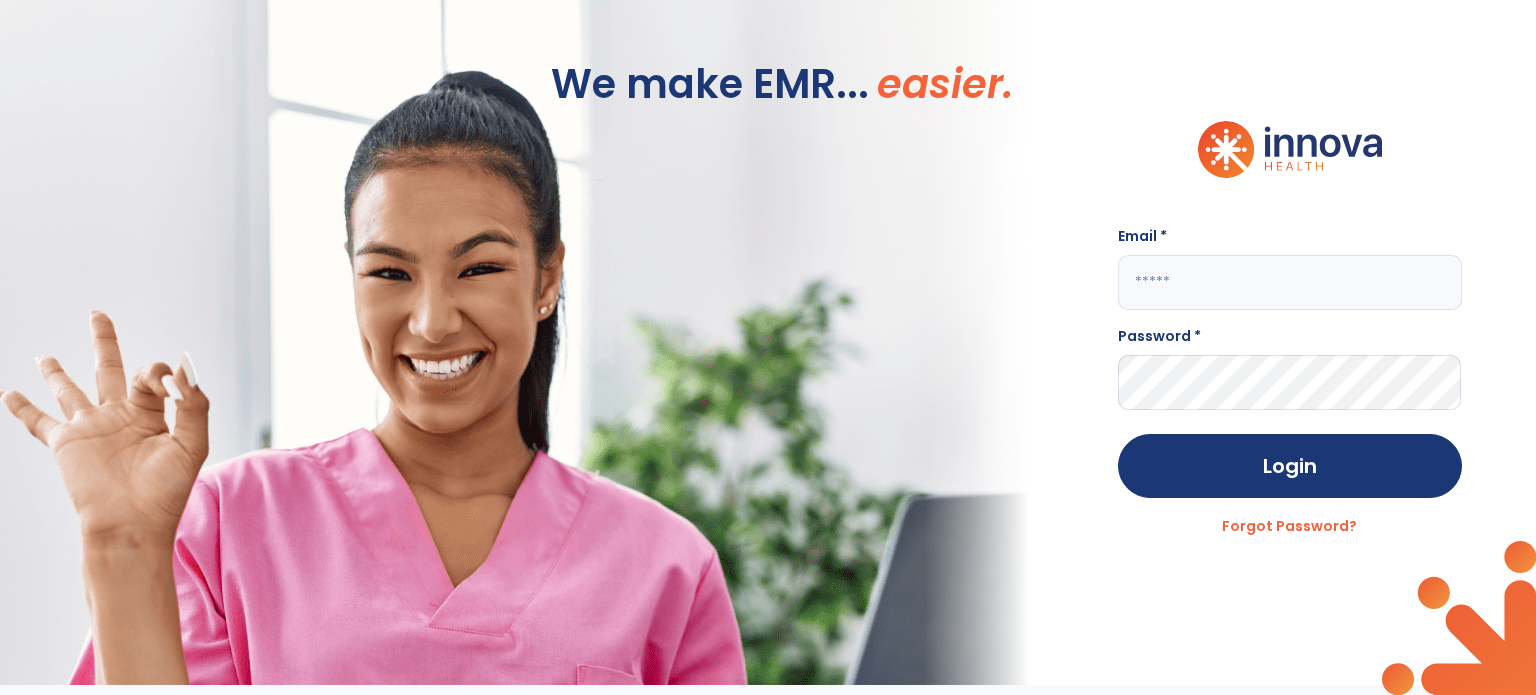 click 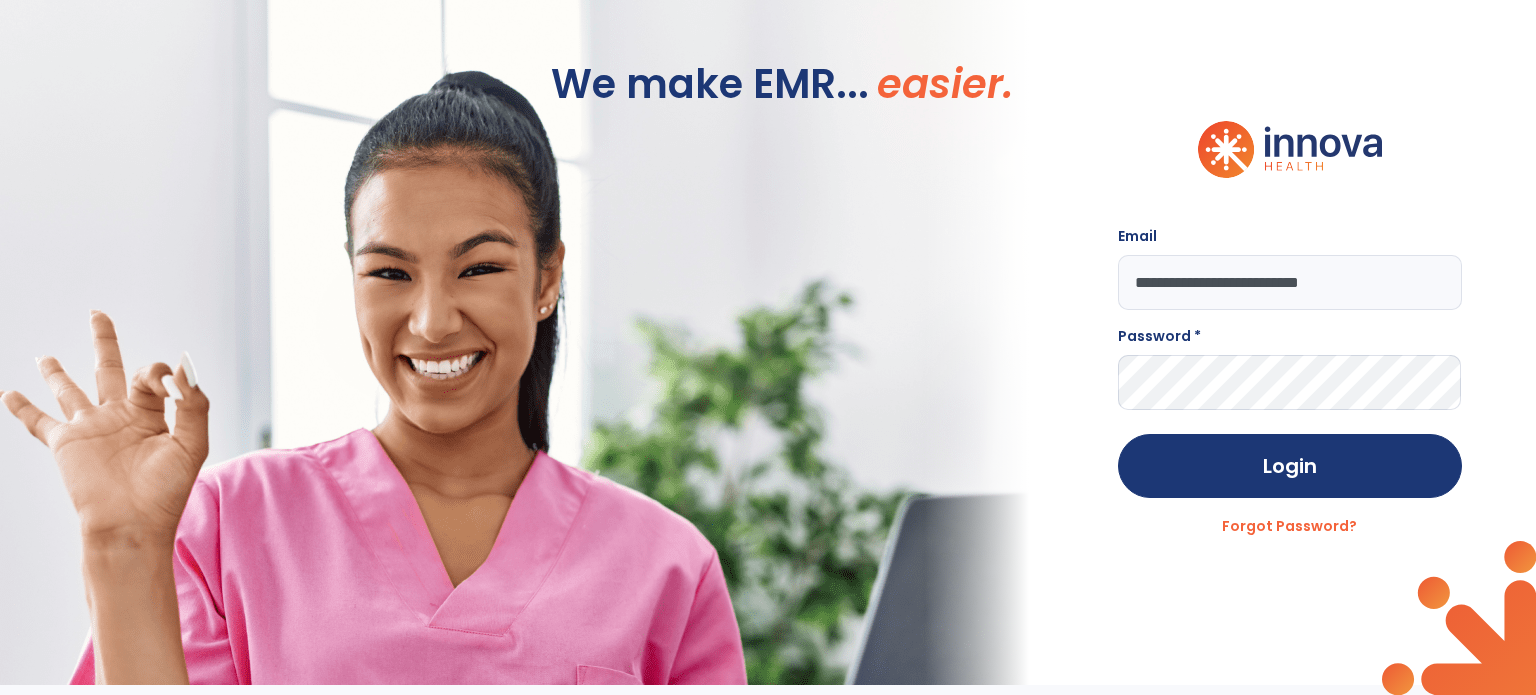 type on "**********" 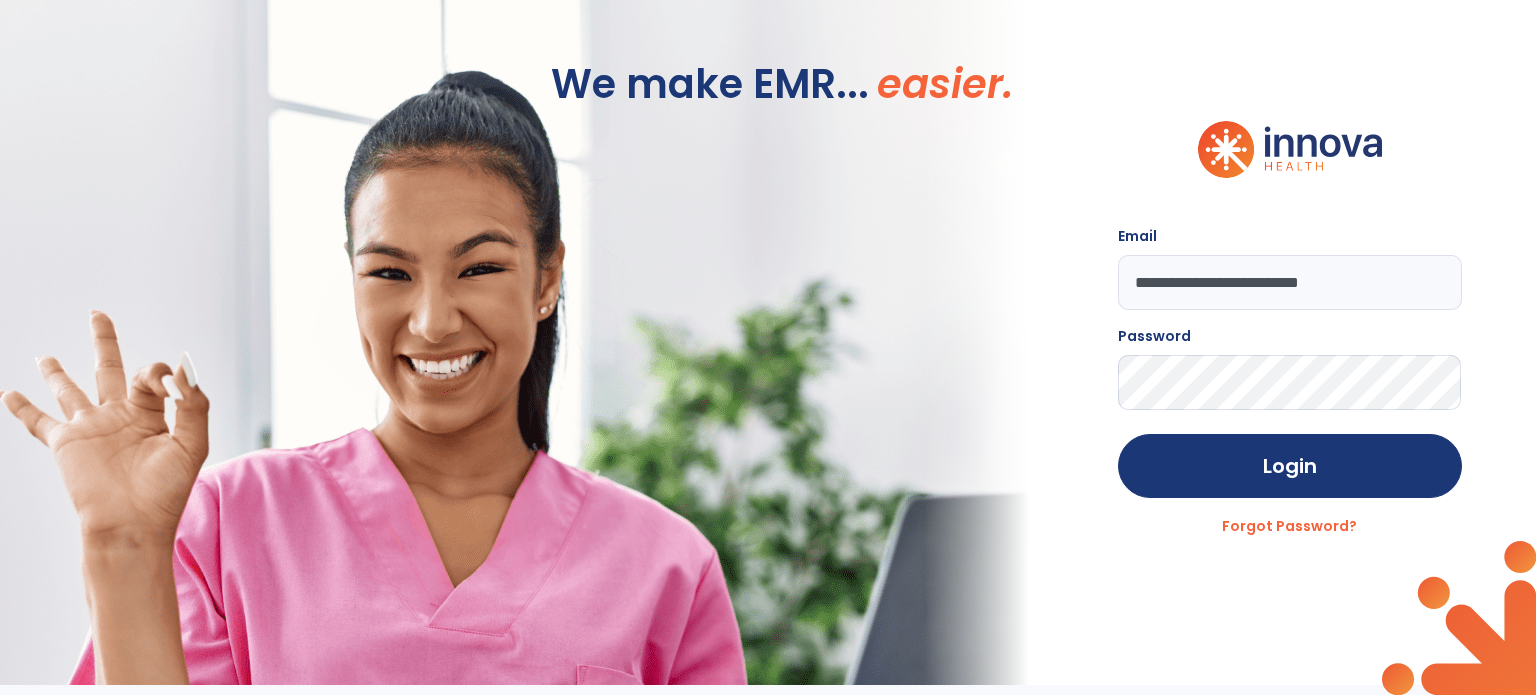 click on "Login" 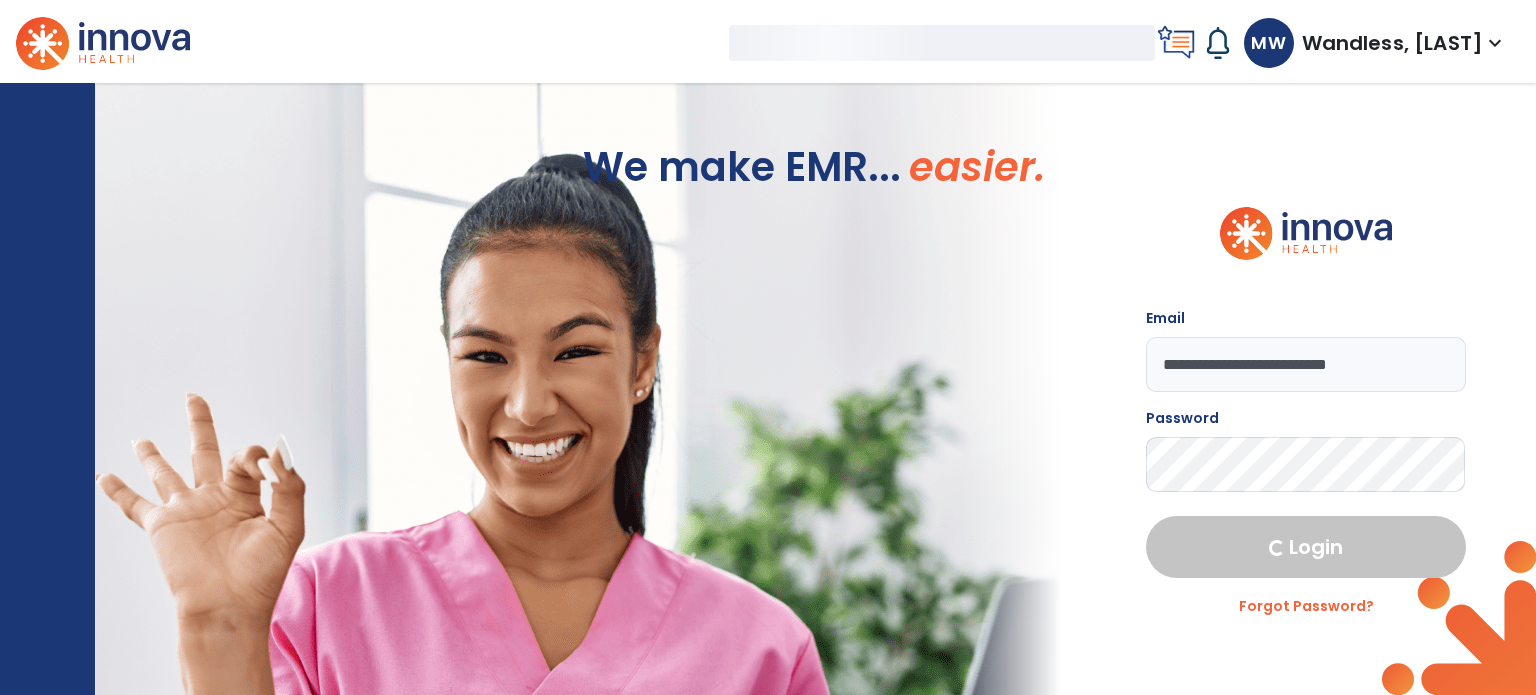select on "****" 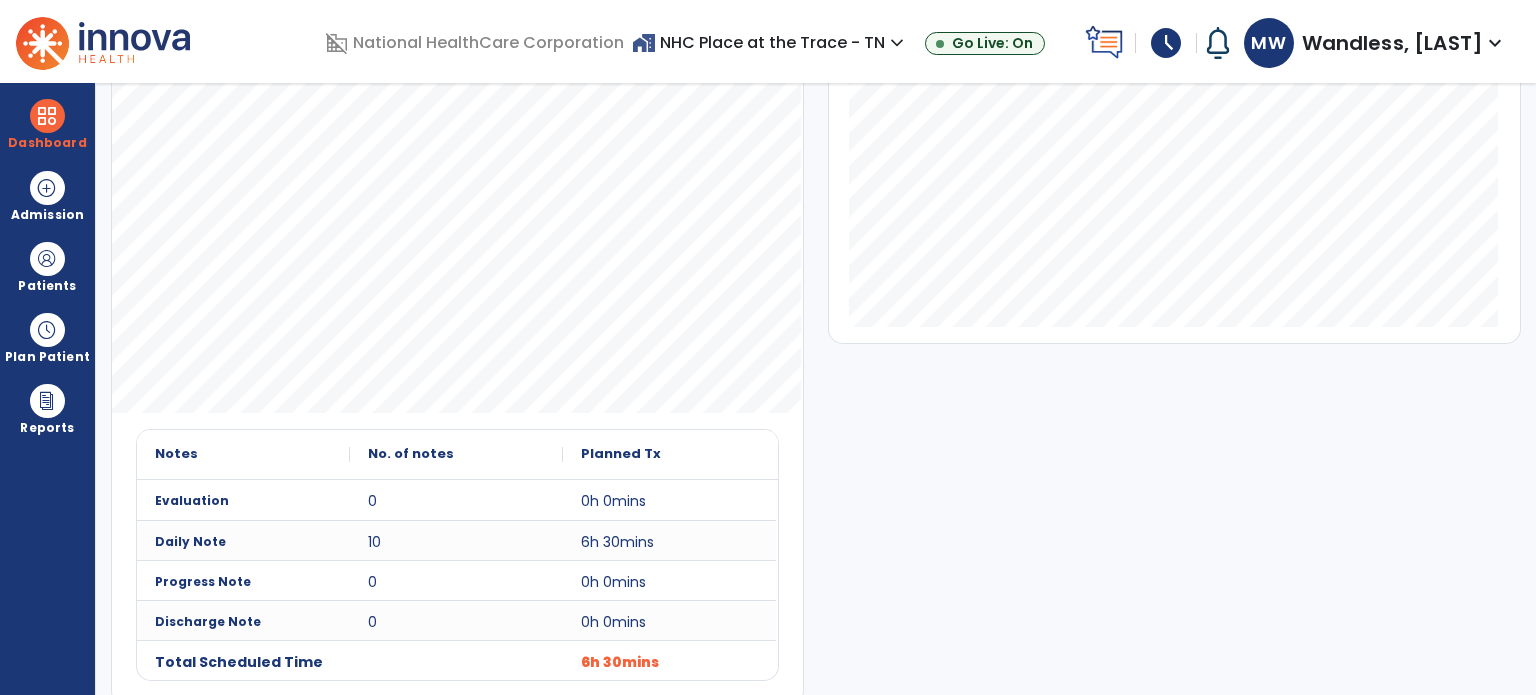 scroll, scrollTop: 0, scrollLeft: 0, axis: both 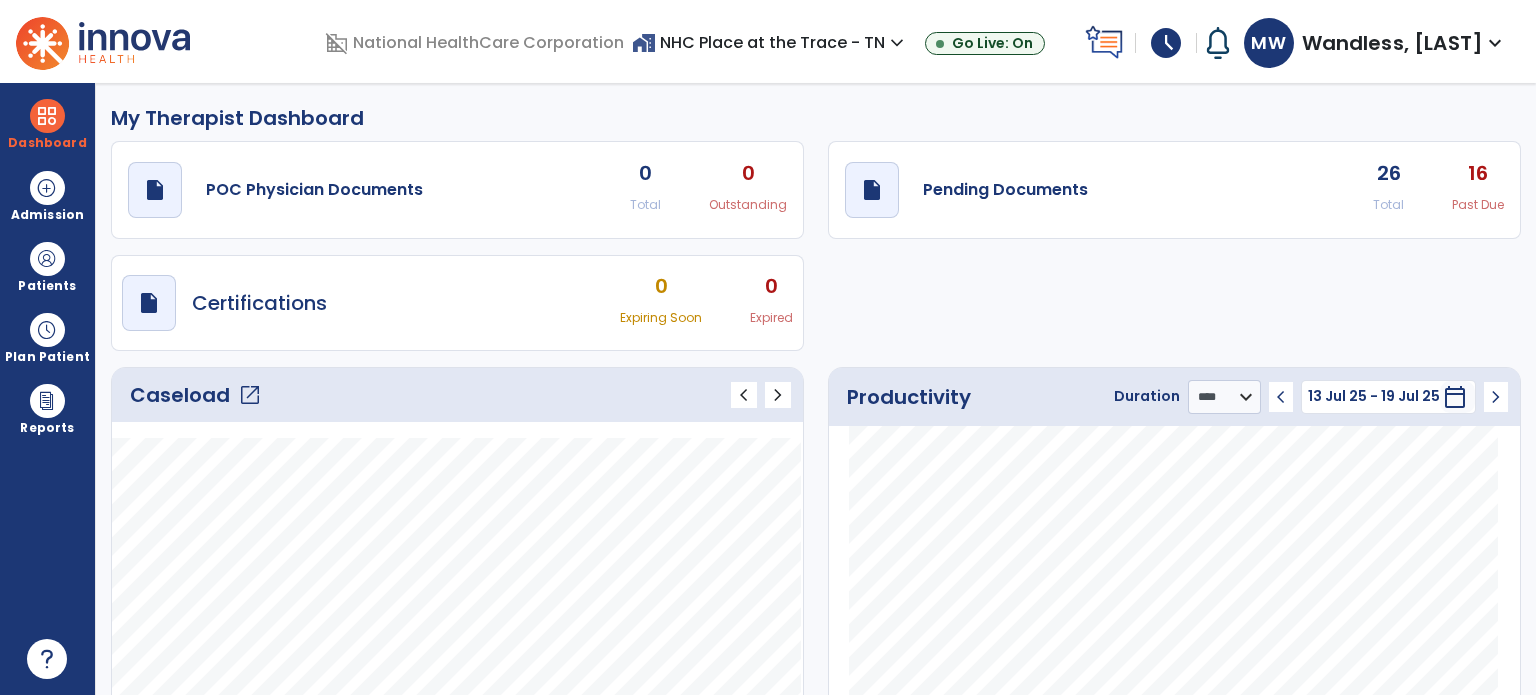 click on "open_in_new" 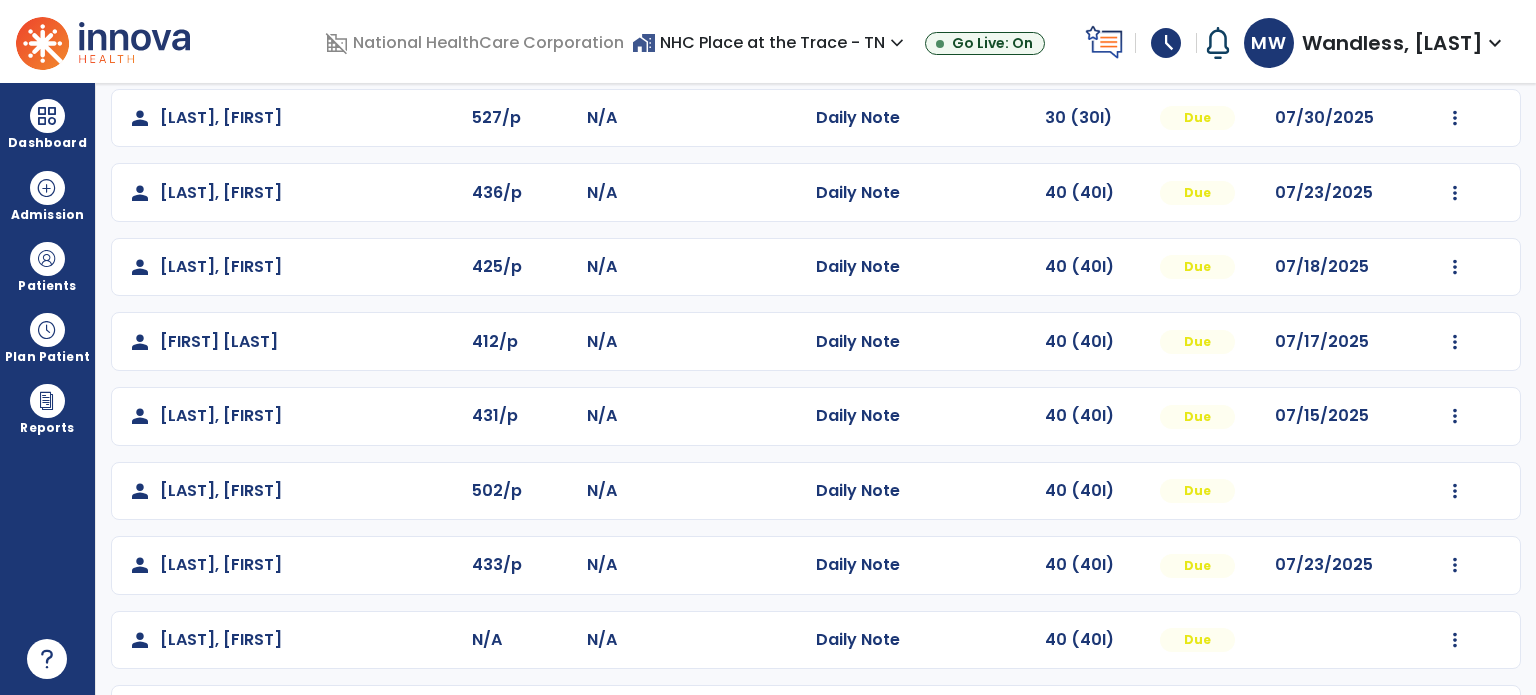scroll, scrollTop: 319, scrollLeft: 0, axis: vertical 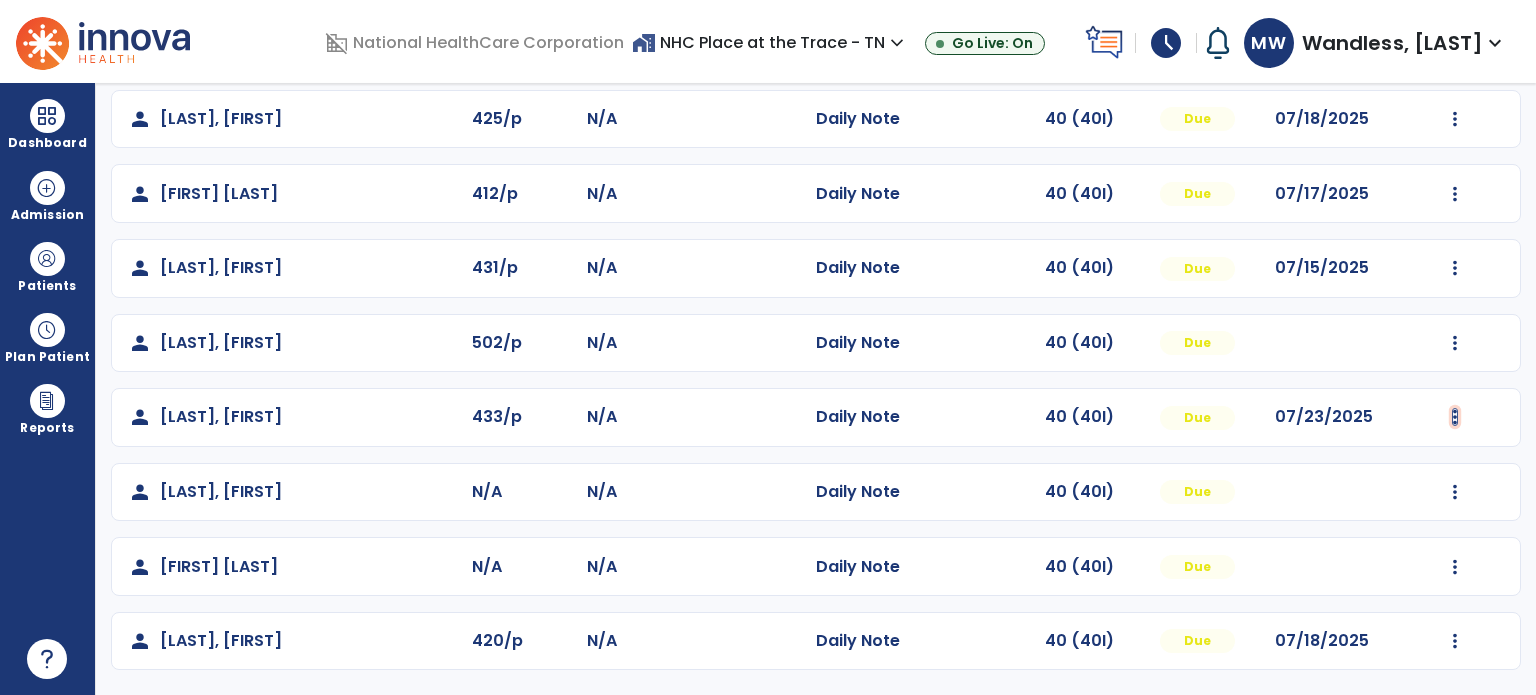 click at bounding box center [1455, -30] 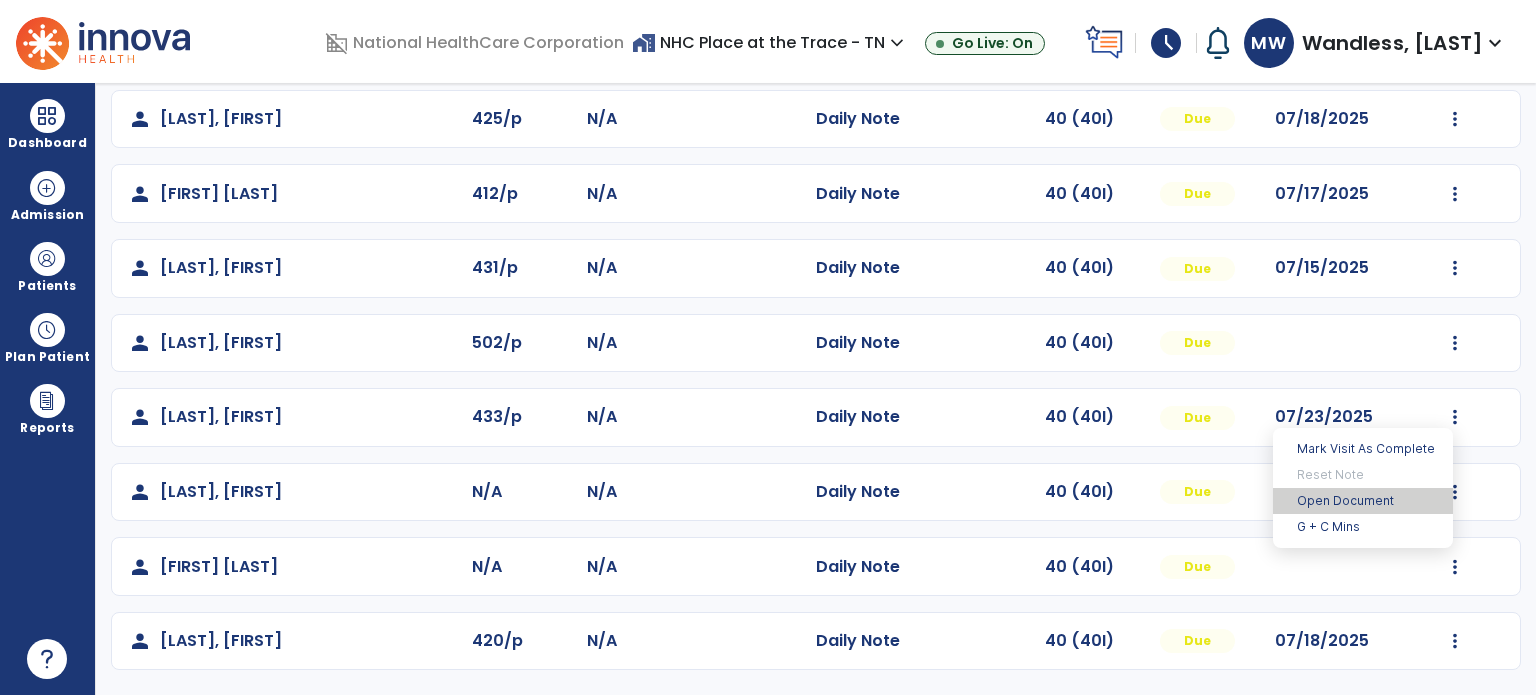 click on "Open Document" at bounding box center (1363, 501) 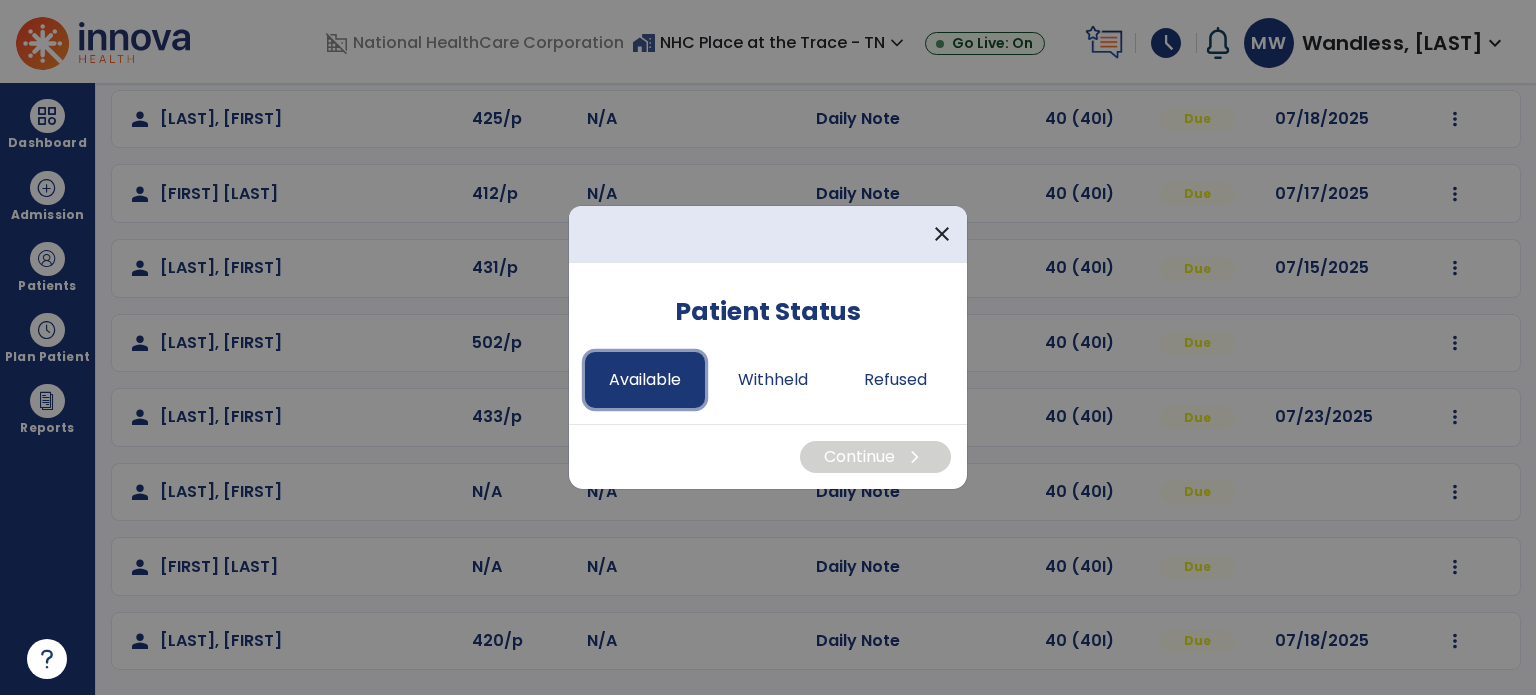 click on "Available" at bounding box center [645, 380] 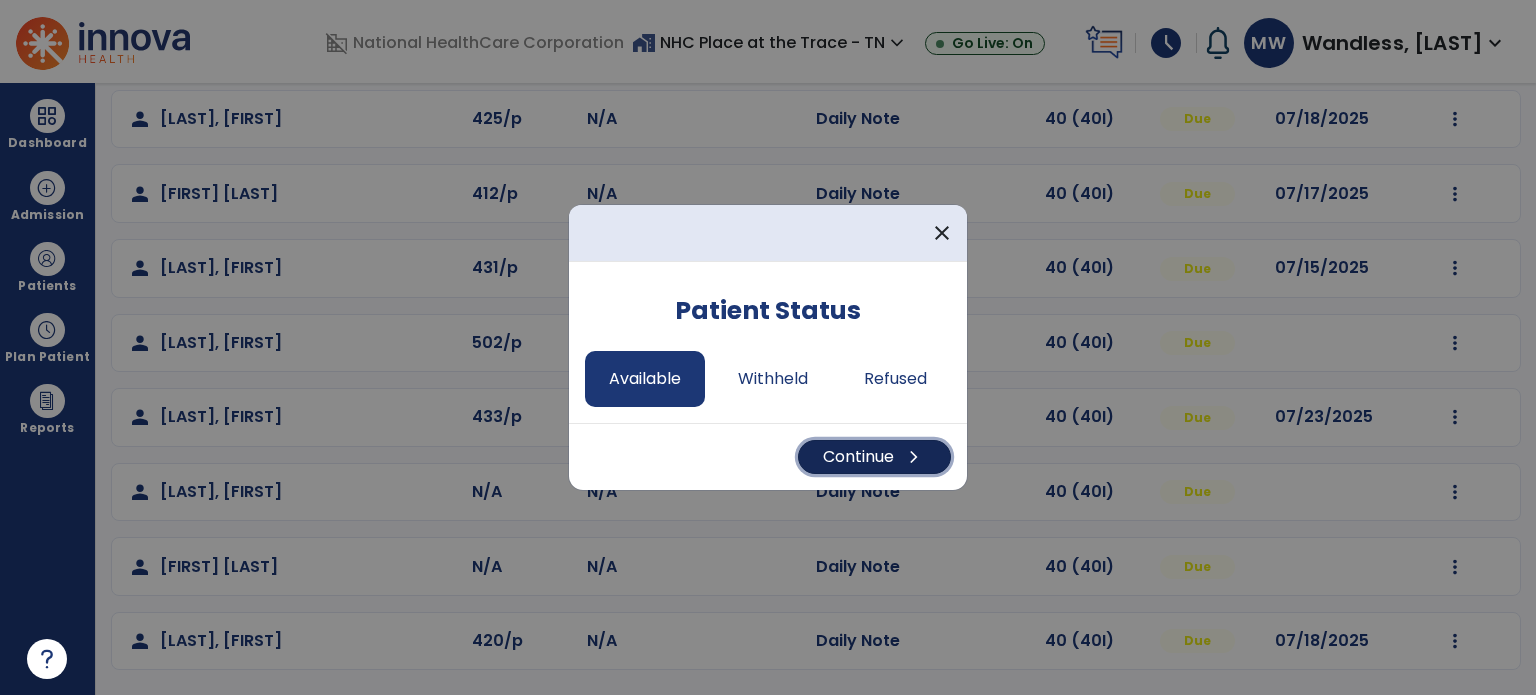 click on "Continue   chevron_right" at bounding box center [874, 457] 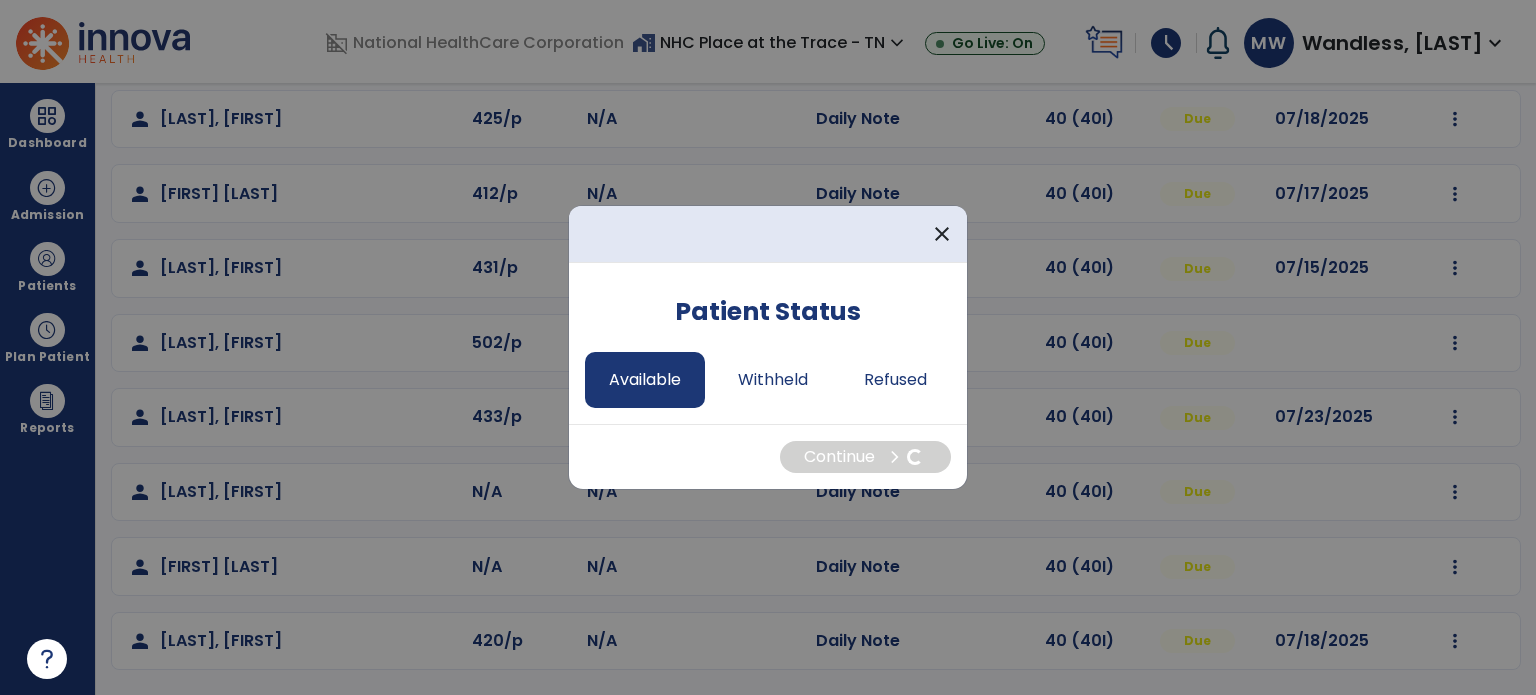select on "*" 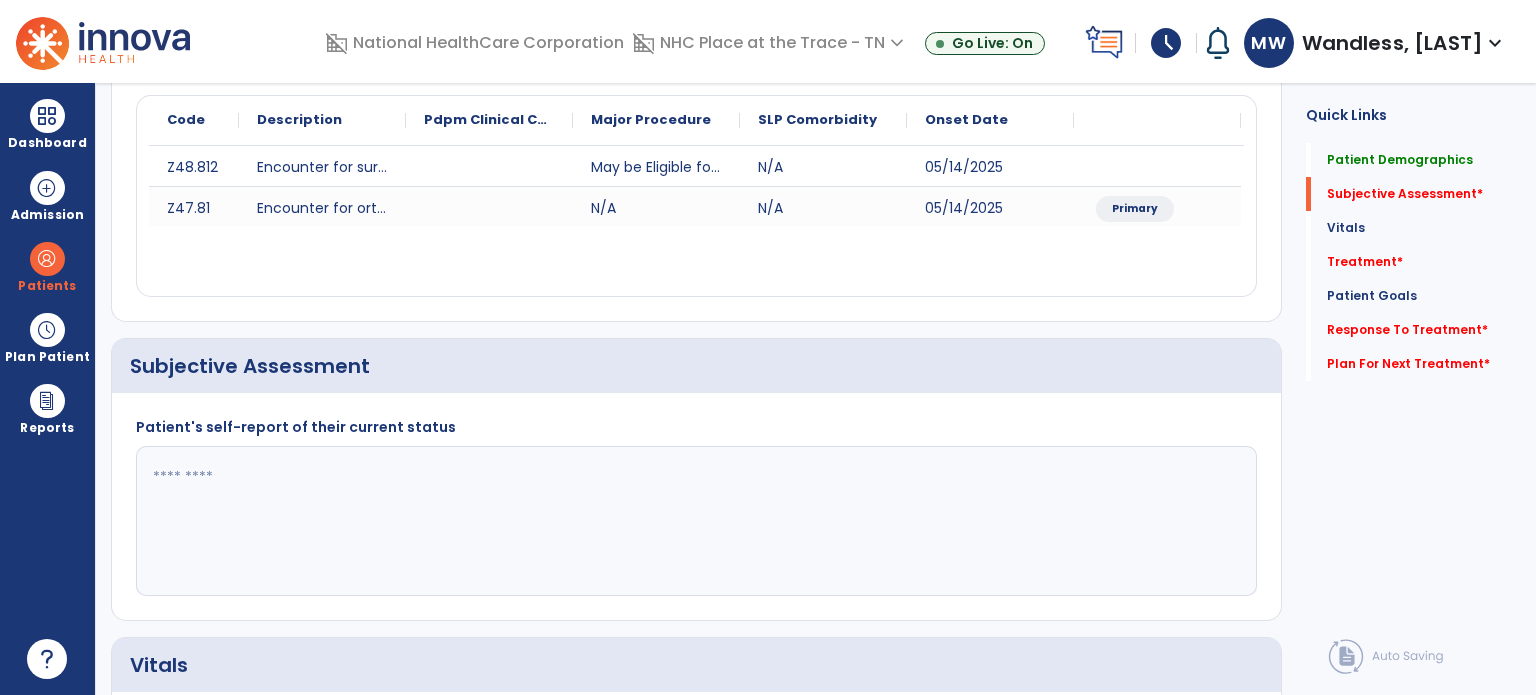 click 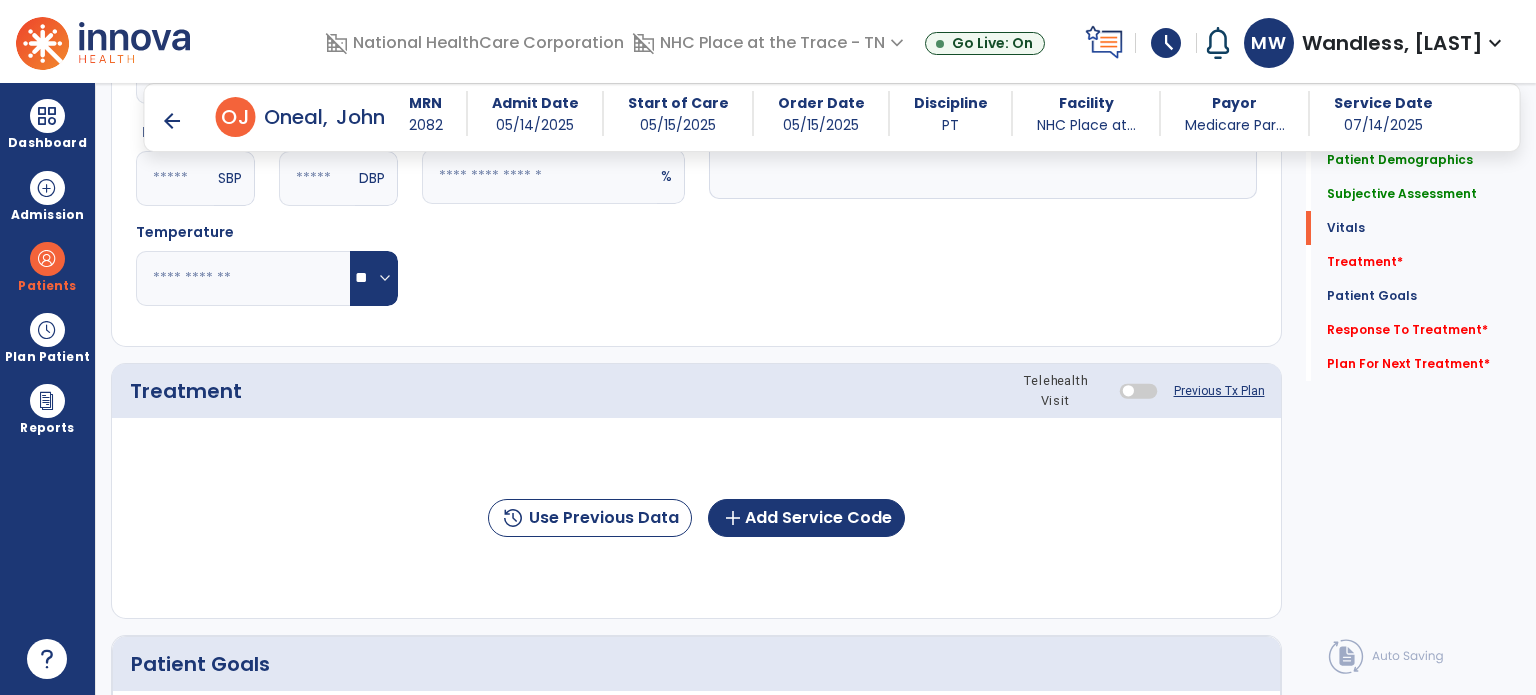scroll, scrollTop: 992, scrollLeft: 0, axis: vertical 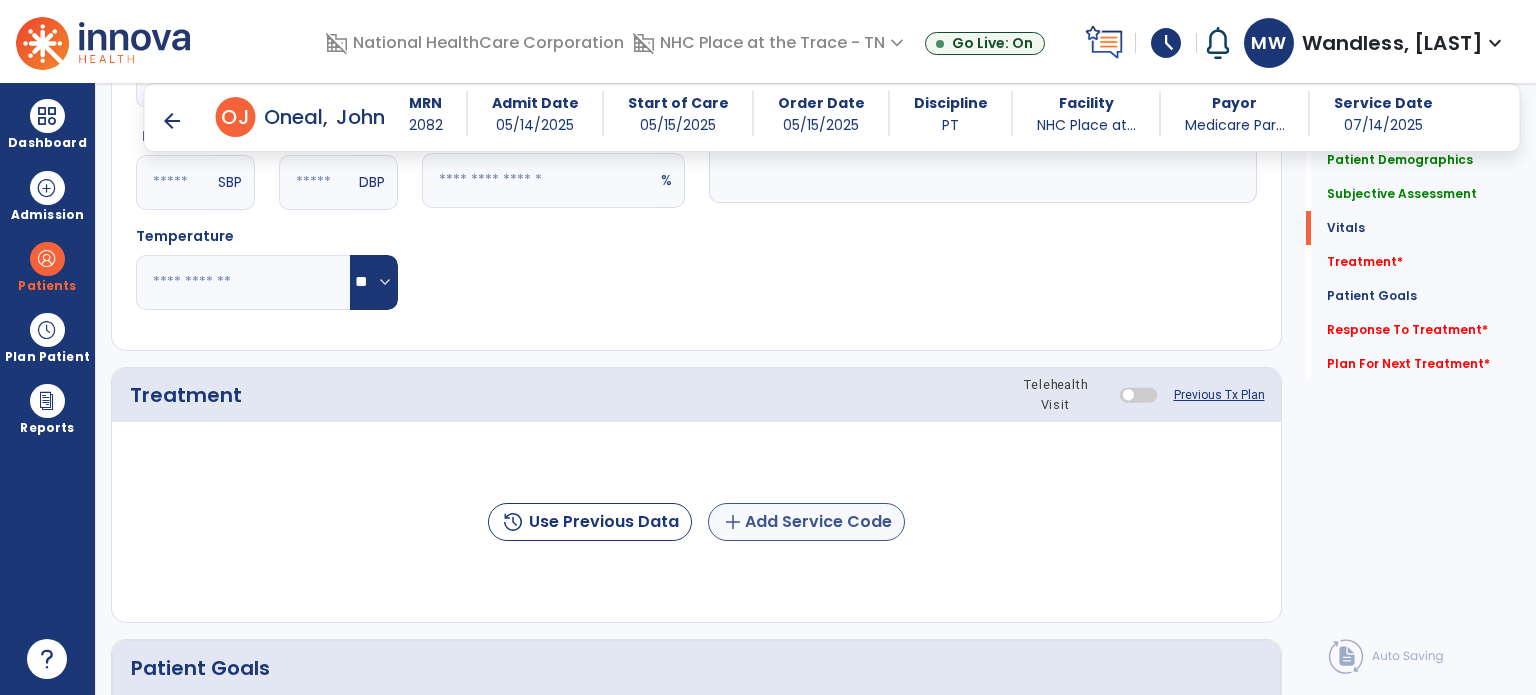 type on "**********" 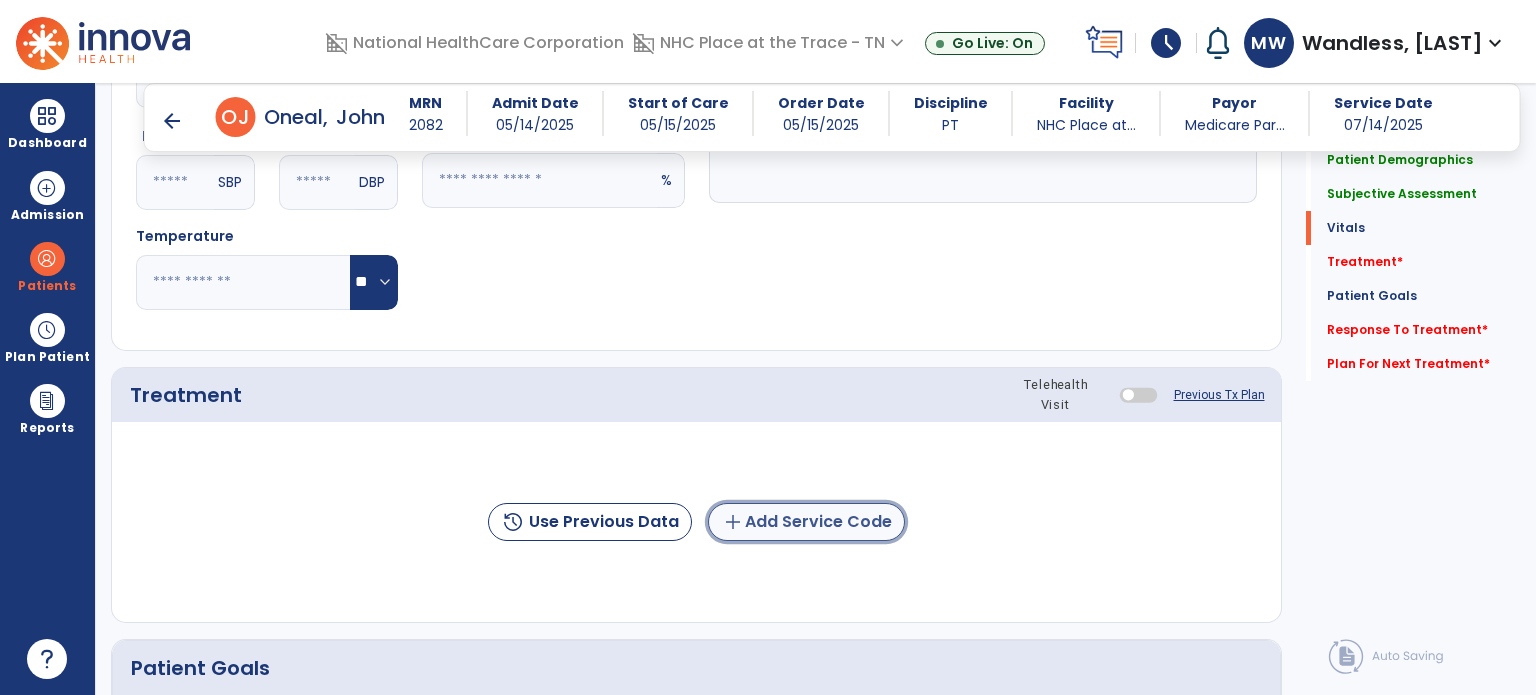 click on "add  Add Service Code" 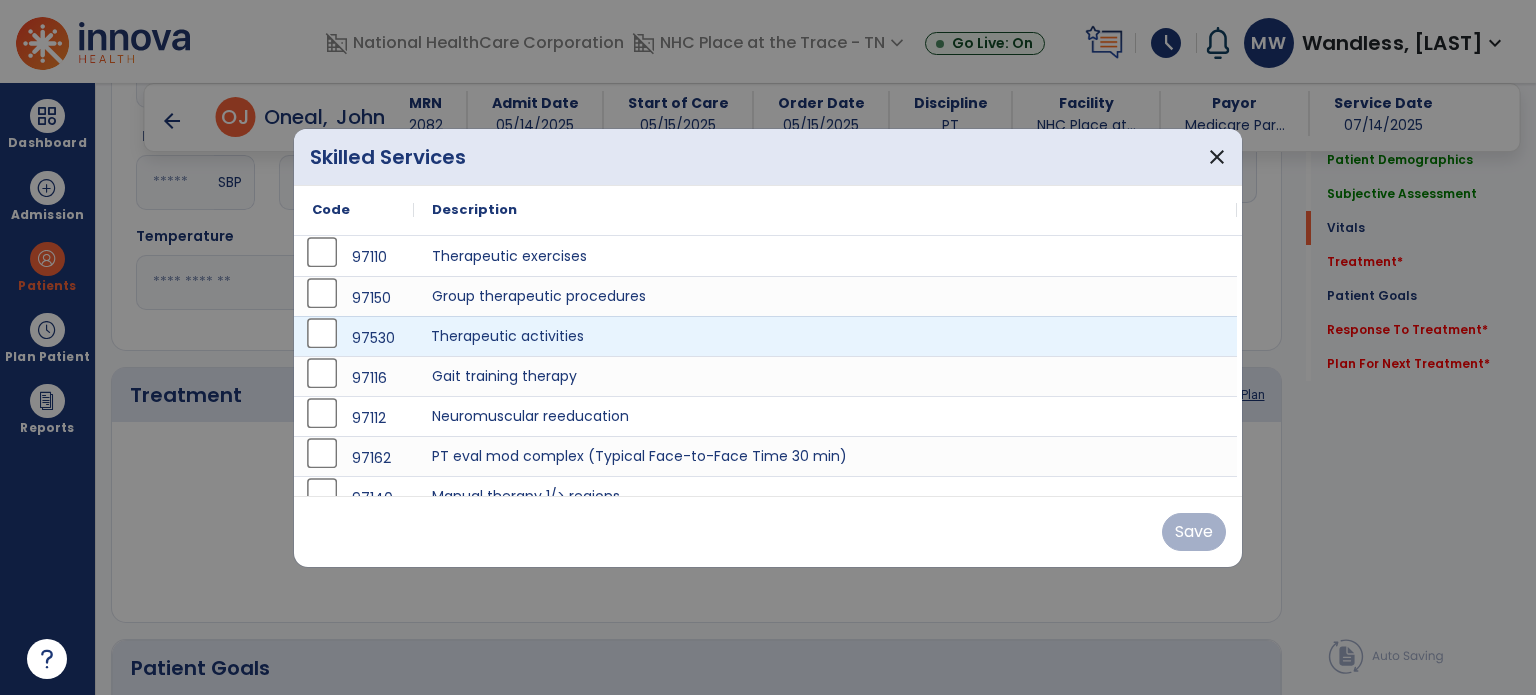 click on "Therapeutic activities" at bounding box center [825, 336] 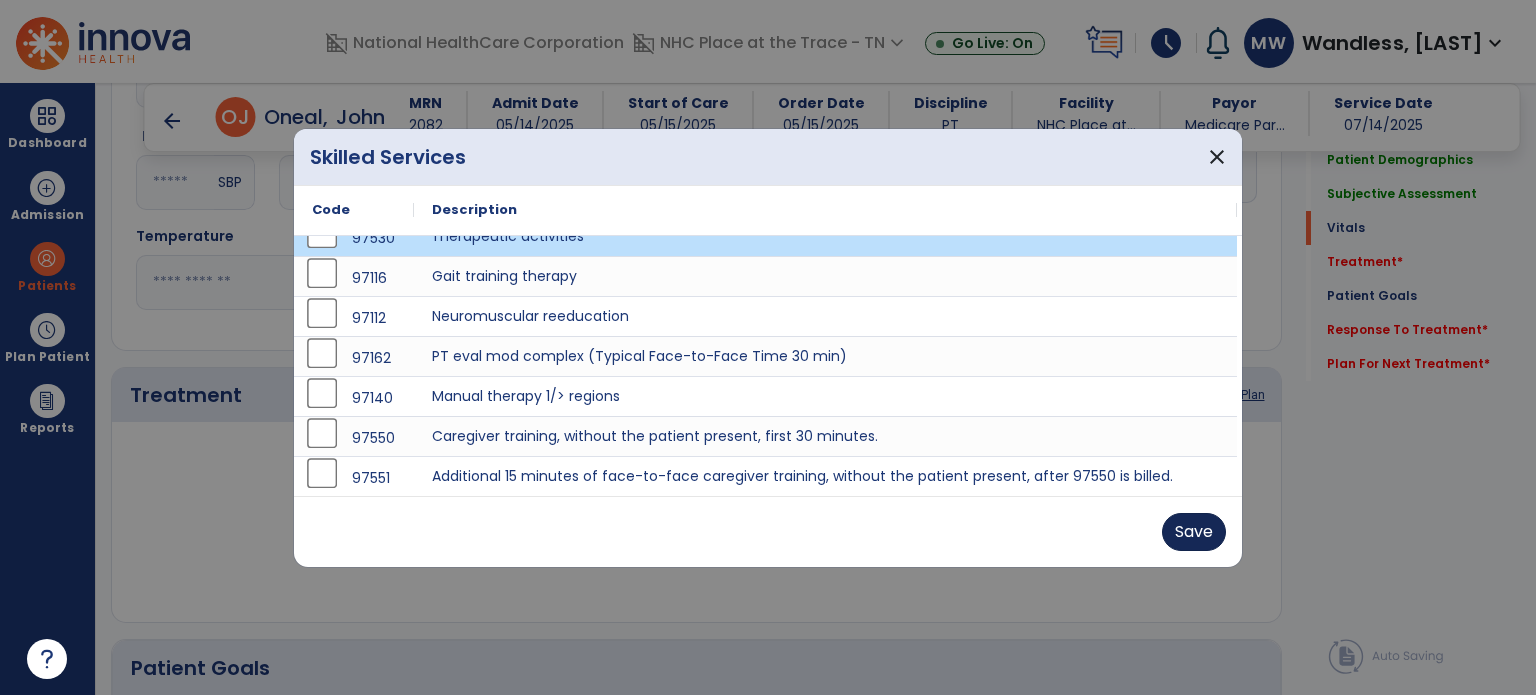 scroll, scrollTop: 0, scrollLeft: 0, axis: both 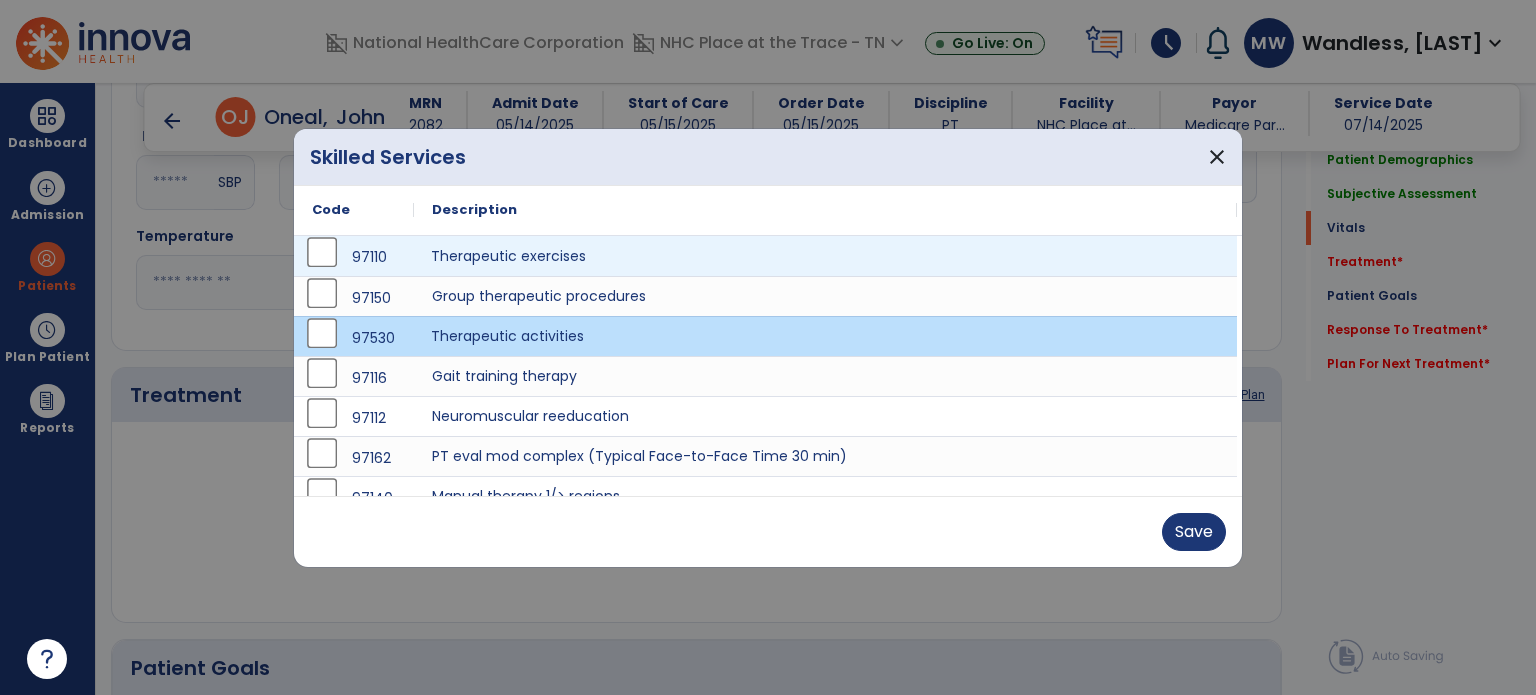 click on "Therapeutic exercises" at bounding box center [825, 256] 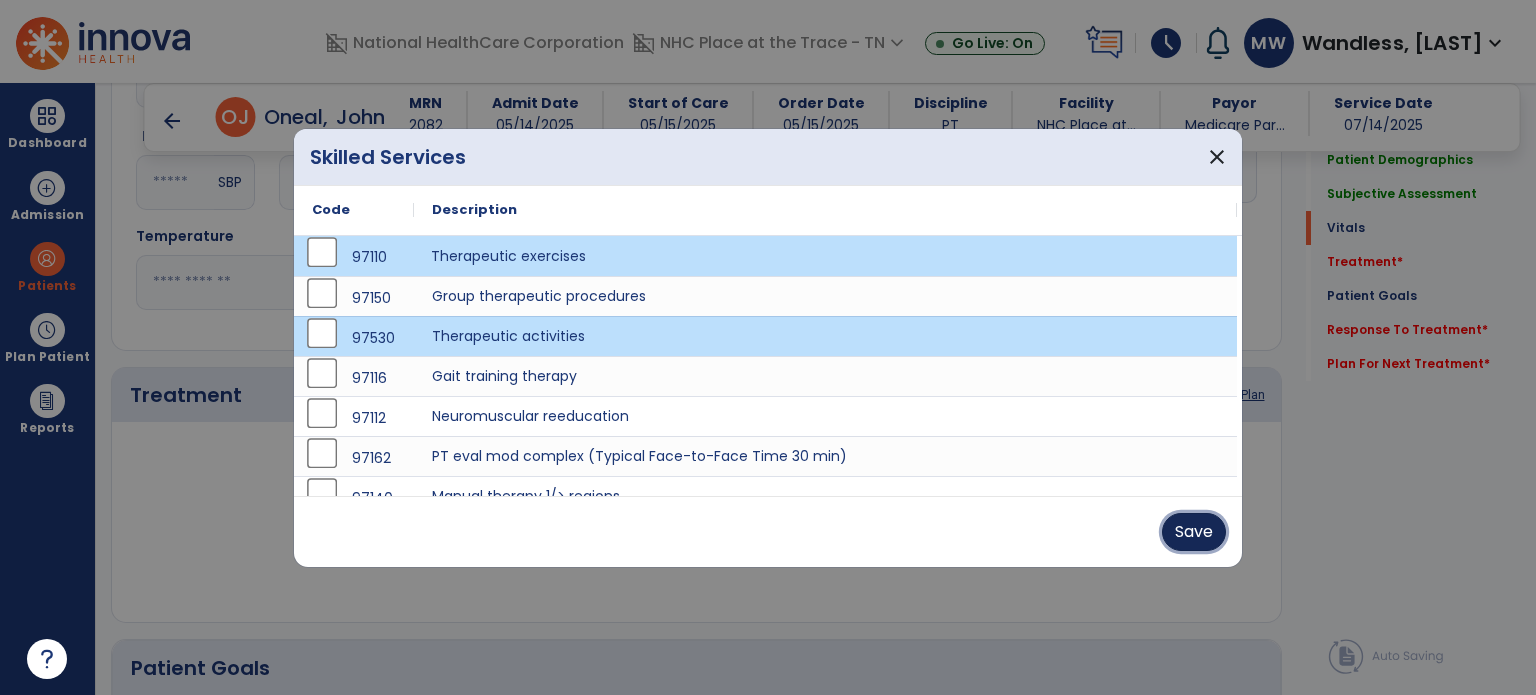 click on "Save" at bounding box center [1194, 532] 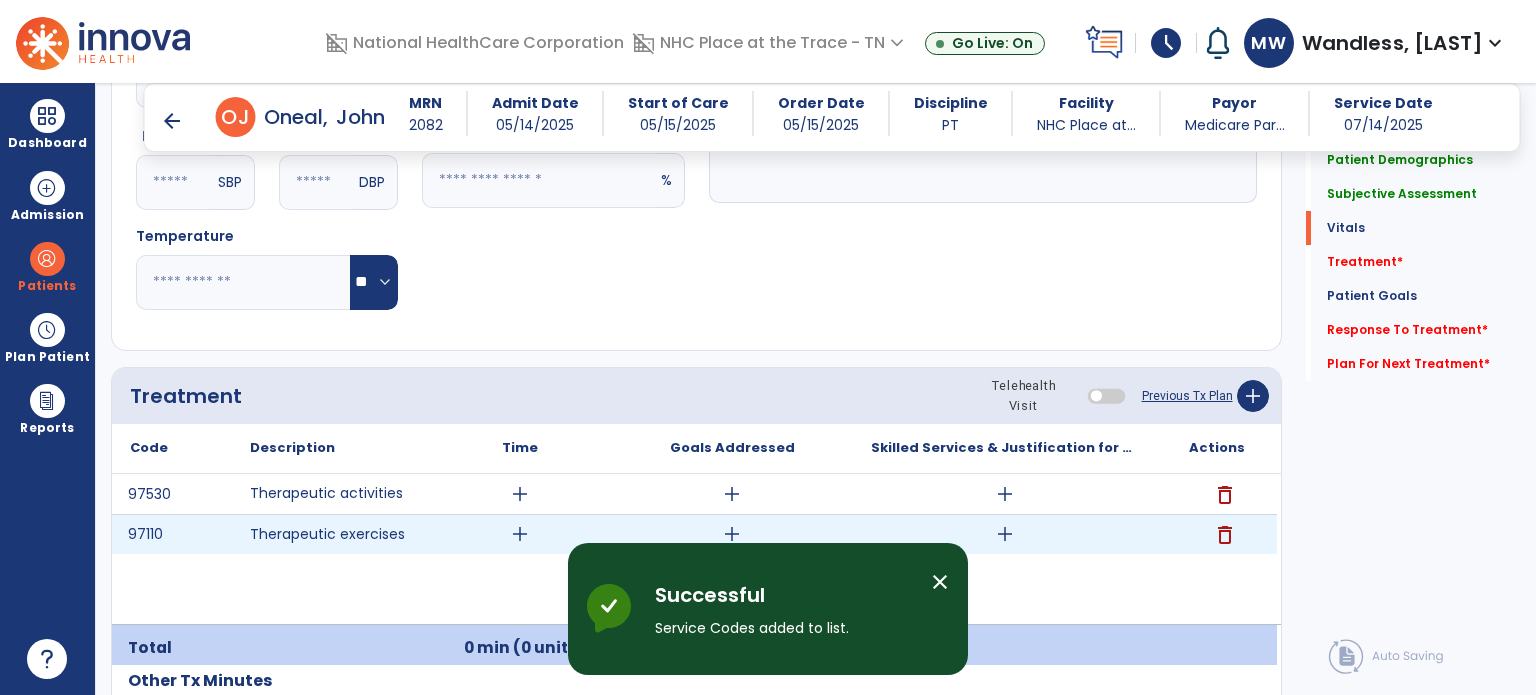 click on "add" at bounding box center (520, 534) 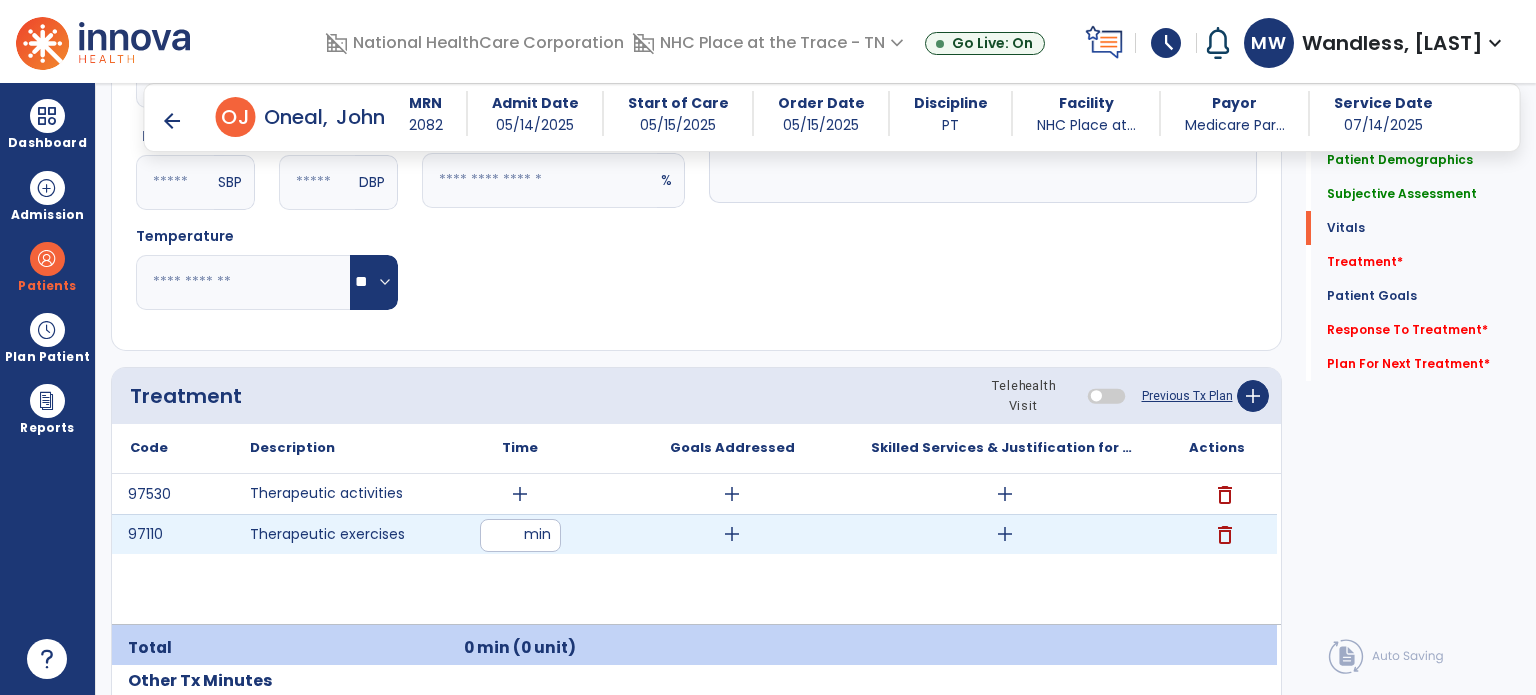 type on "**" 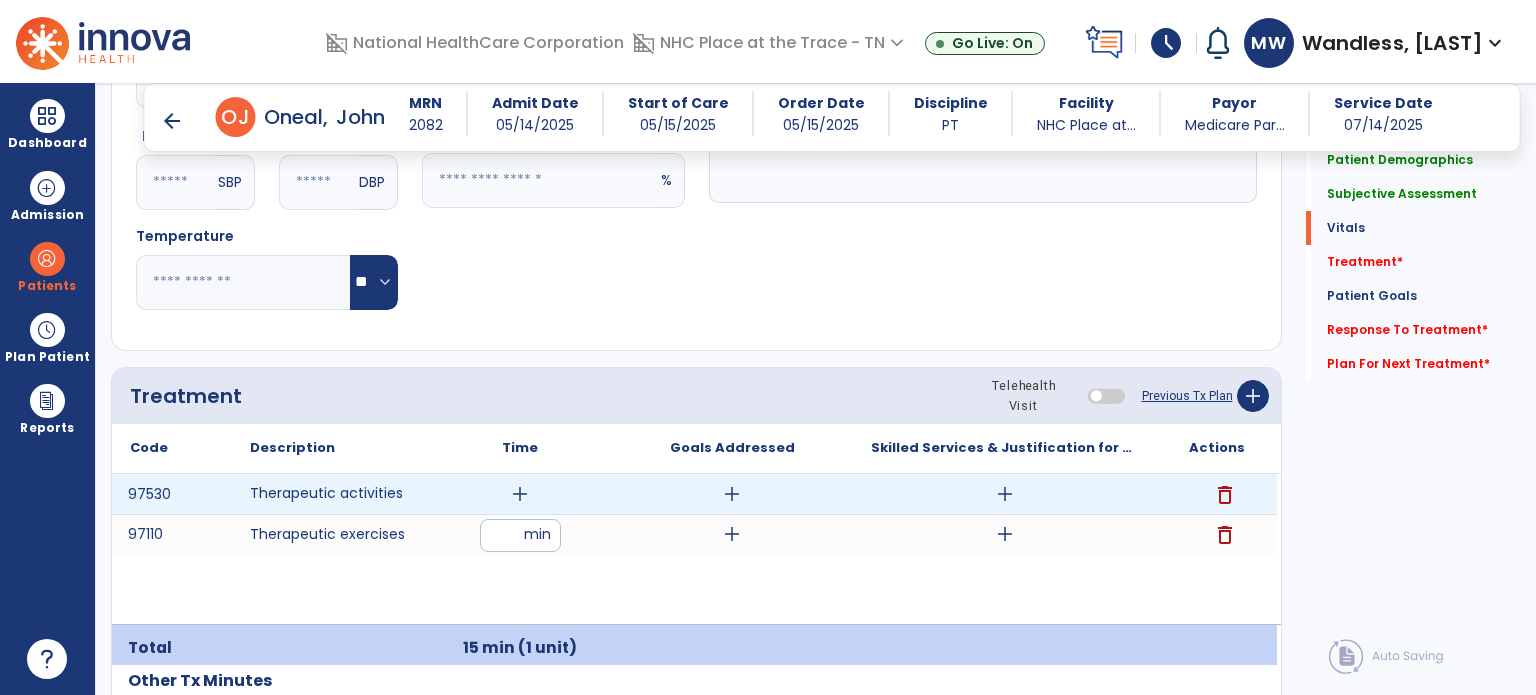 click on "add" at bounding box center (520, 494) 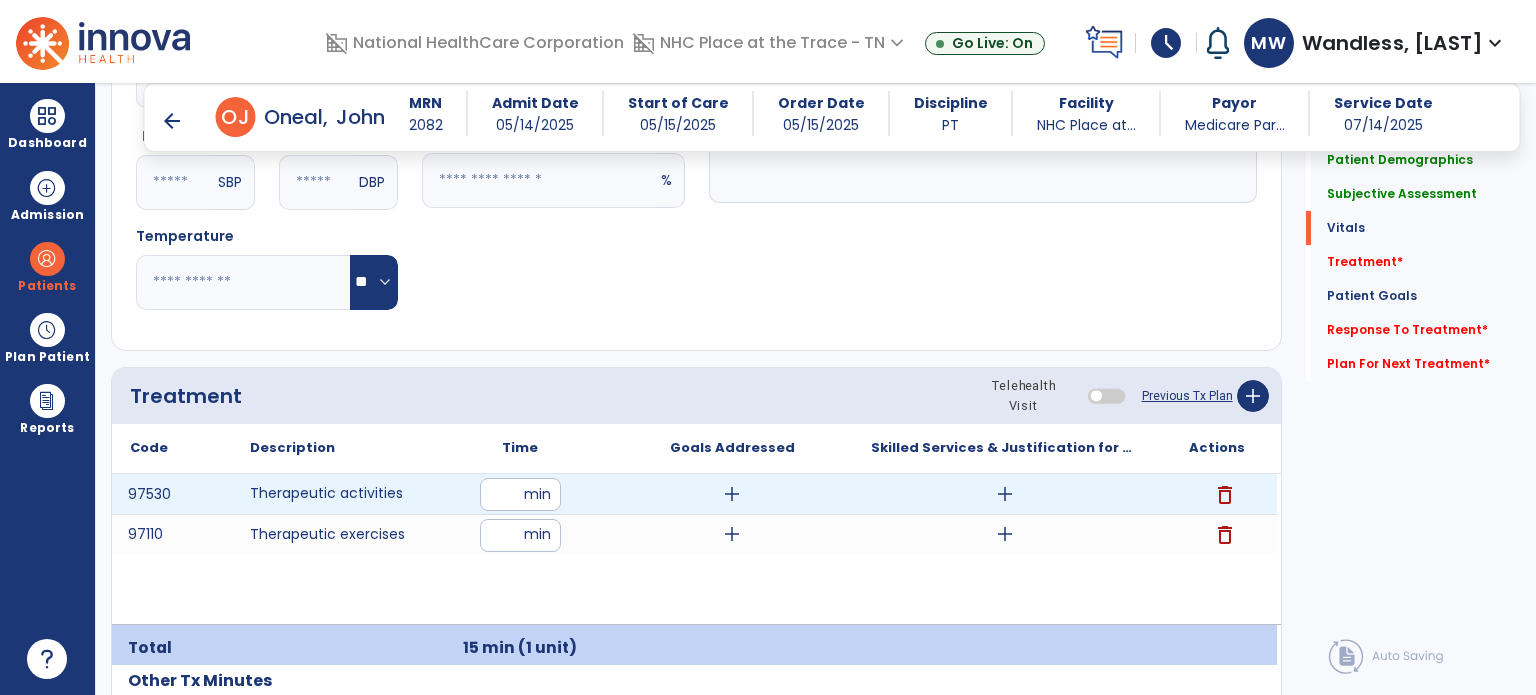 type on "**" 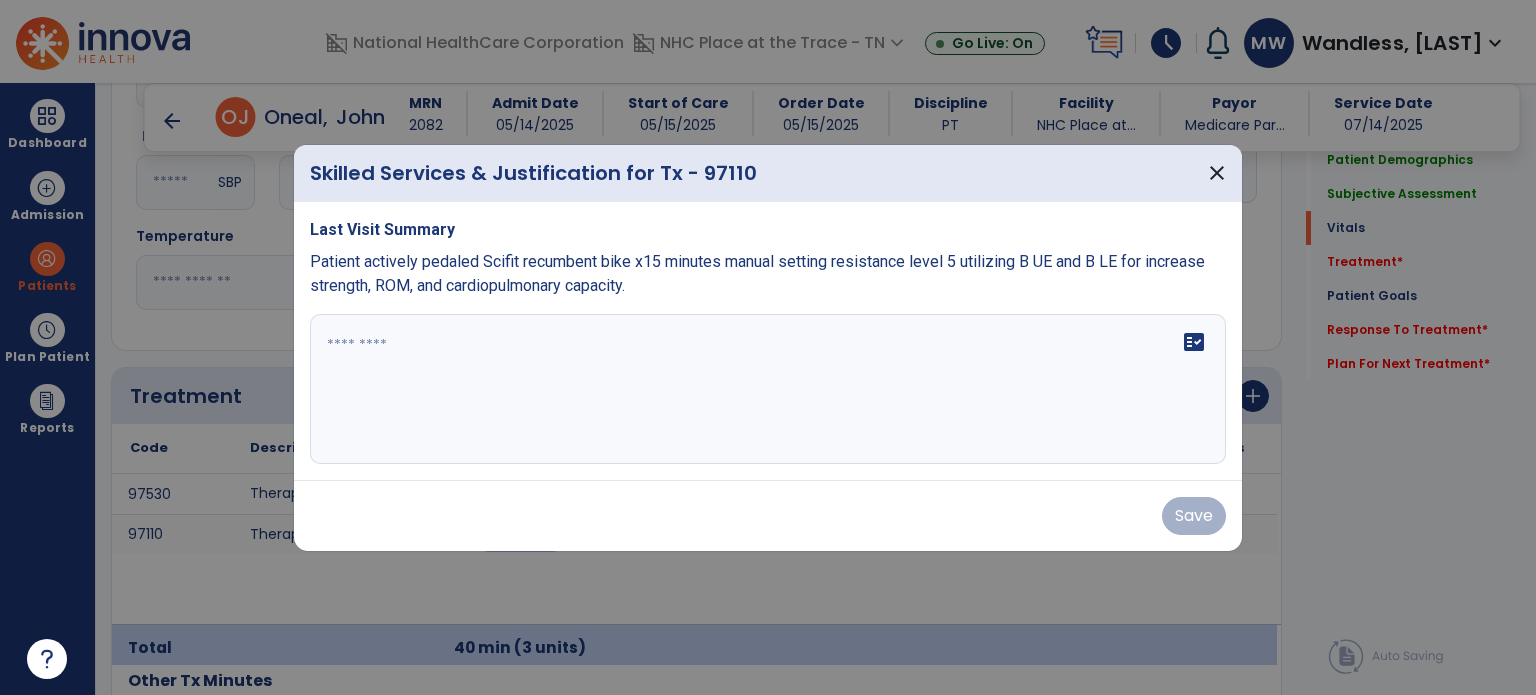 click on "Save" at bounding box center (768, 516) 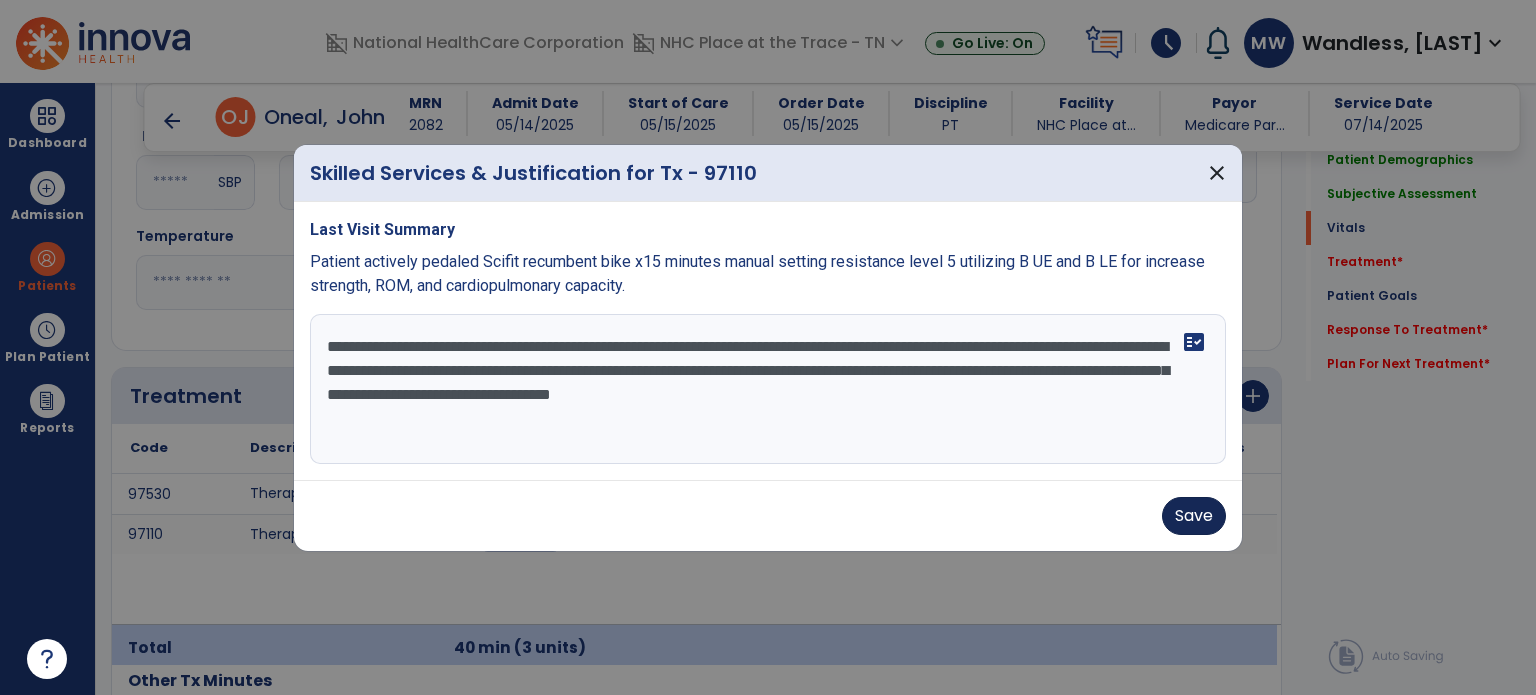 type on "**********" 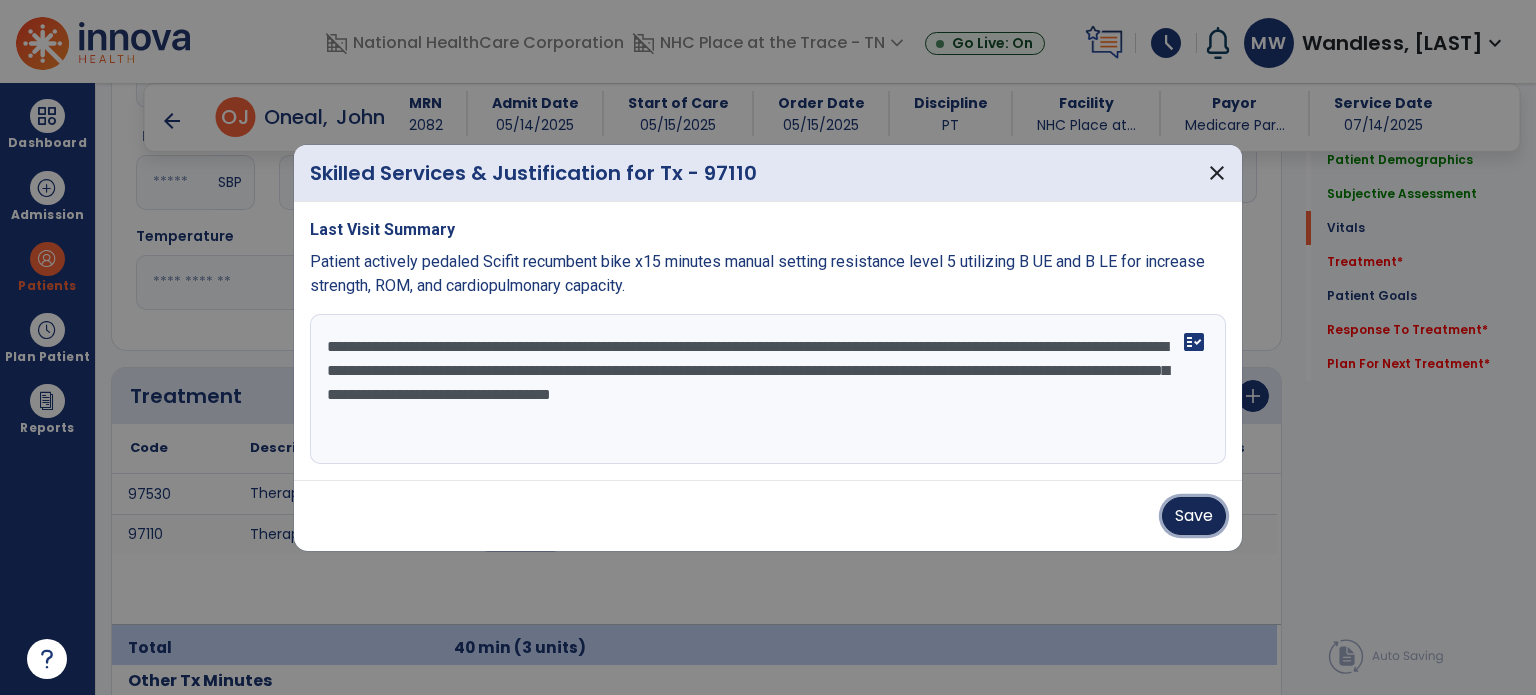 click on "Save" at bounding box center [1194, 516] 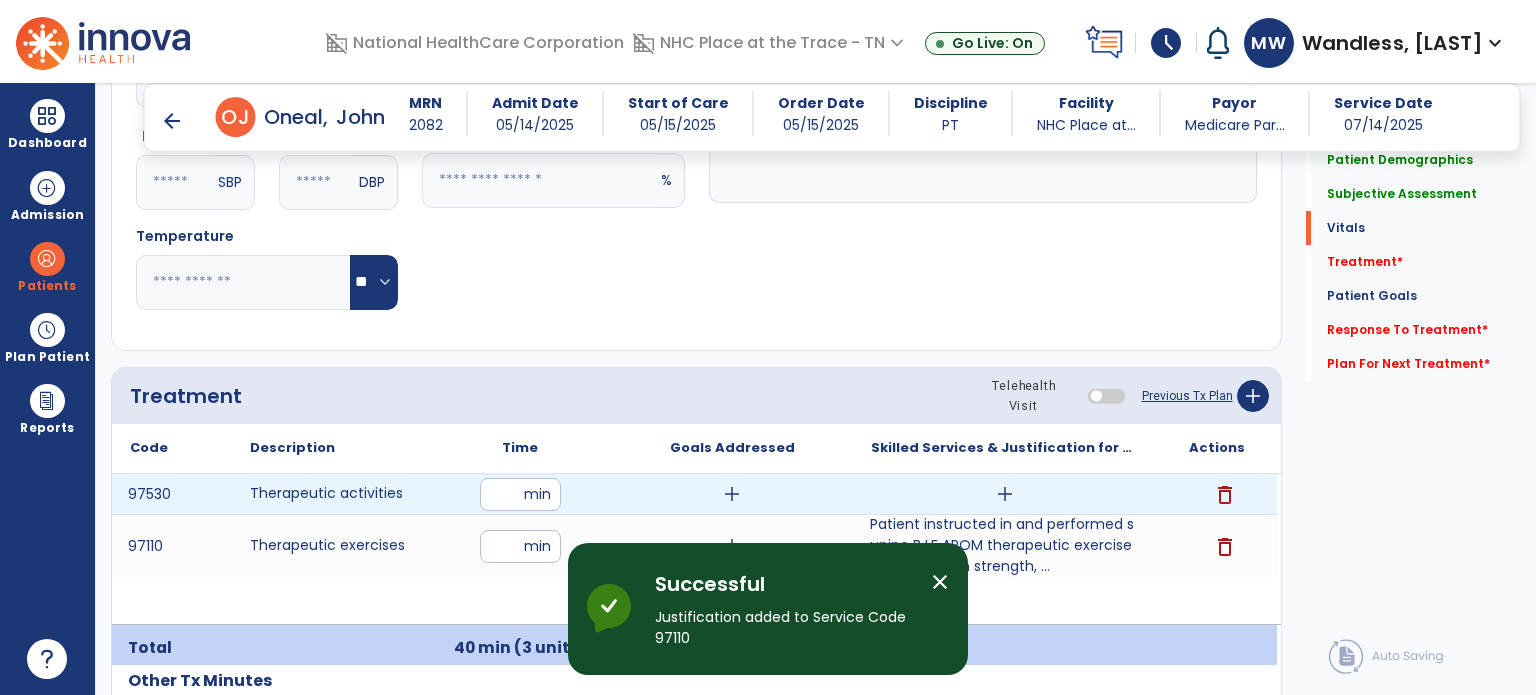 click on "add" at bounding box center (1005, 494) 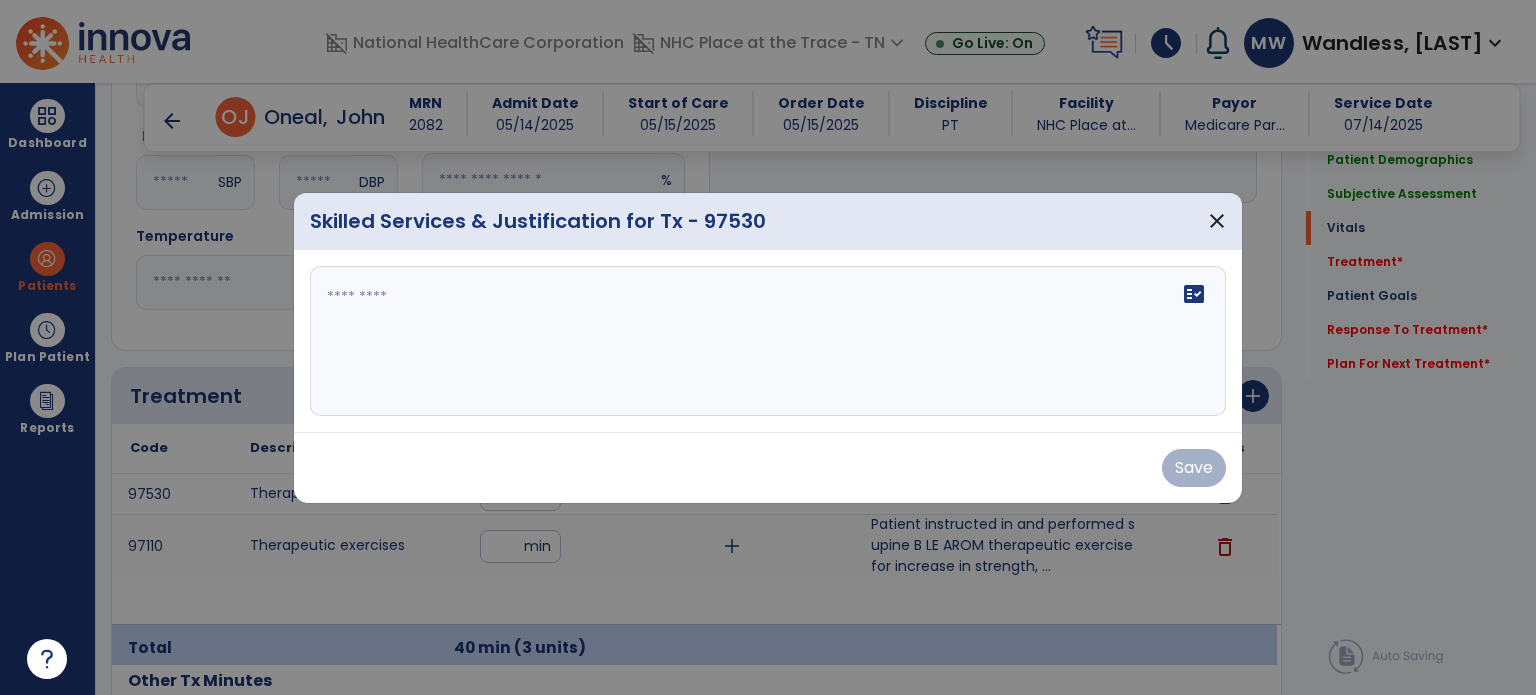 click at bounding box center (768, 341) 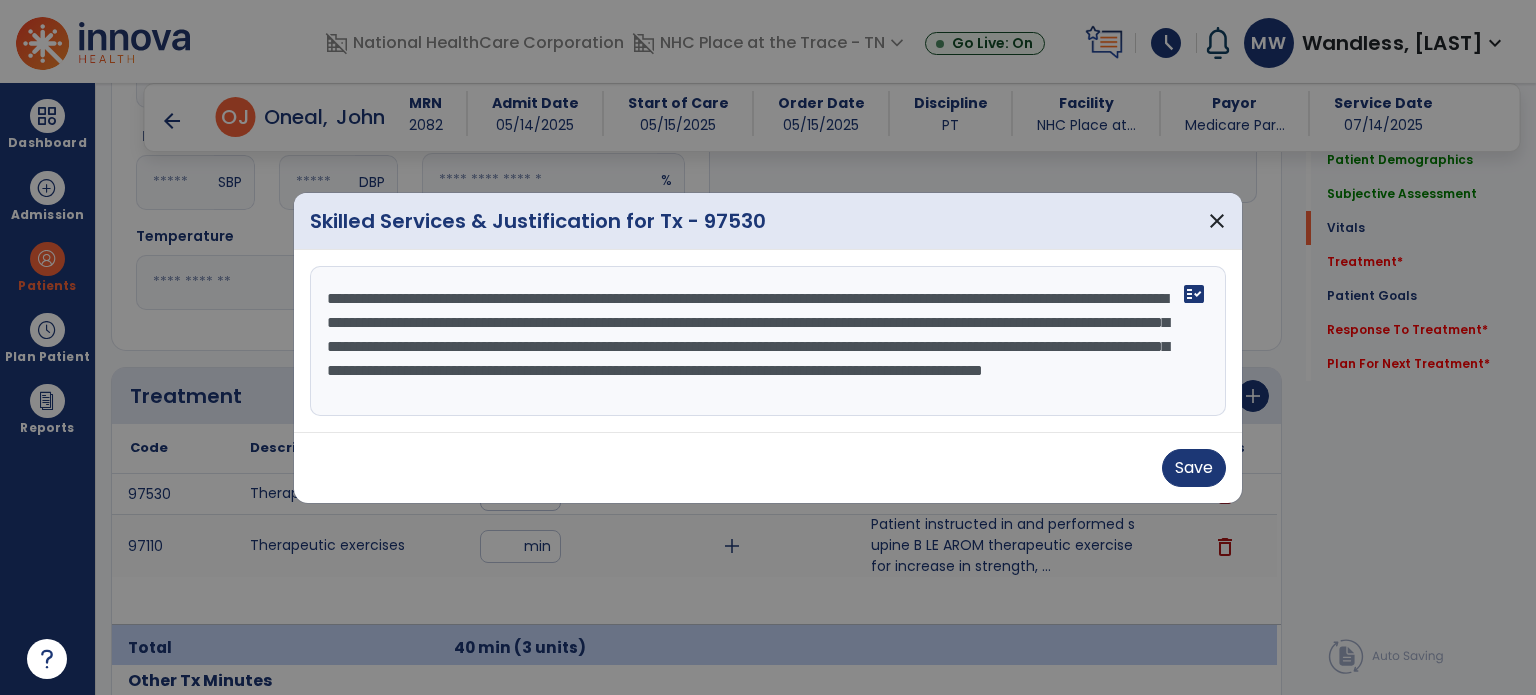 scroll, scrollTop: 15, scrollLeft: 0, axis: vertical 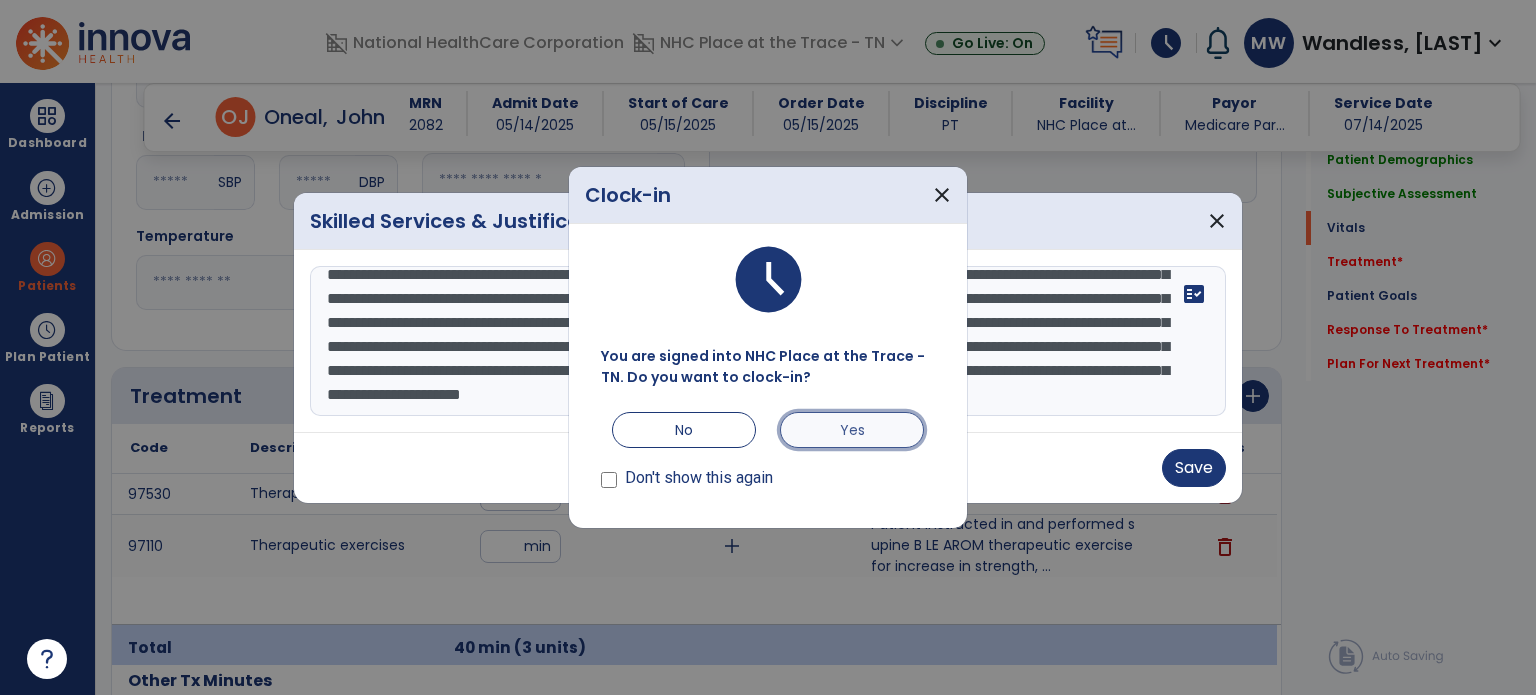 click on "Yes" at bounding box center (852, 430) 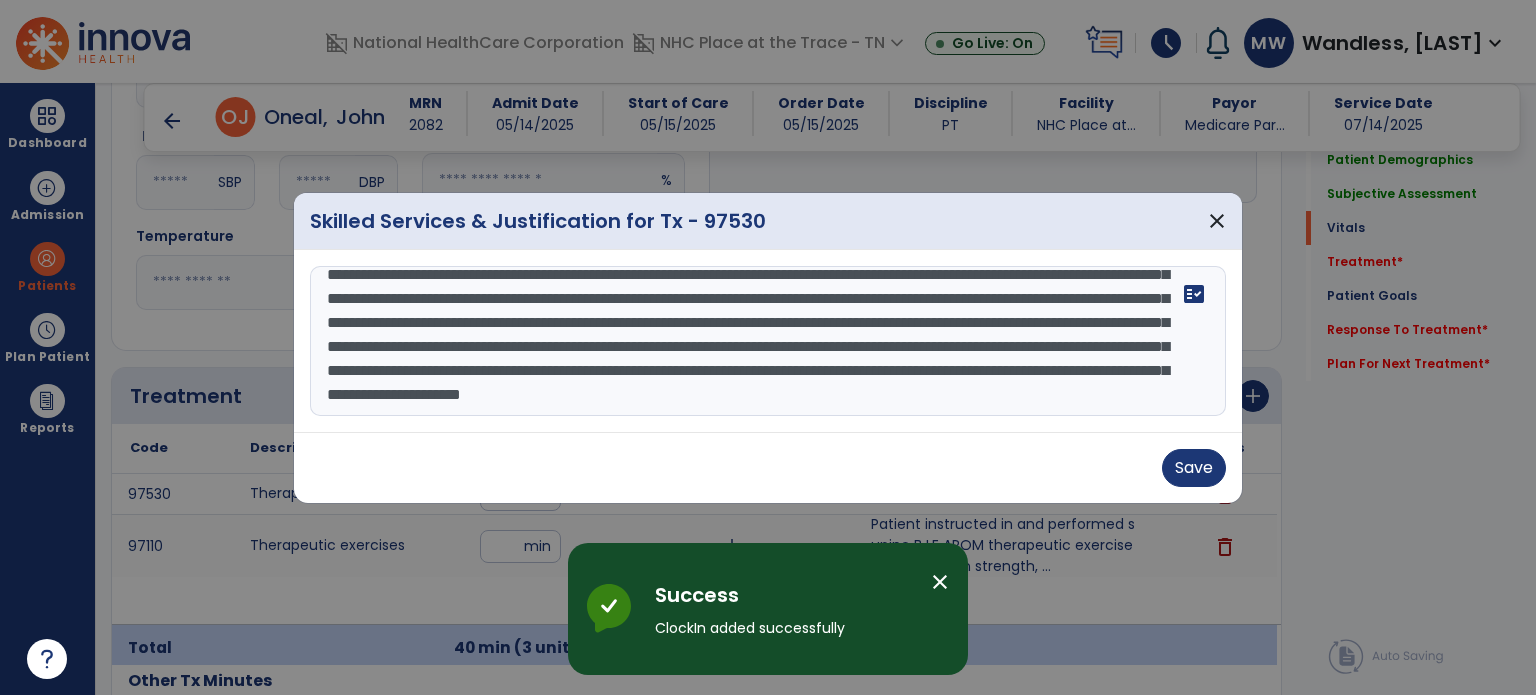 click on "**********" at bounding box center [768, 341] 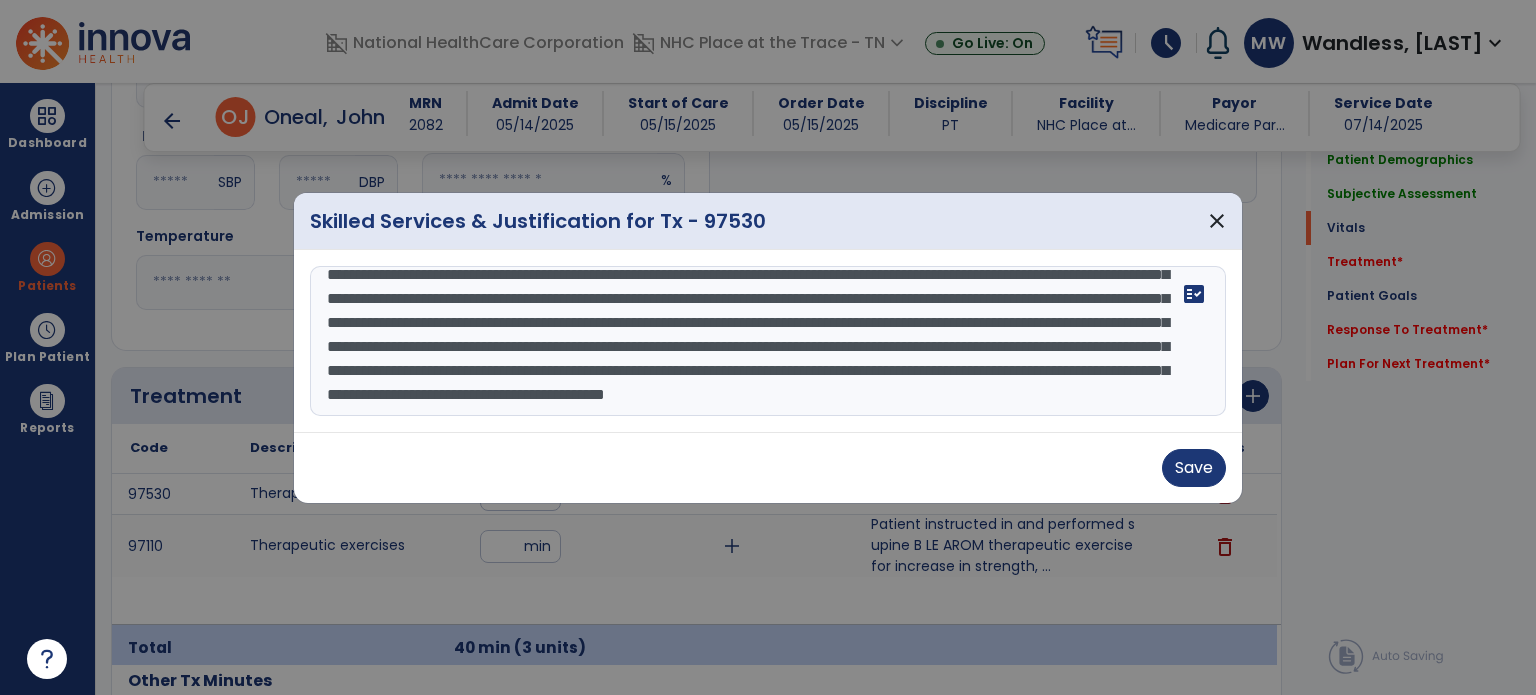 click on "**********" at bounding box center (768, 341) 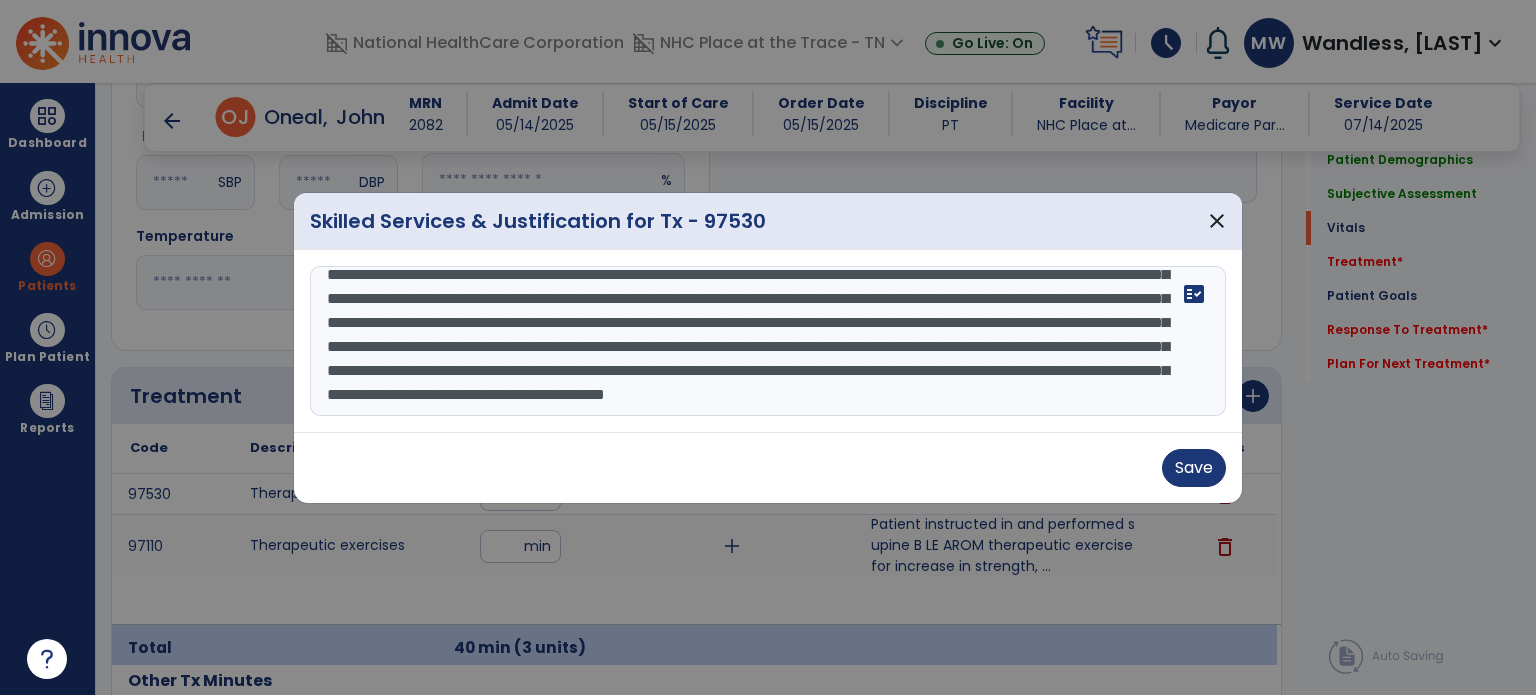 click on "**********" at bounding box center [768, 341] 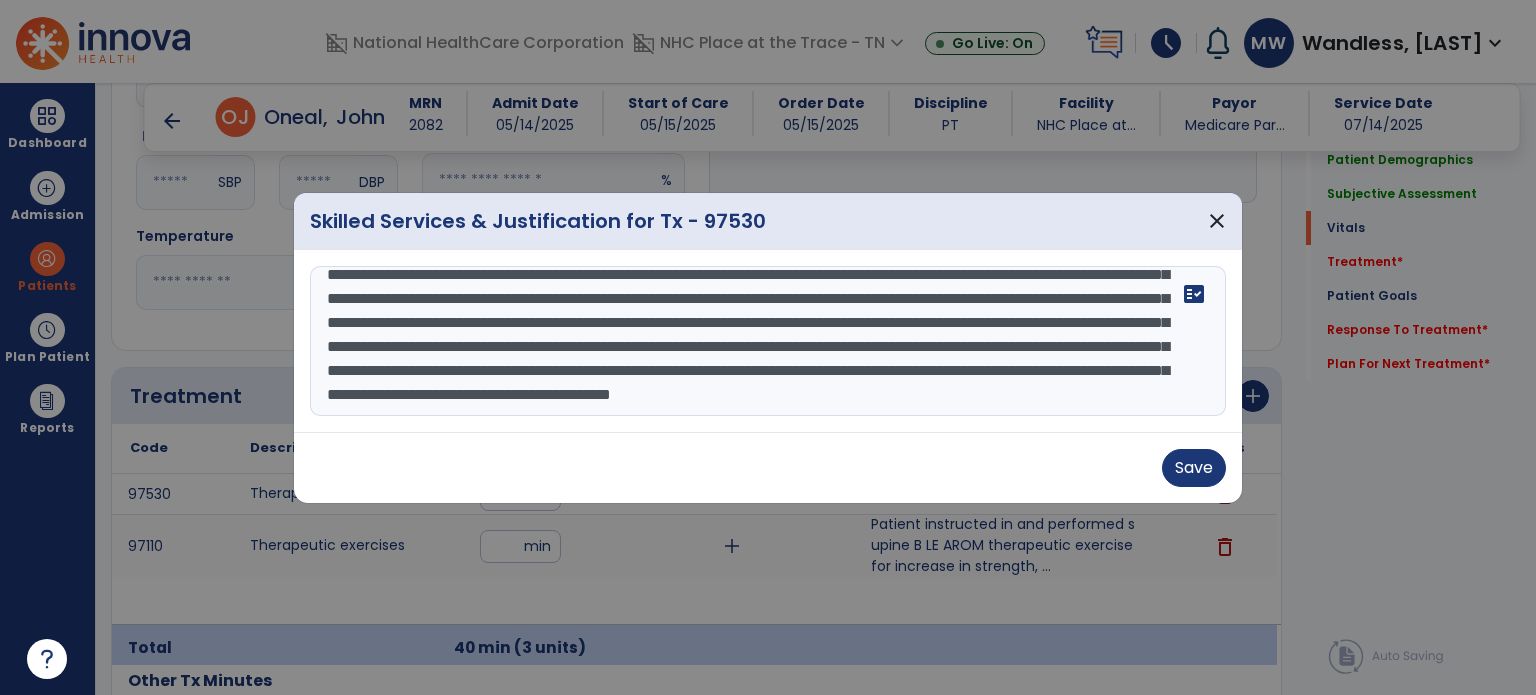 click on "**********" at bounding box center (768, 341) 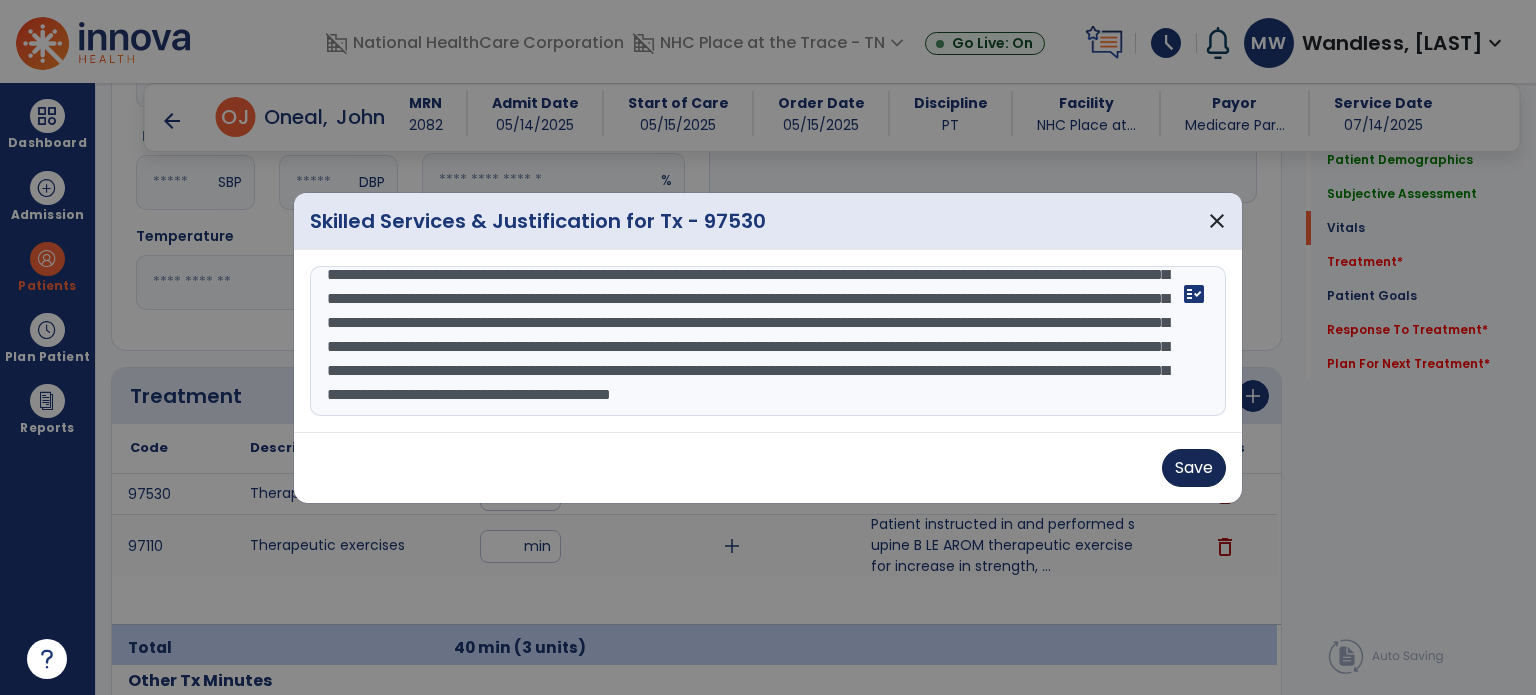 type on "**********" 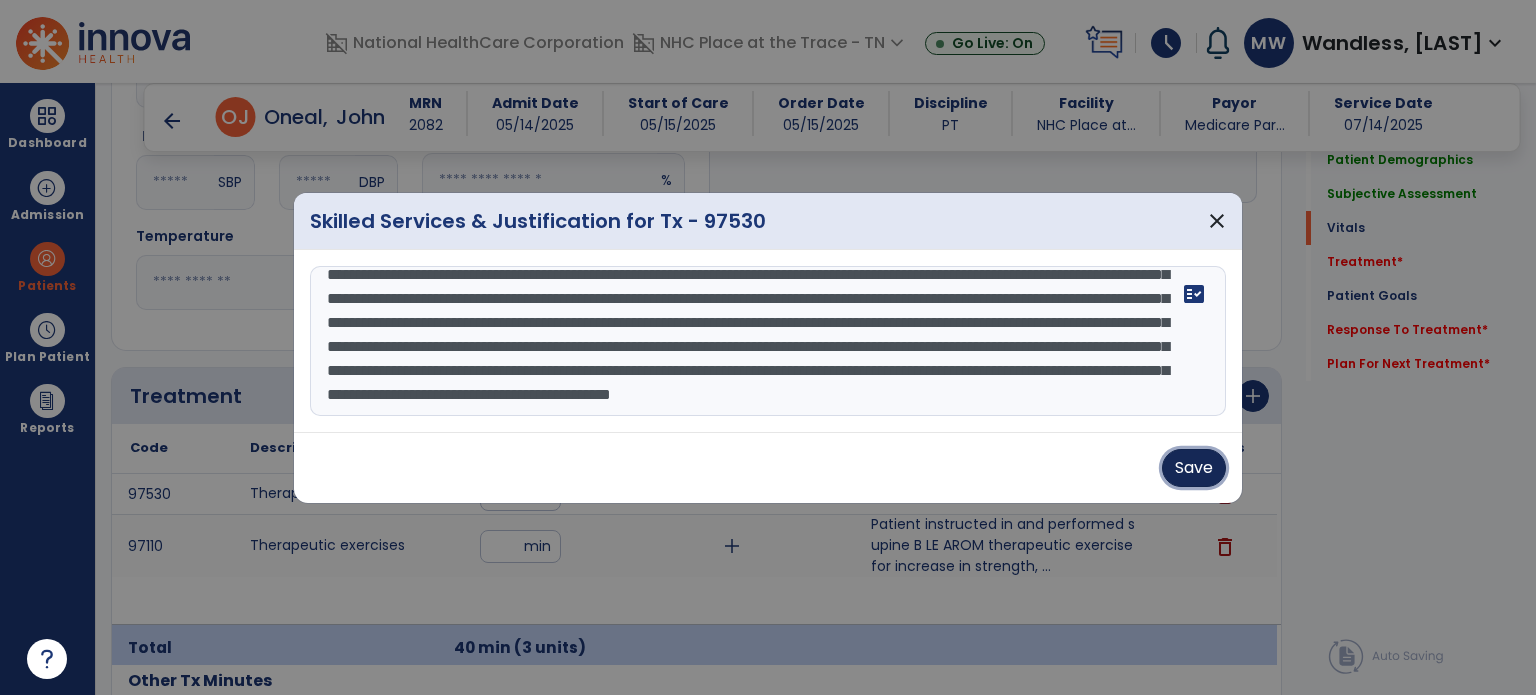 click on "Save" at bounding box center [1194, 468] 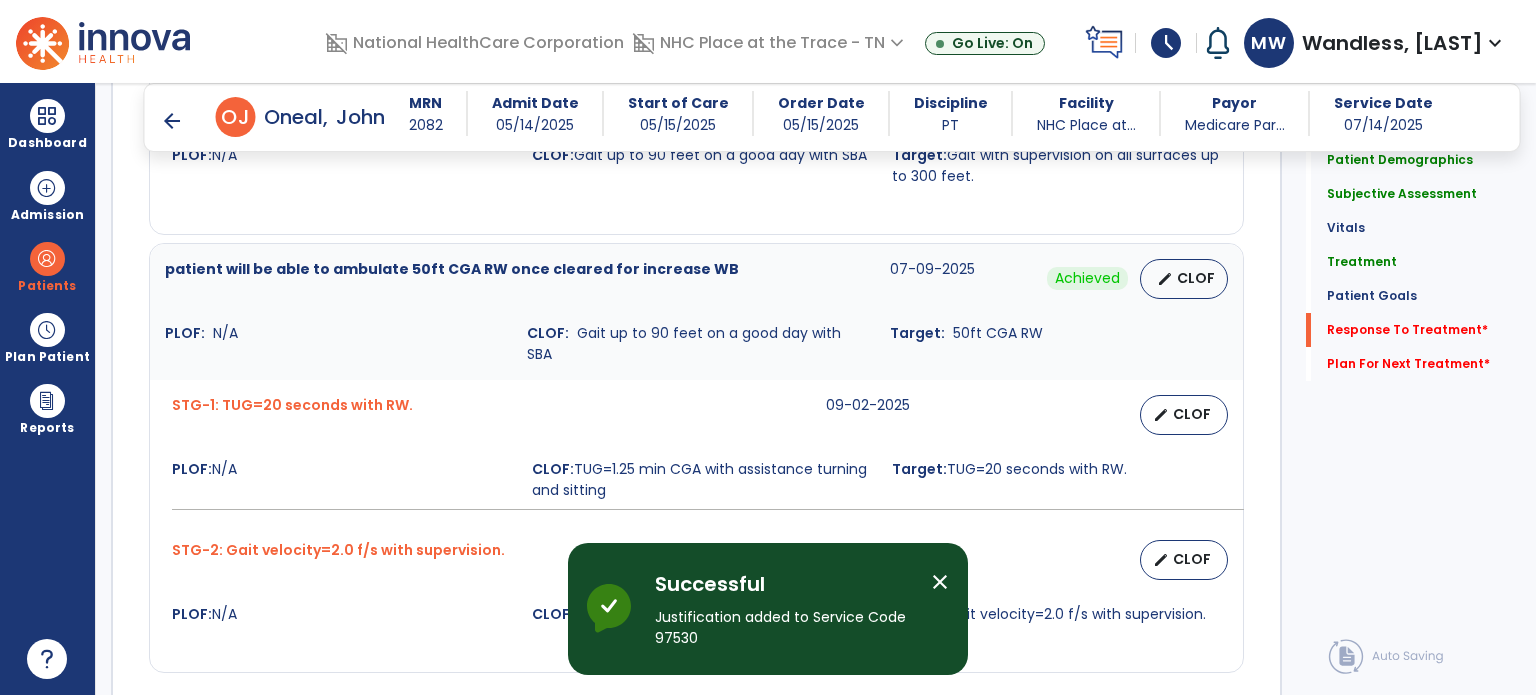 scroll, scrollTop: 2982, scrollLeft: 0, axis: vertical 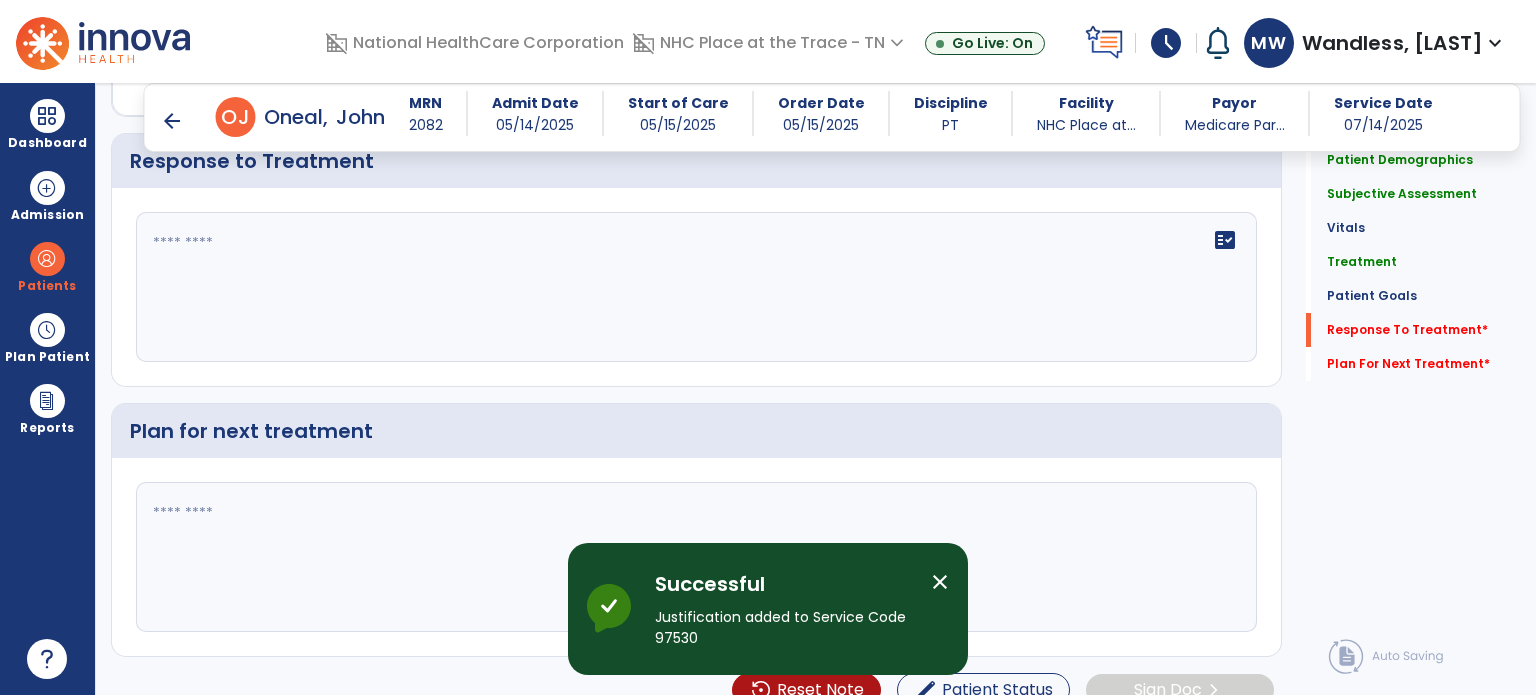 click on "fact_check" 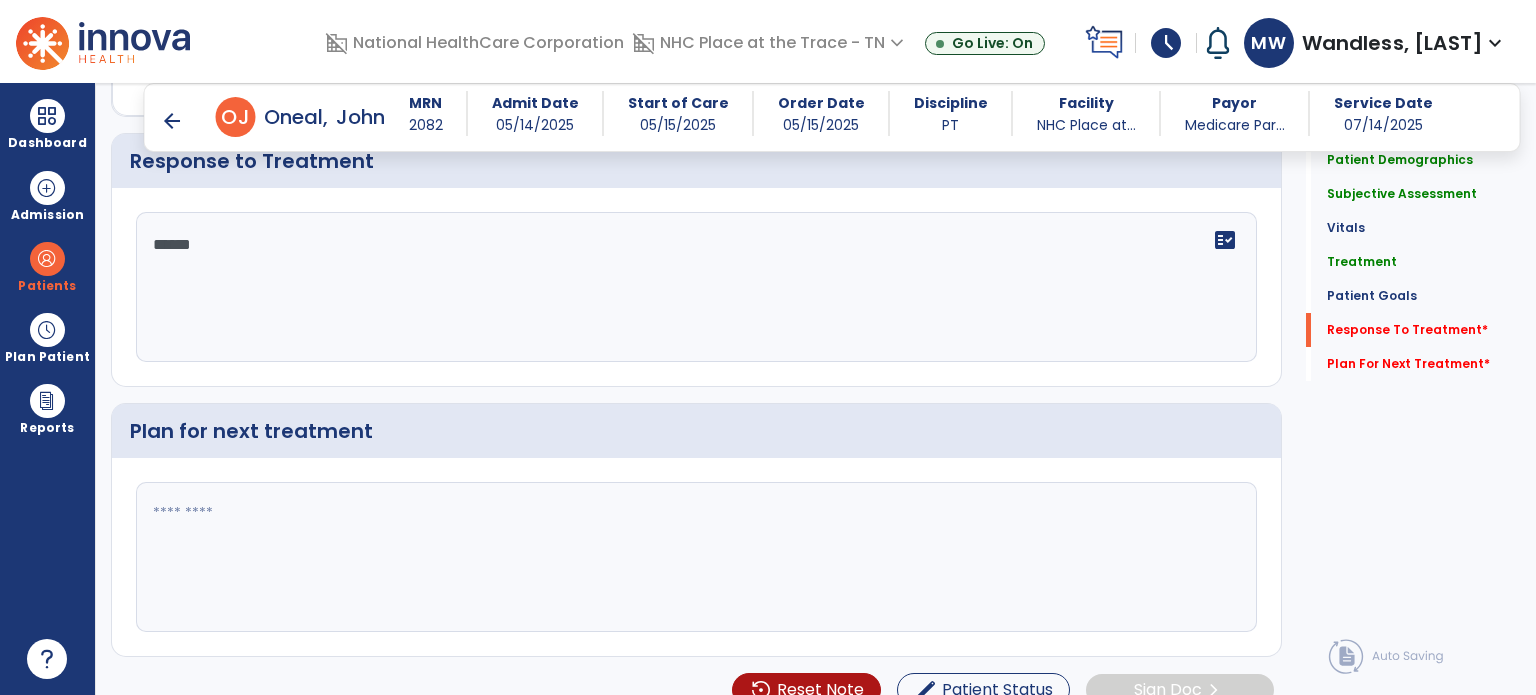 type on "*******" 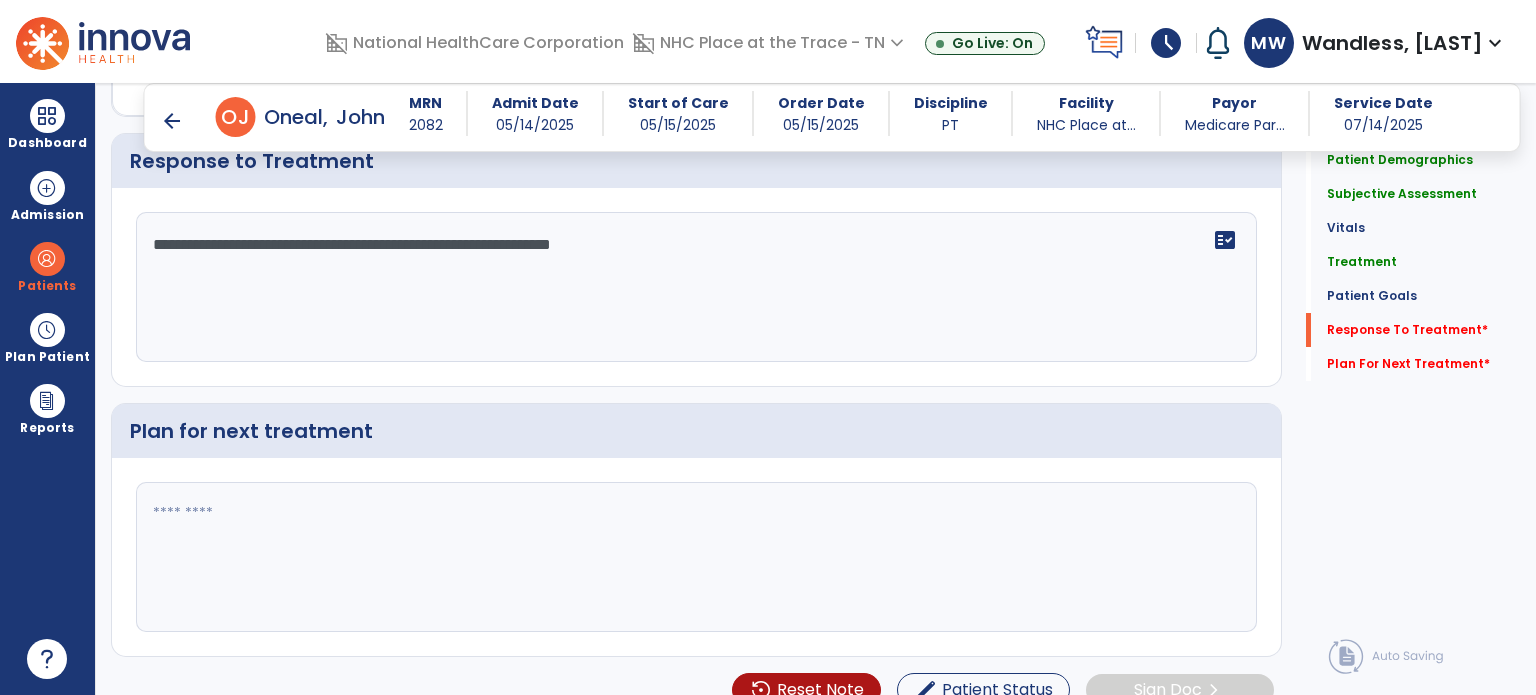 type on "**********" 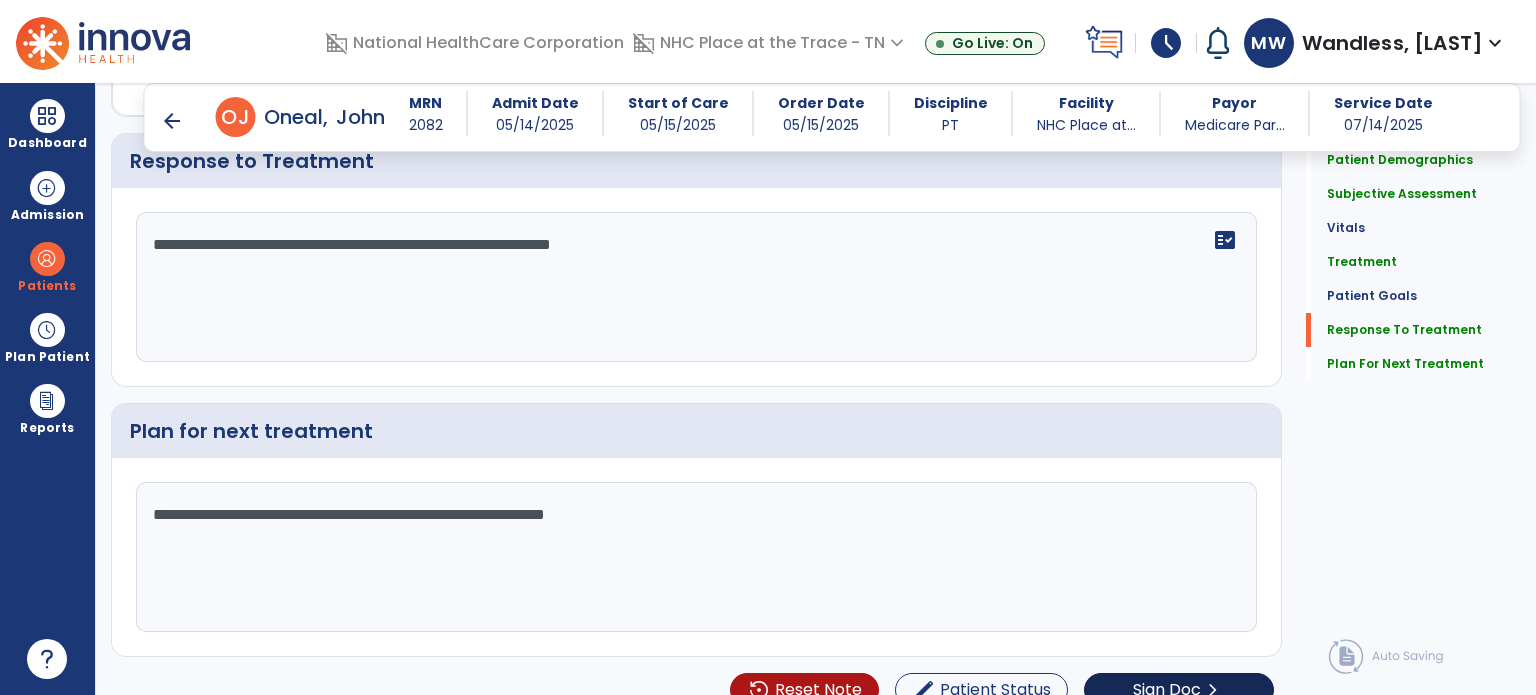 type on "**********" 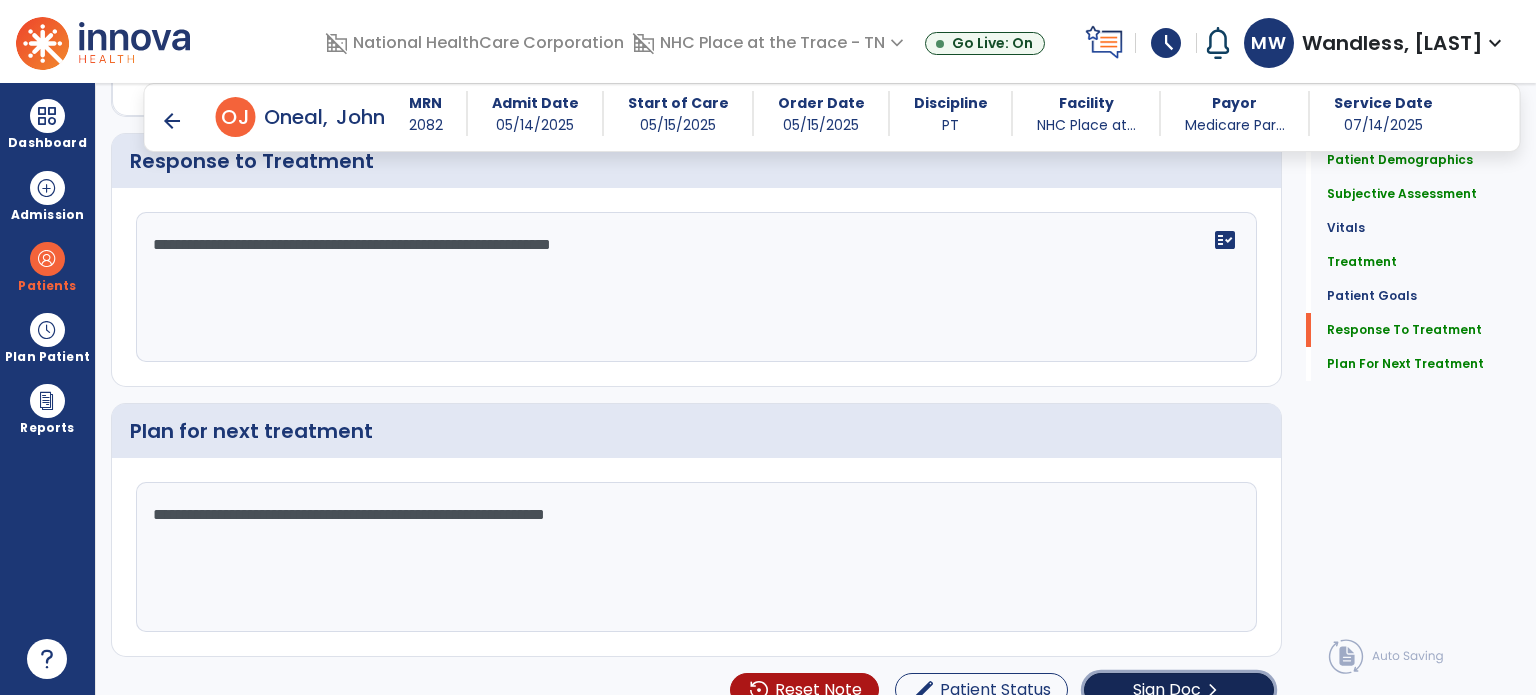 click on "Sign Doc" 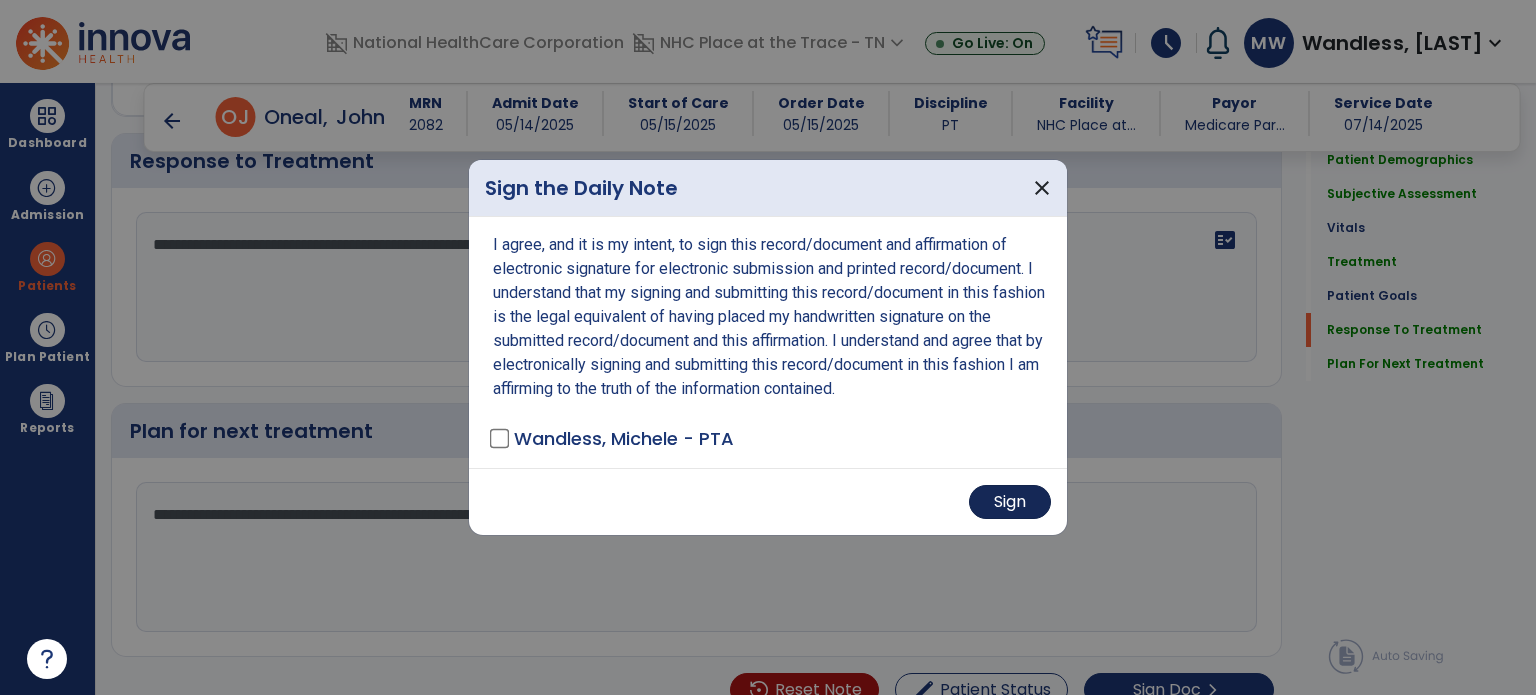 click on "Sign" at bounding box center (1010, 502) 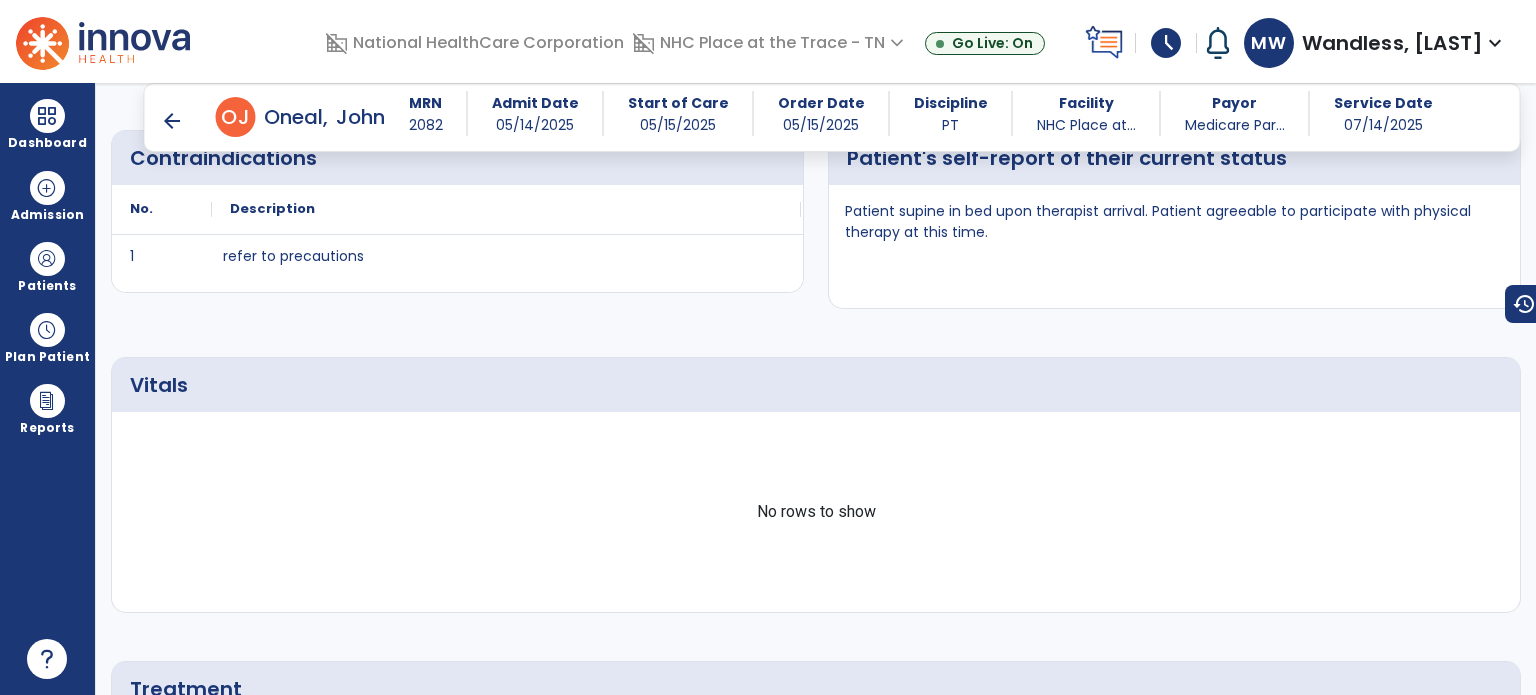 scroll, scrollTop: 712, scrollLeft: 0, axis: vertical 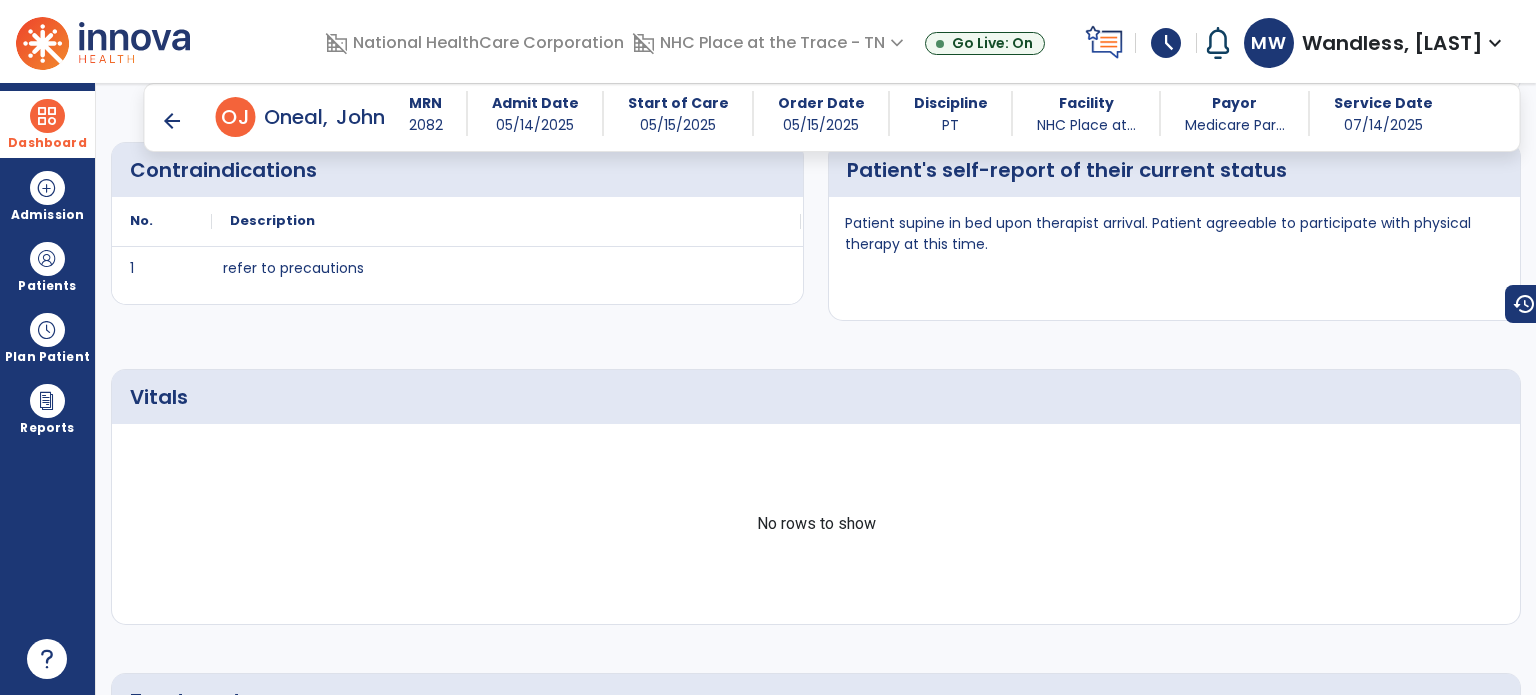 click at bounding box center (47, 116) 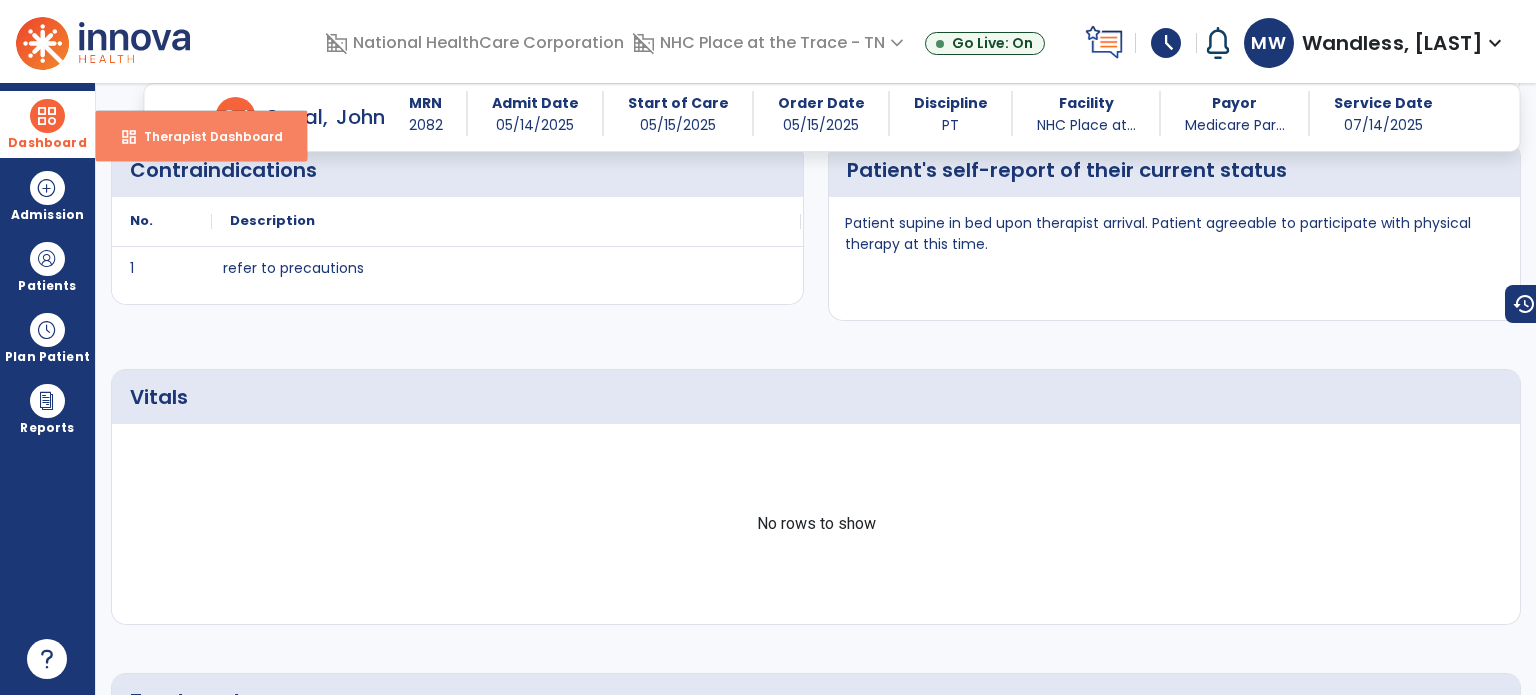 click on "Therapist Dashboard" at bounding box center [205, 136] 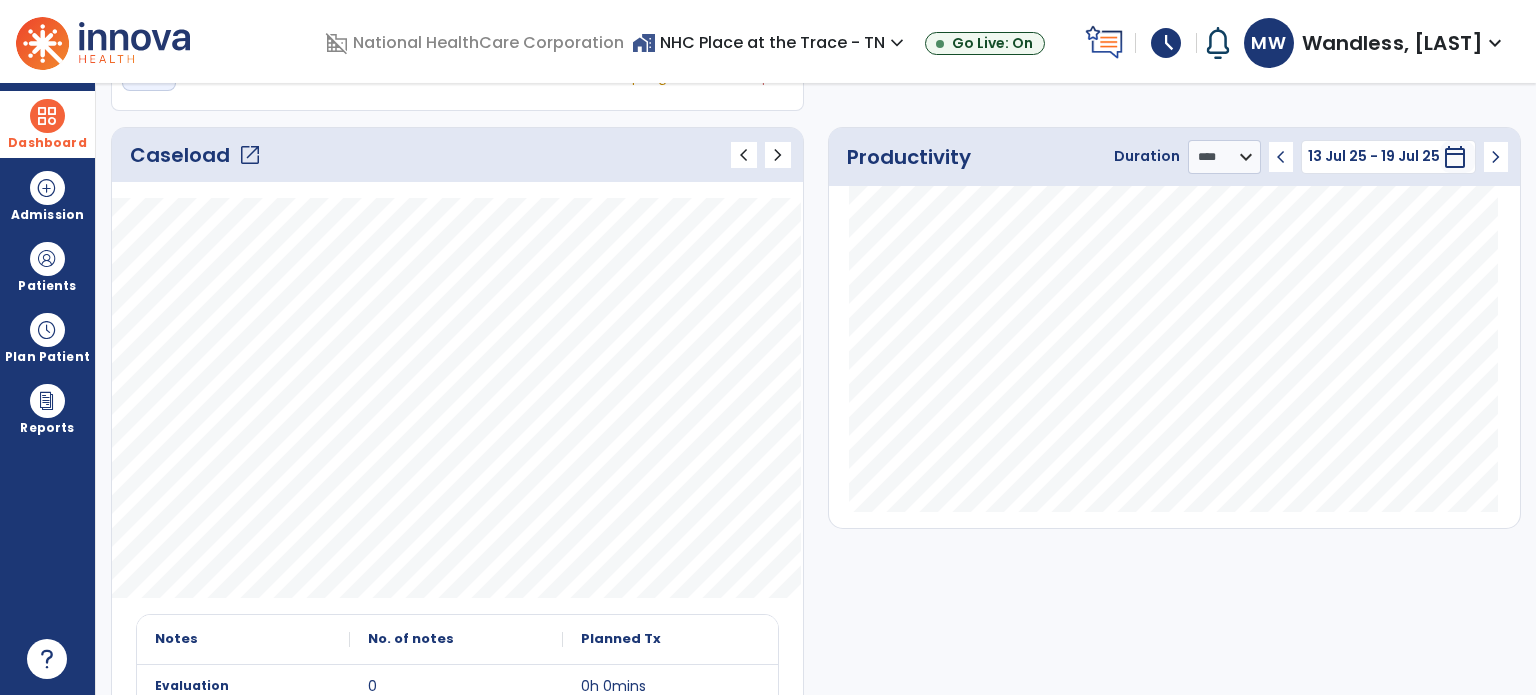 scroll, scrollTop: 0, scrollLeft: 0, axis: both 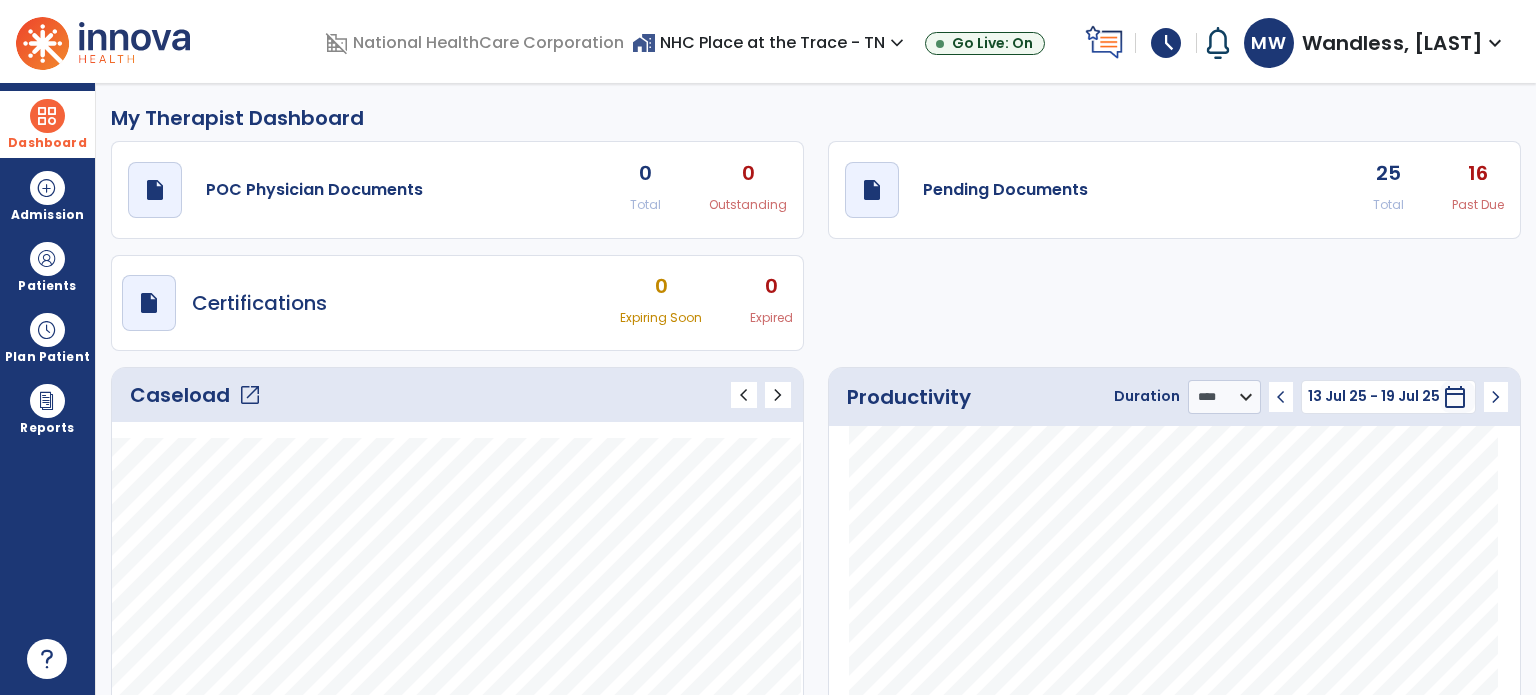 click on "open_in_new" 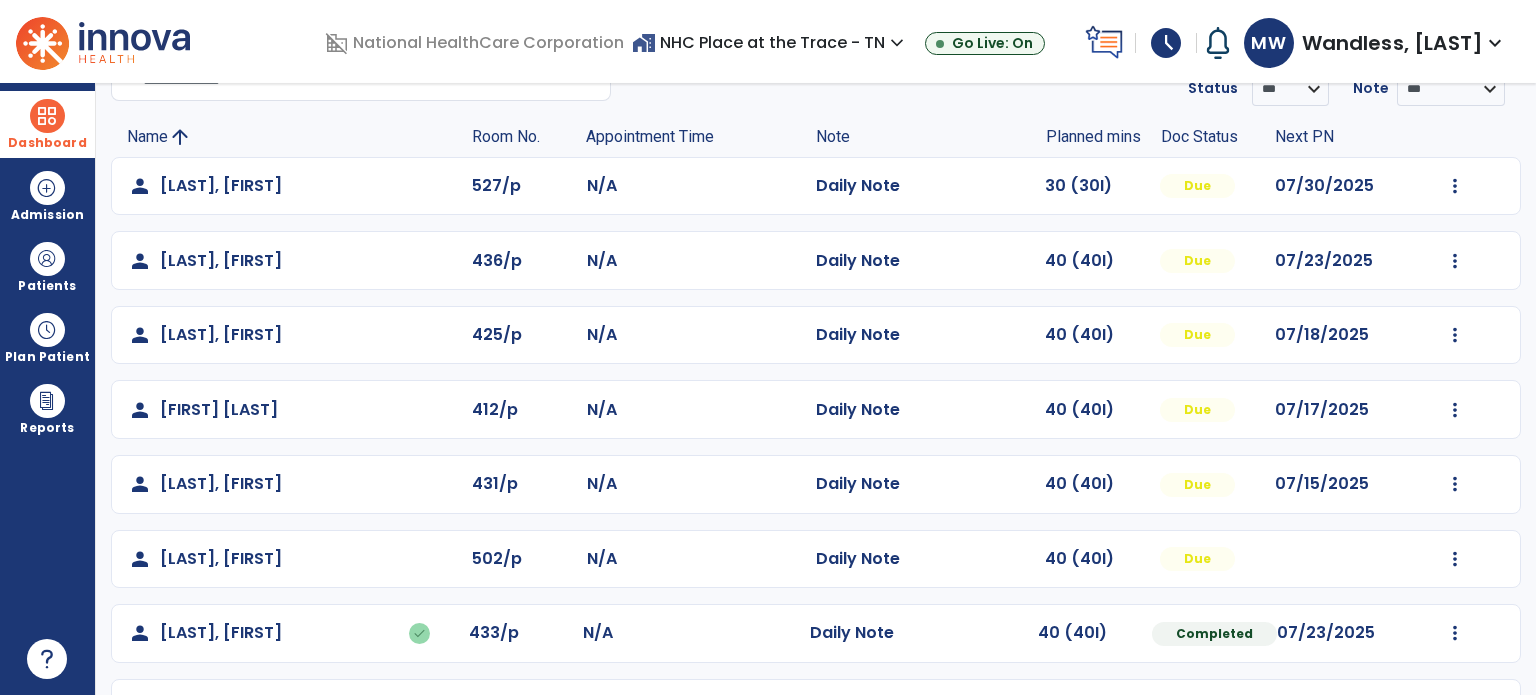 scroll, scrollTop: 0, scrollLeft: 0, axis: both 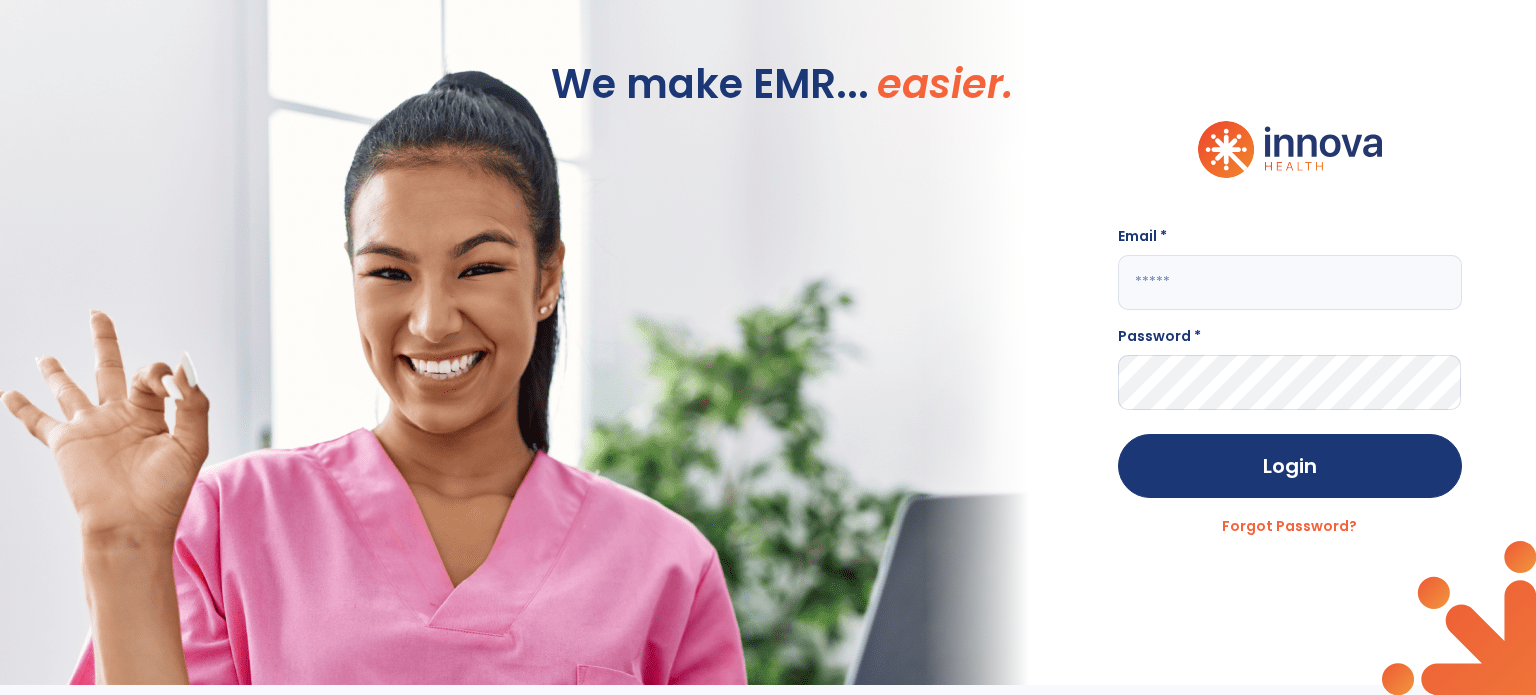 click 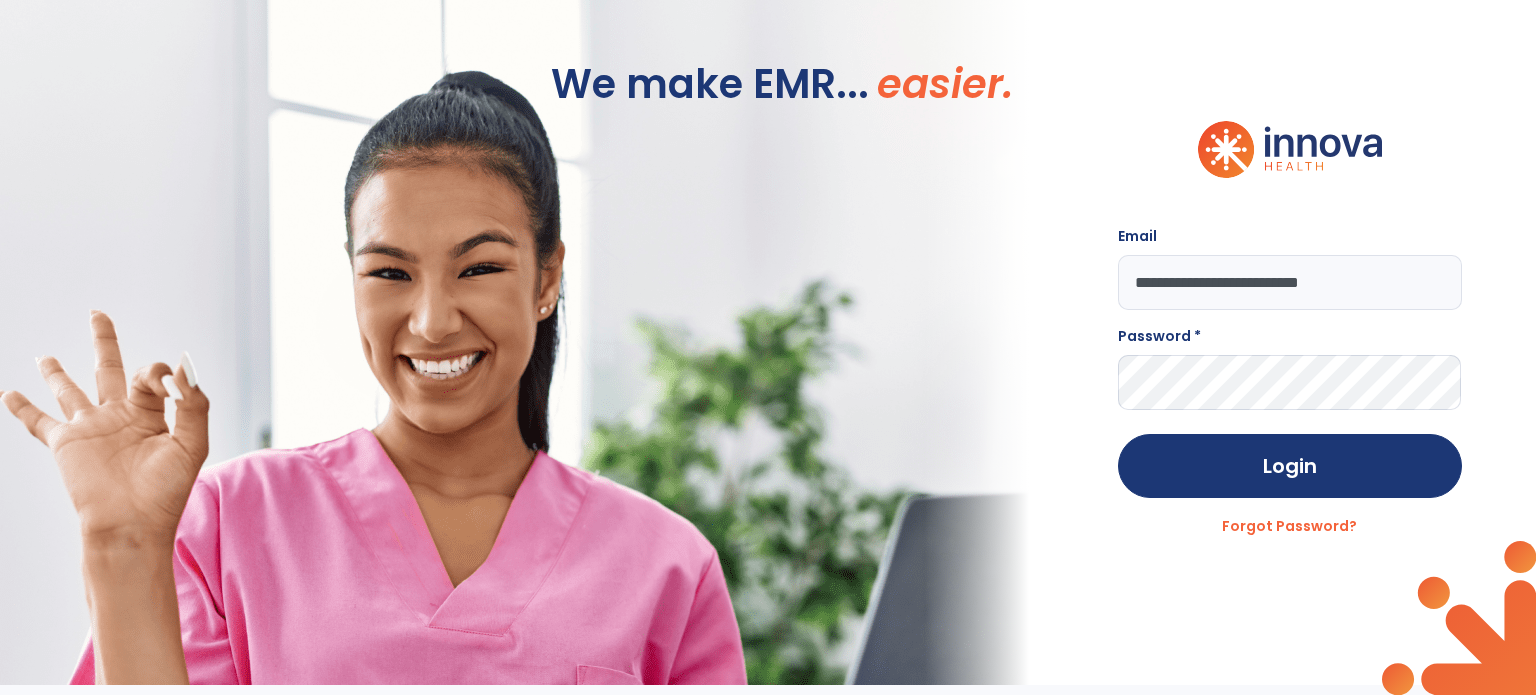 type on "**********" 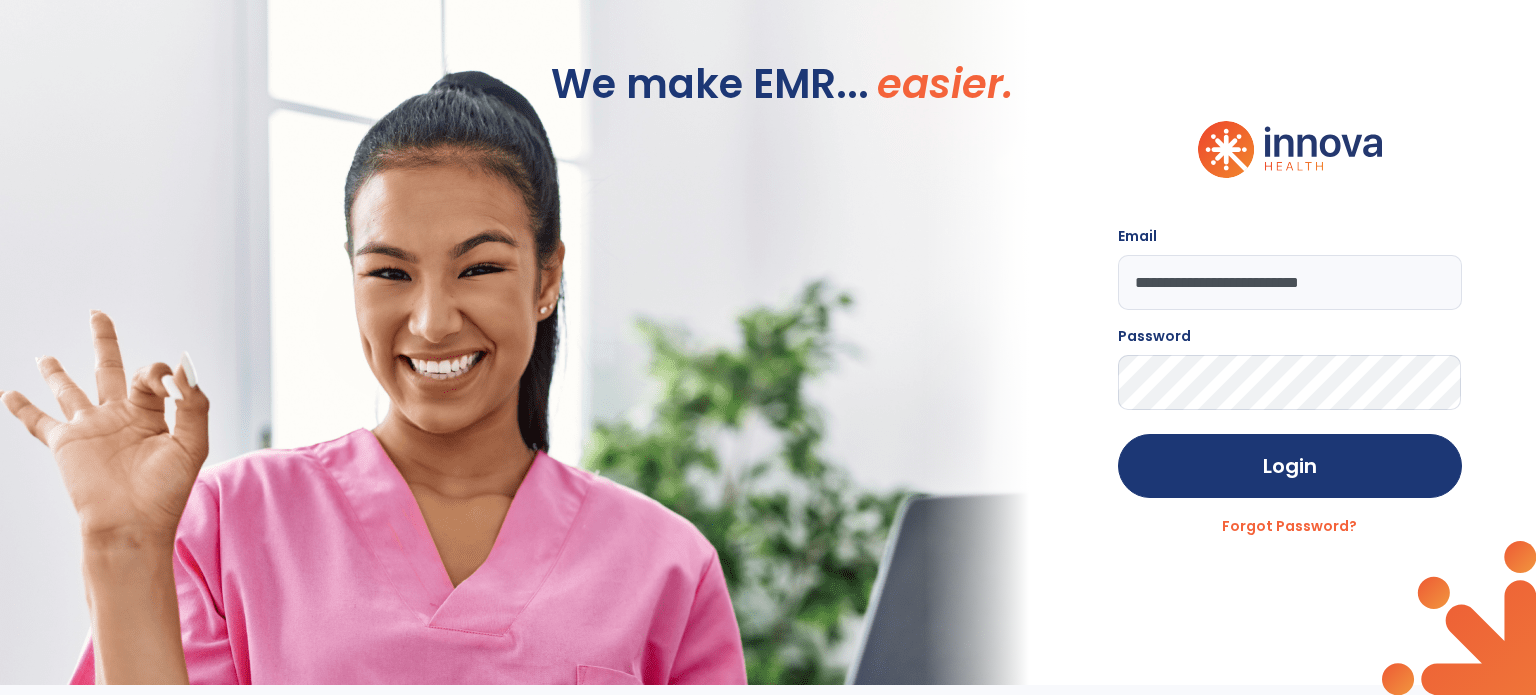 click on "Login" 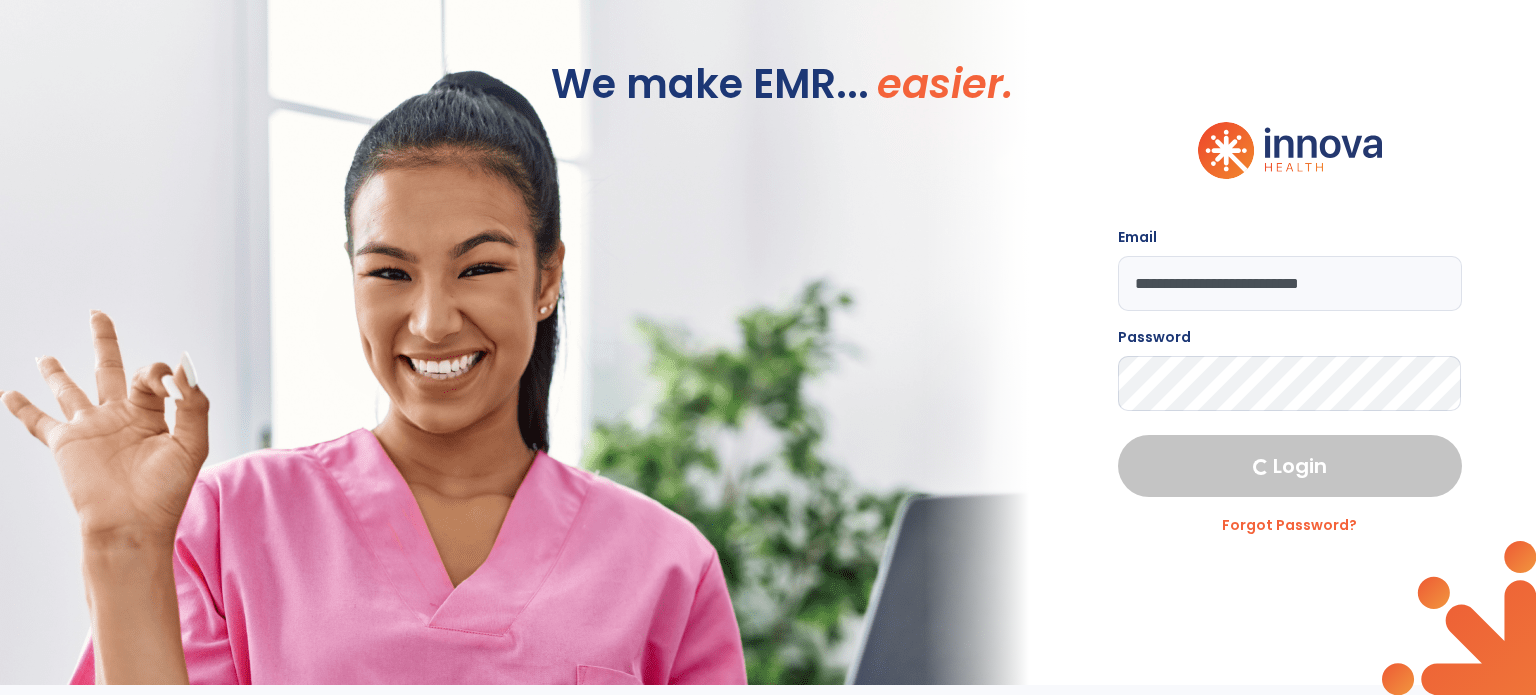 select on "****" 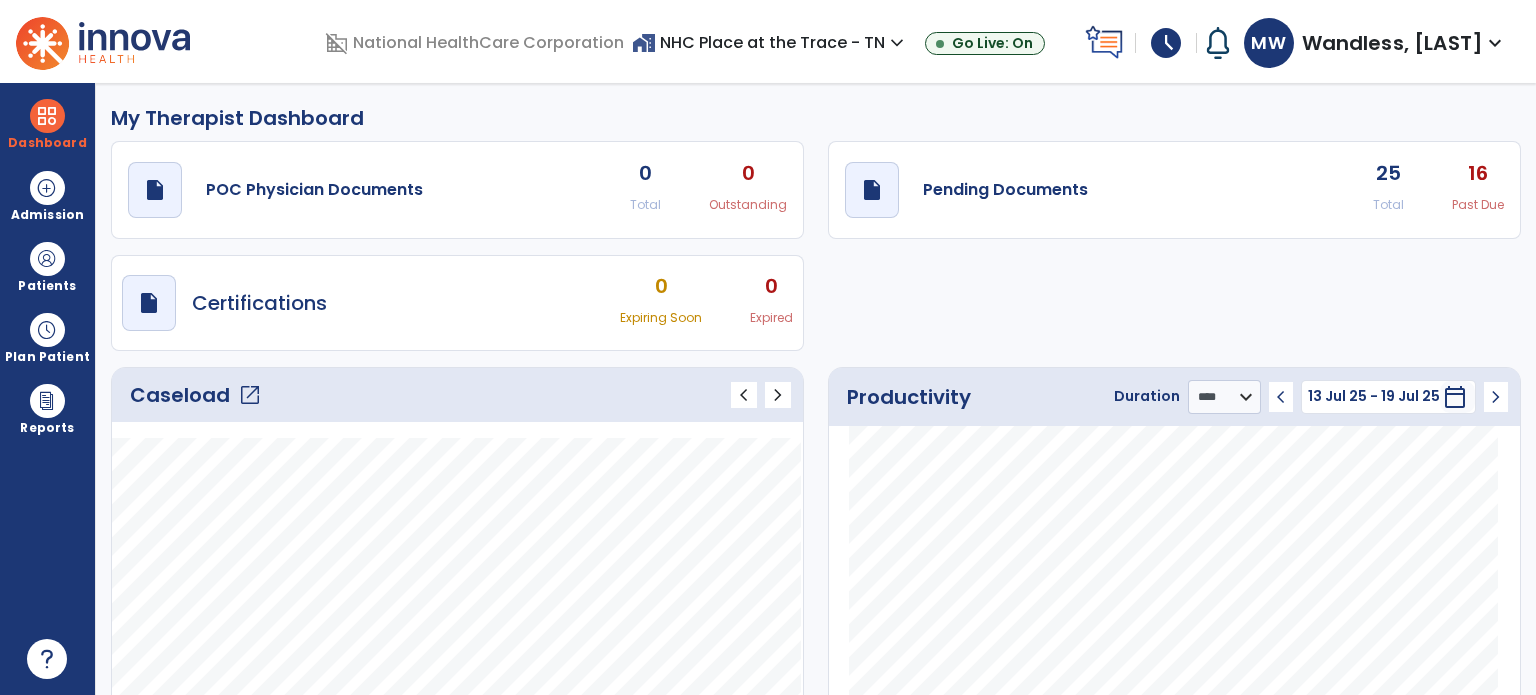 click on "Caseload   open_in_new" 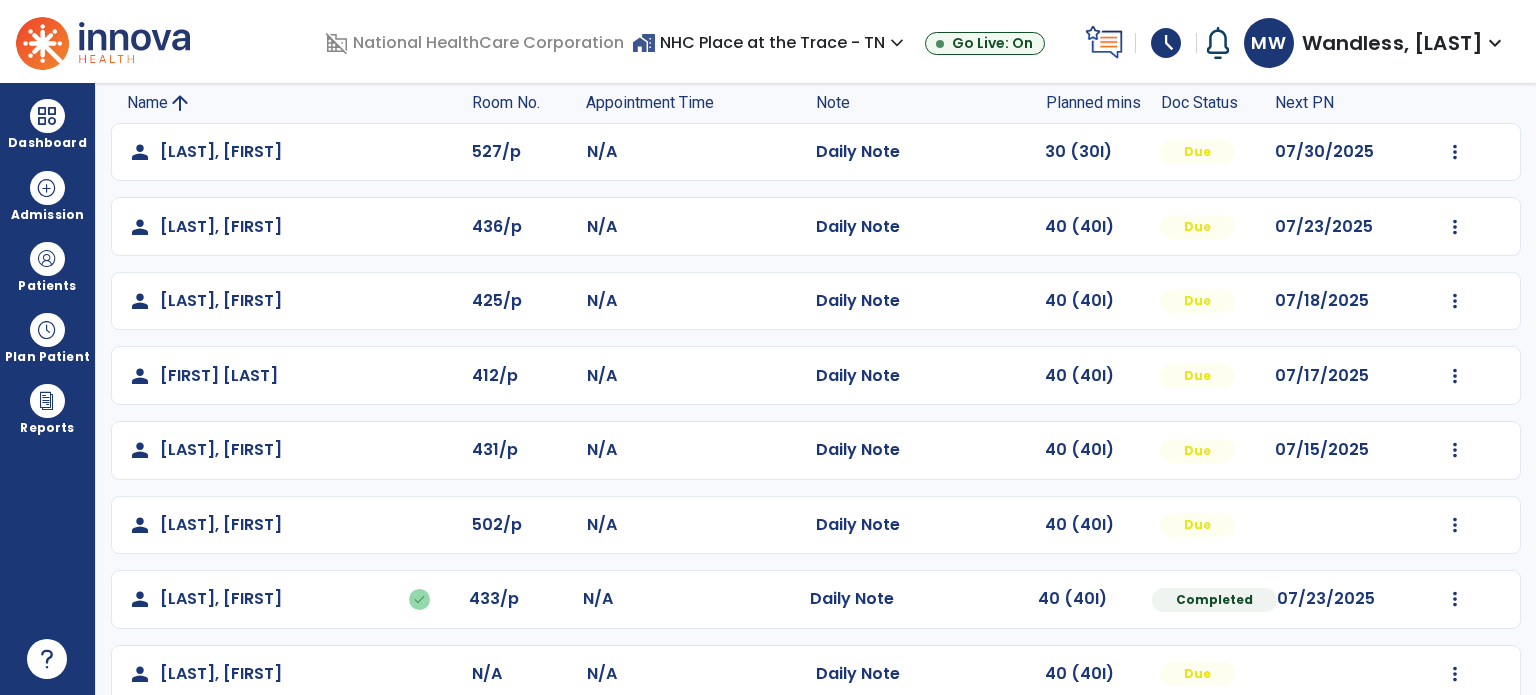 scroll, scrollTop: 132, scrollLeft: 0, axis: vertical 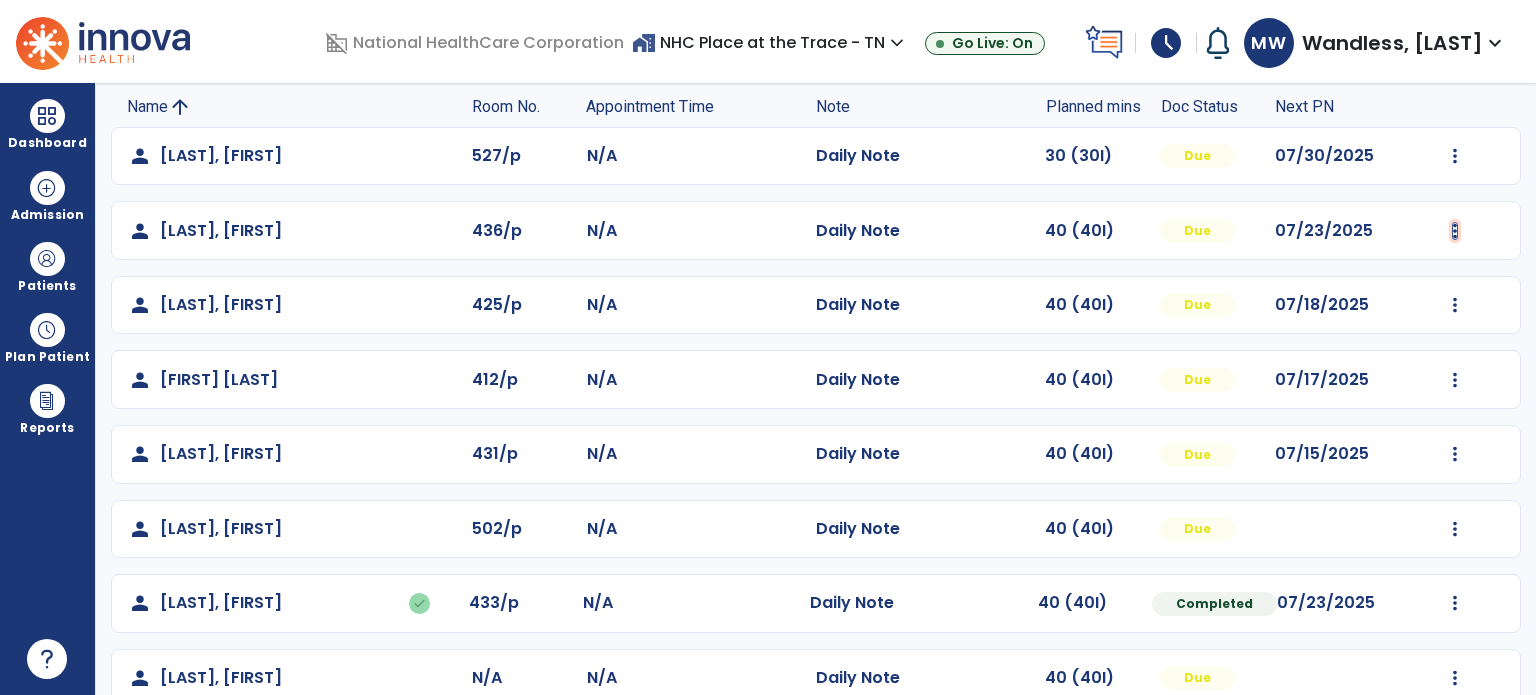 click at bounding box center (1455, 156) 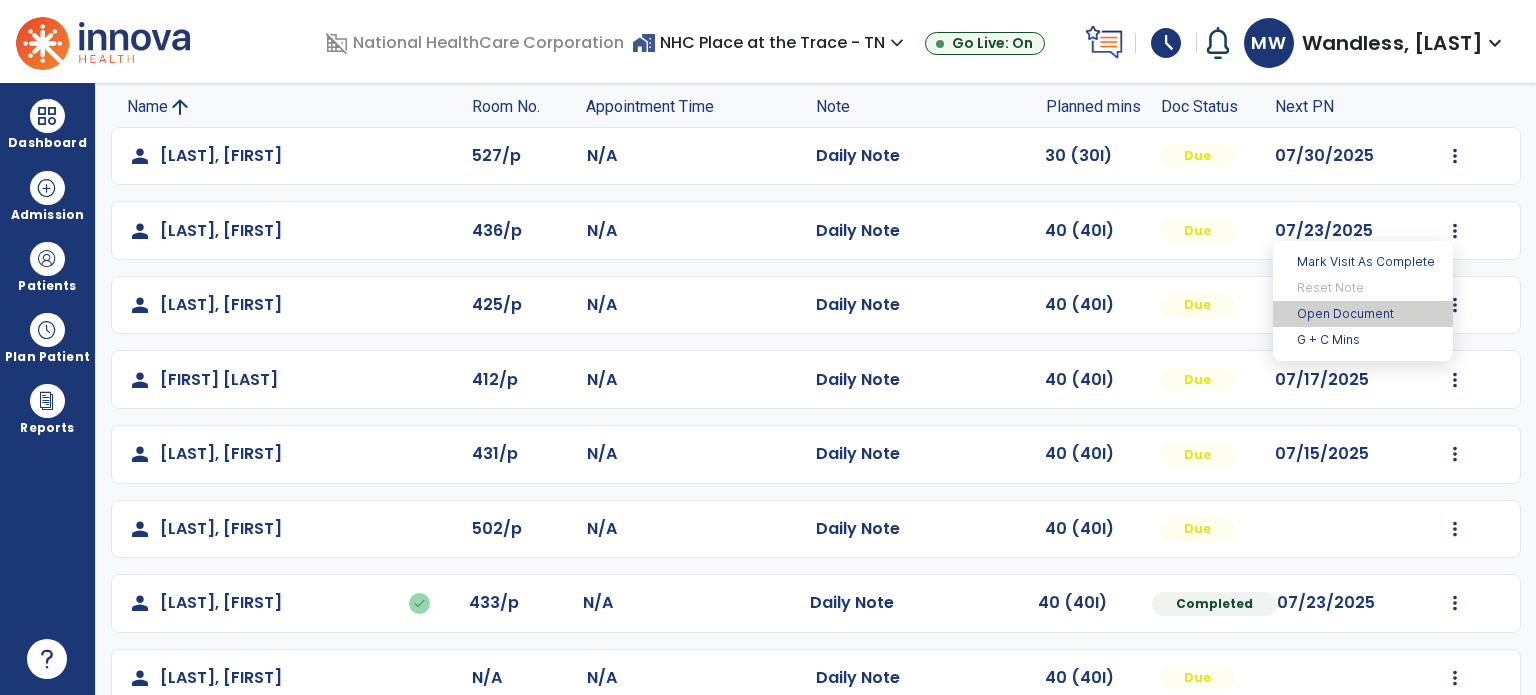 click on "Open Document" at bounding box center (1363, 314) 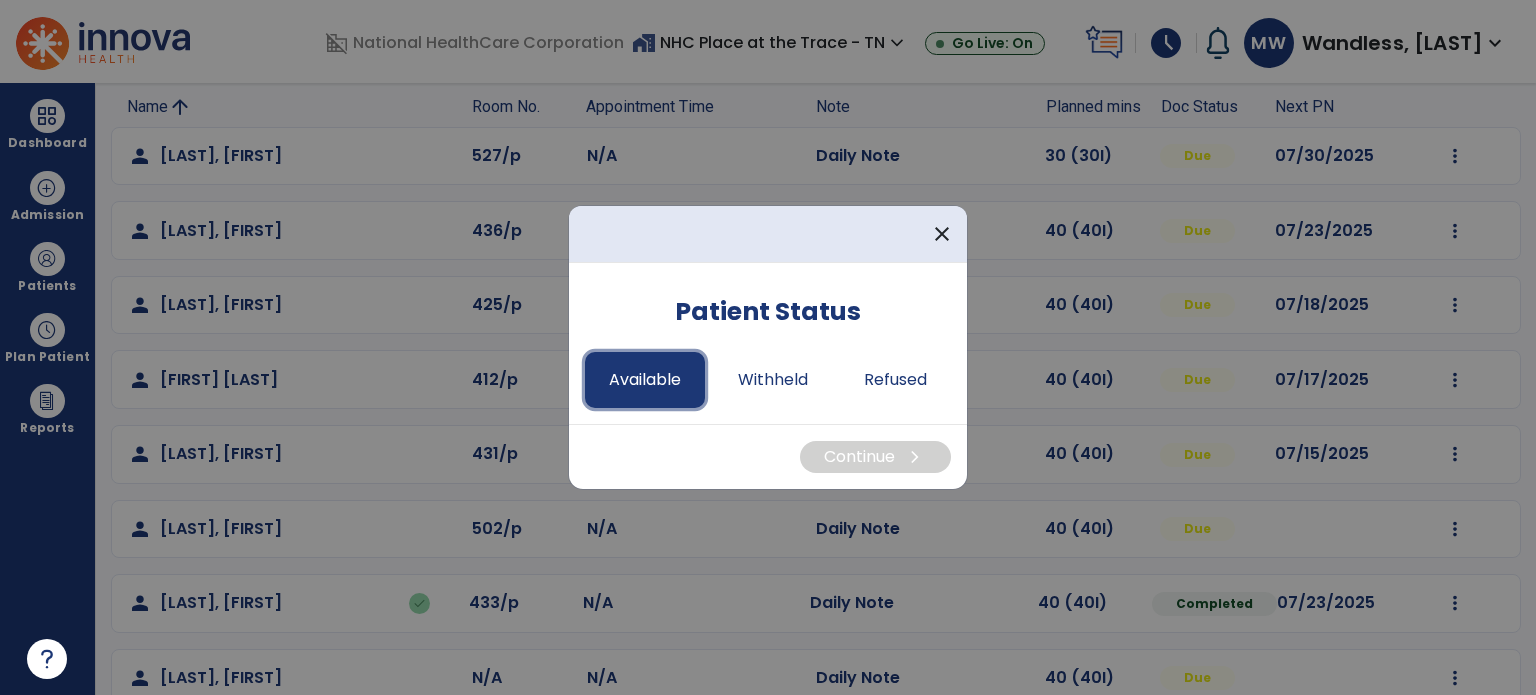 click on "Available" at bounding box center (645, 380) 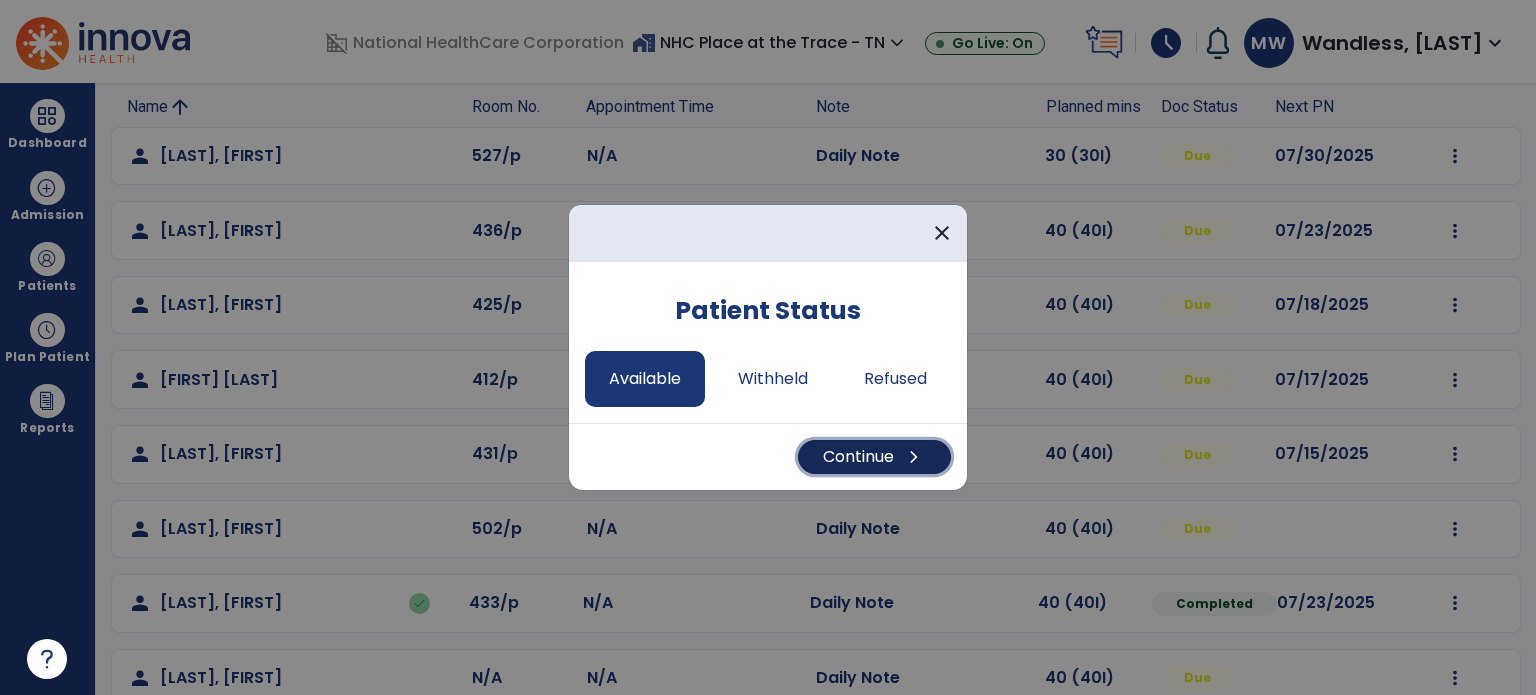 click on "Continue   chevron_right" at bounding box center (874, 457) 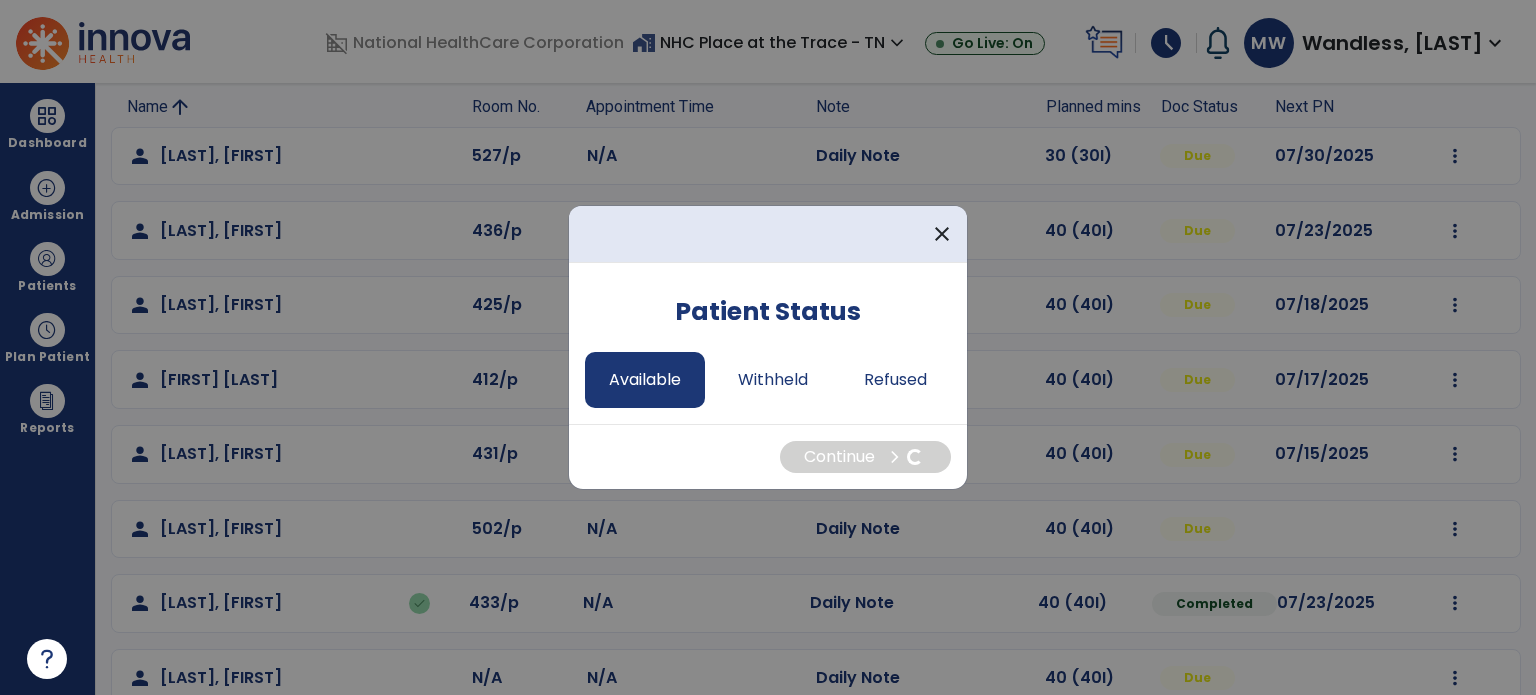 select on "*" 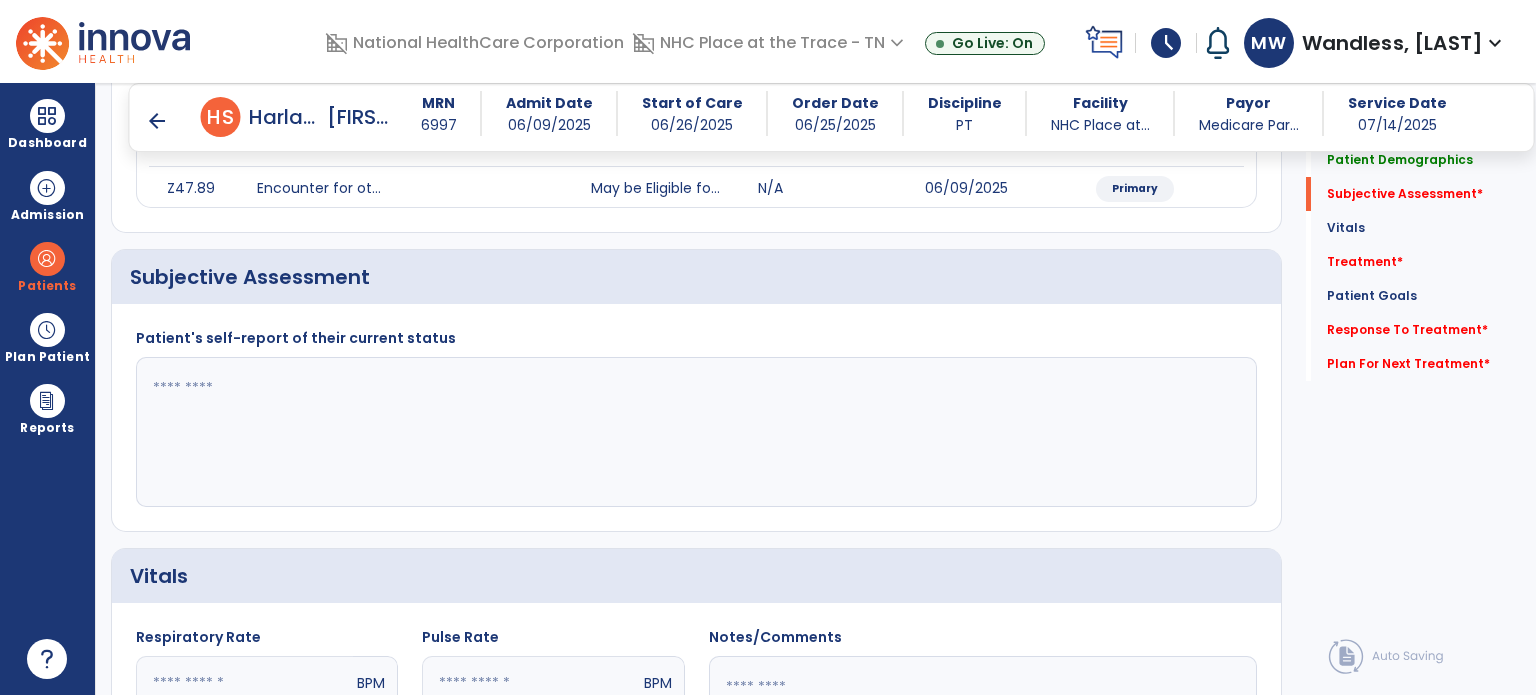 scroll, scrollTop: 276, scrollLeft: 0, axis: vertical 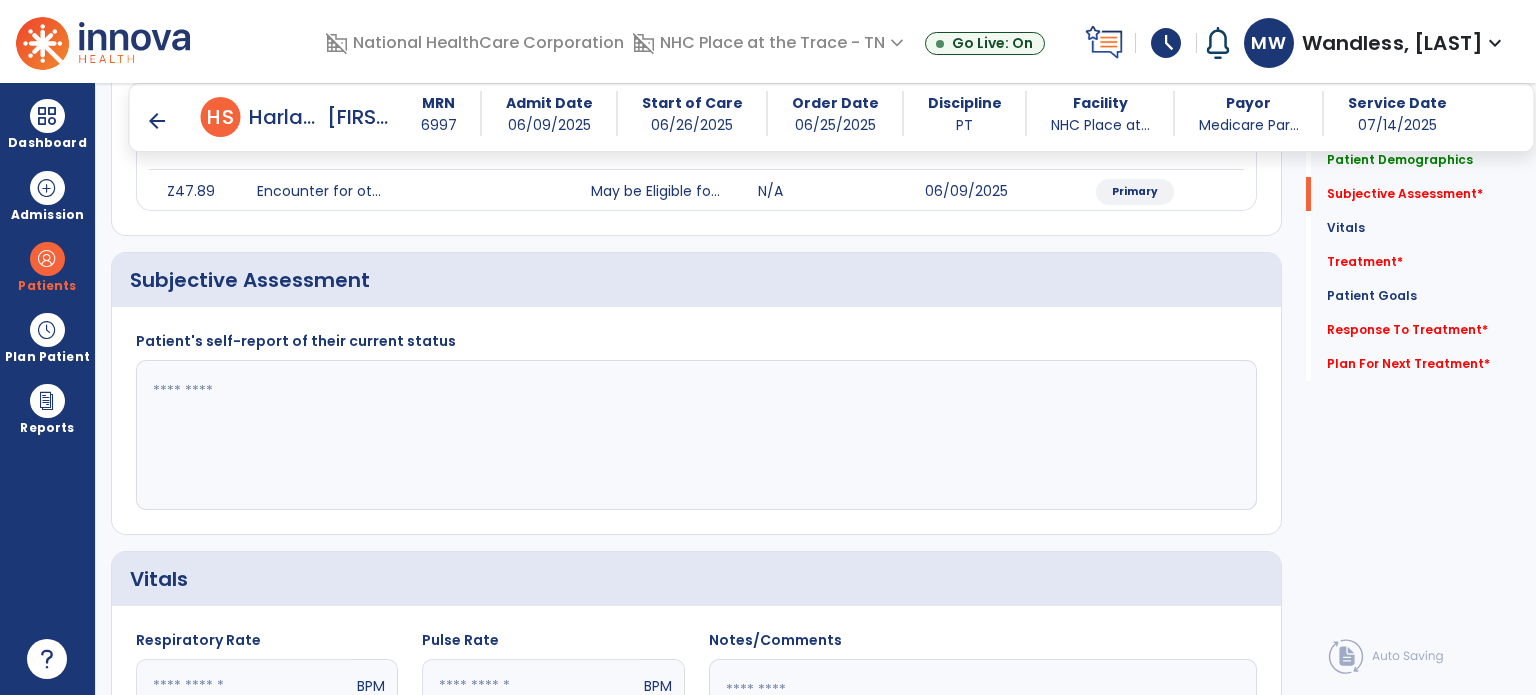 click 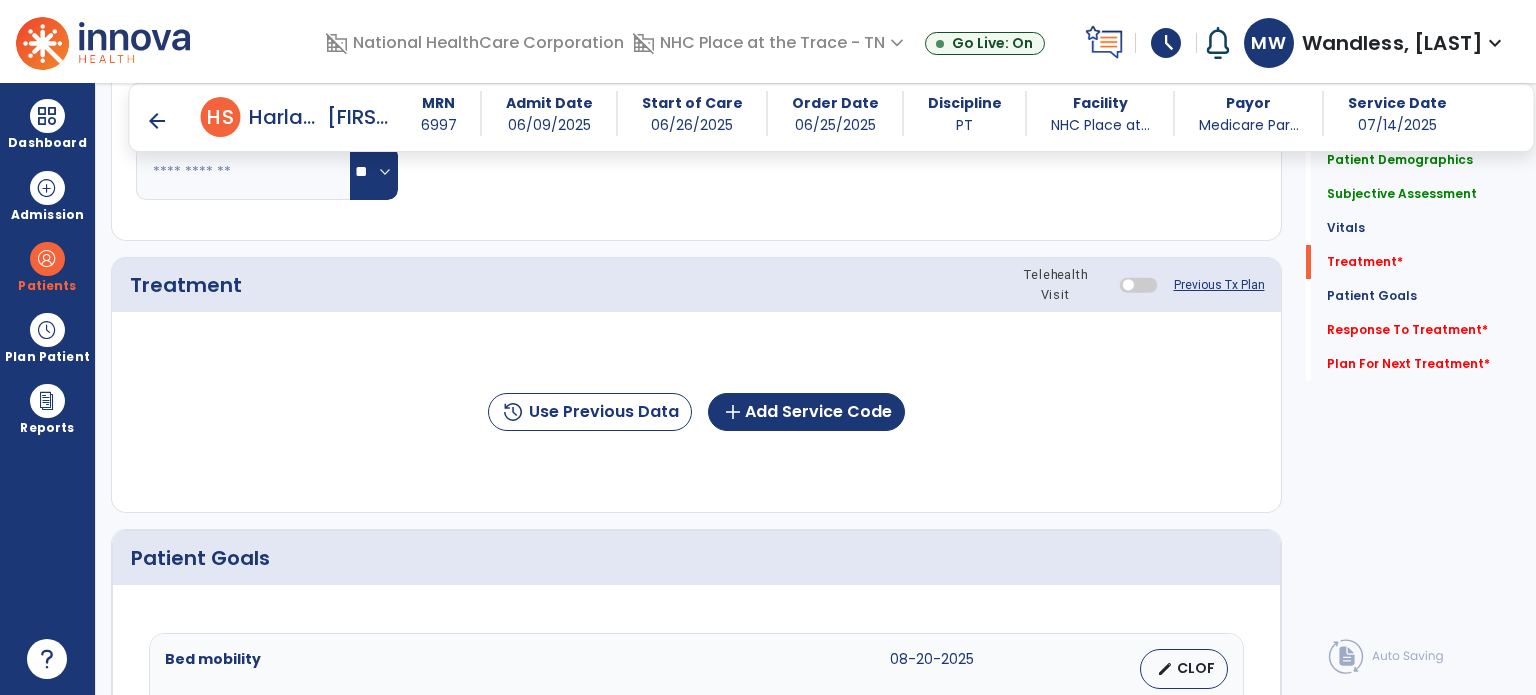 scroll, scrollTop: 991, scrollLeft: 0, axis: vertical 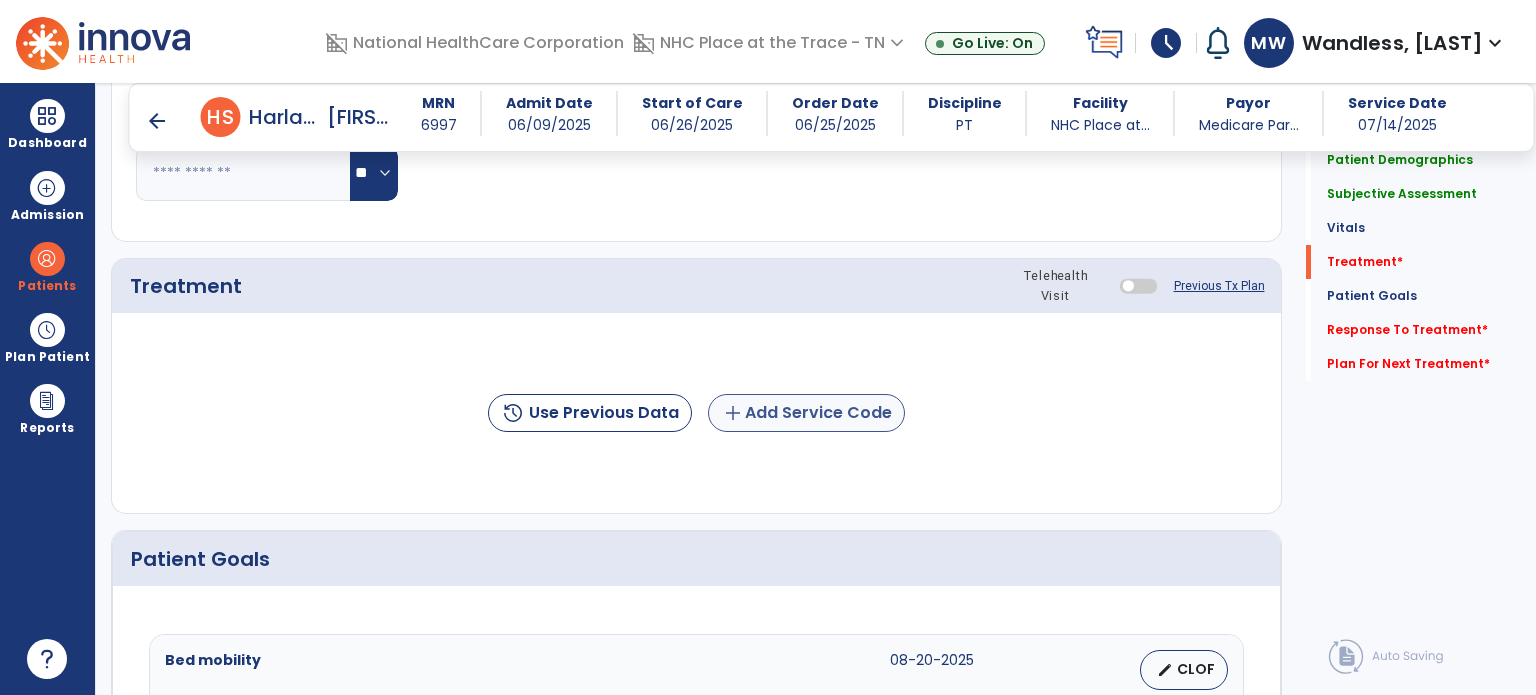 type on "**********" 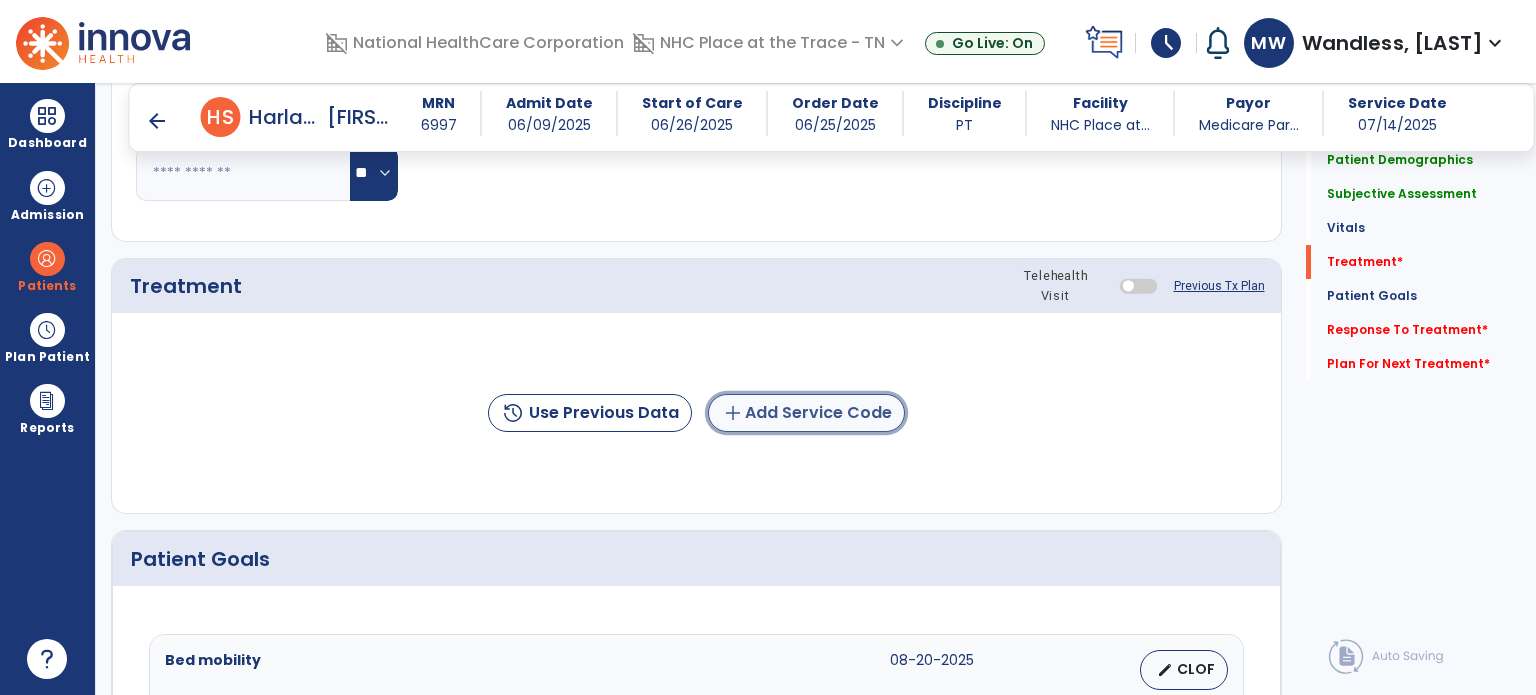 click on "add  Add Service Code" 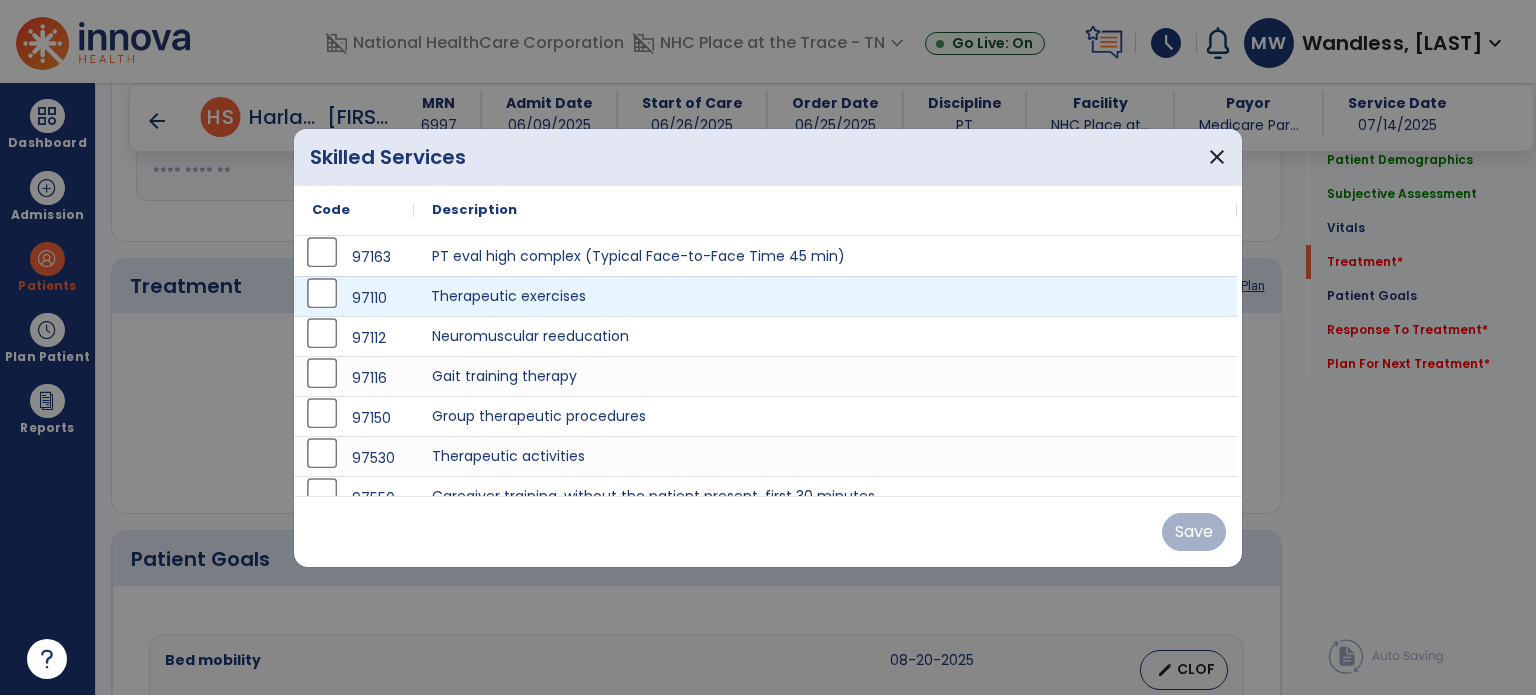 click on "Therapeutic exercises" at bounding box center (825, 296) 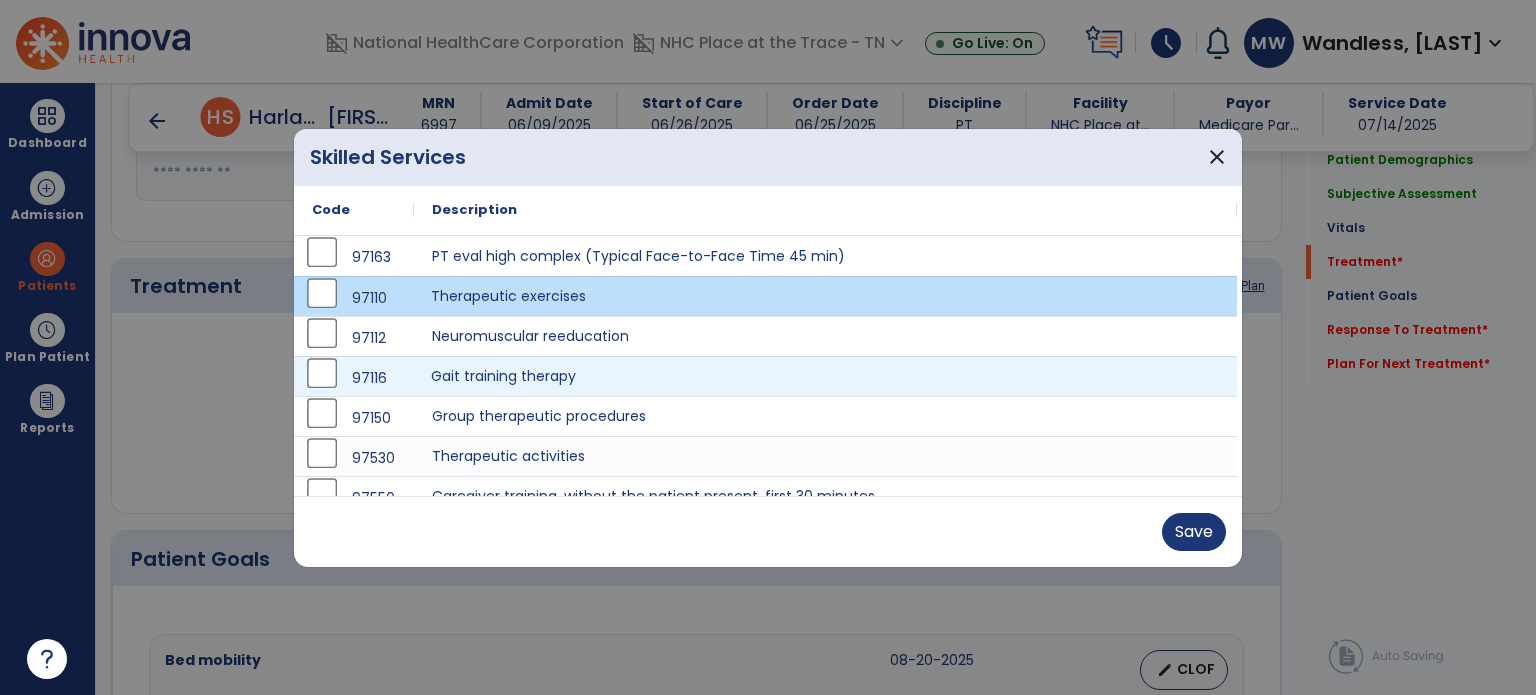 click on "Gait training therapy" at bounding box center [825, 376] 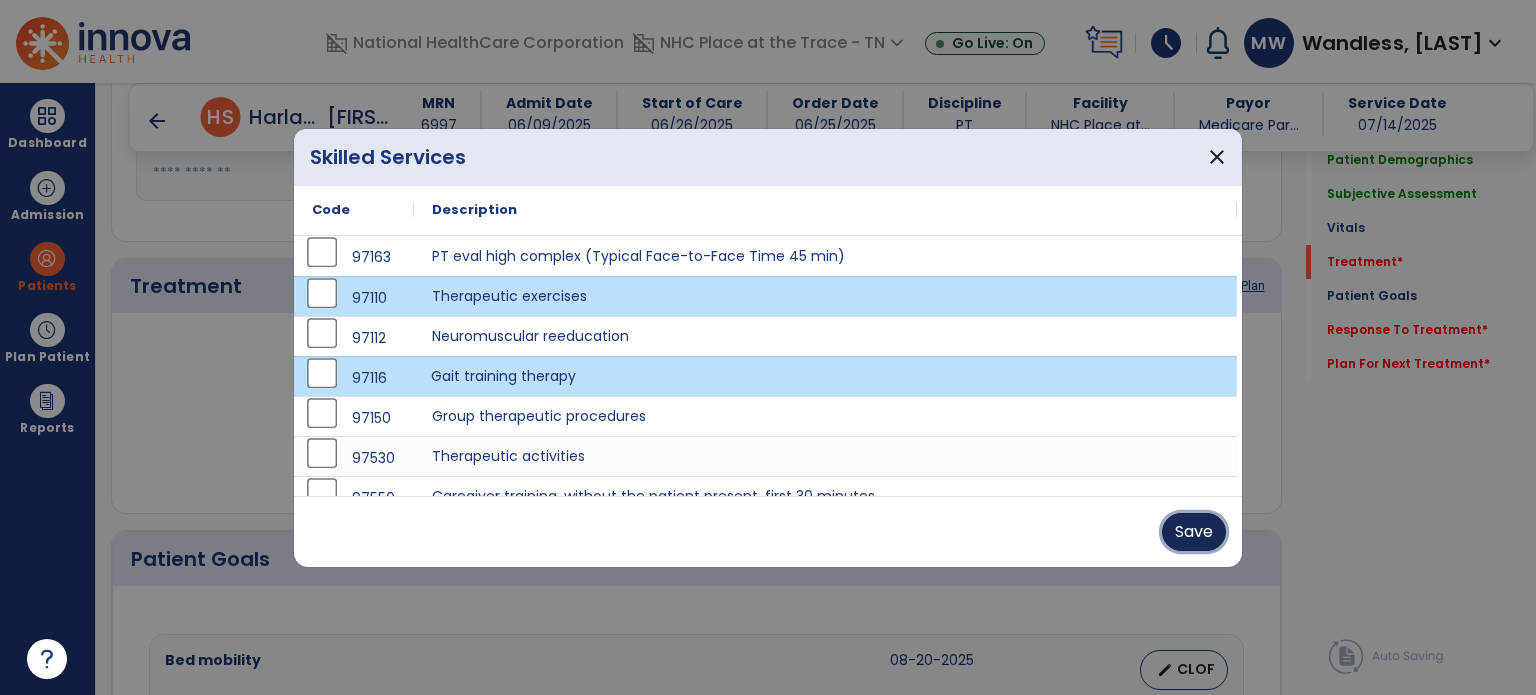 click on "Save" at bounding box center (1194, 532) 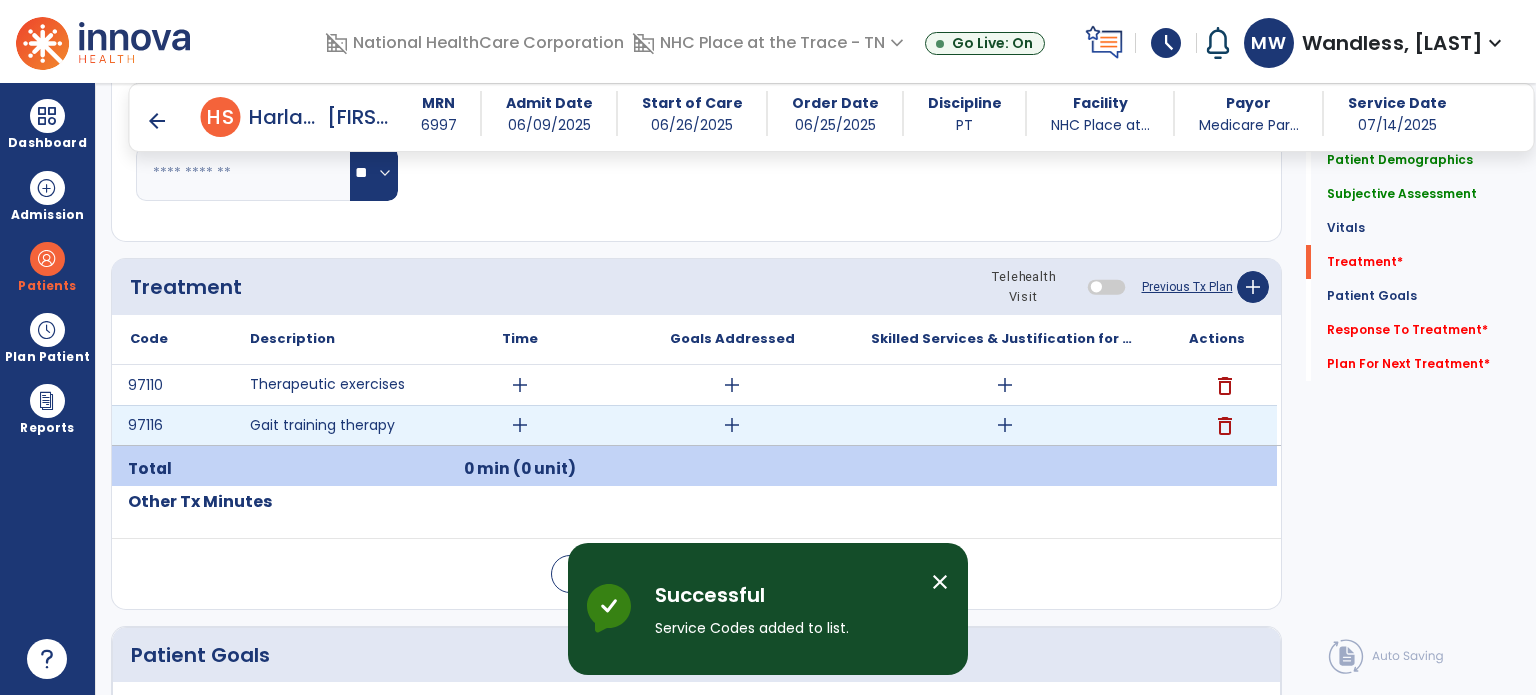 click on "add" at bounding box center [520, 425] 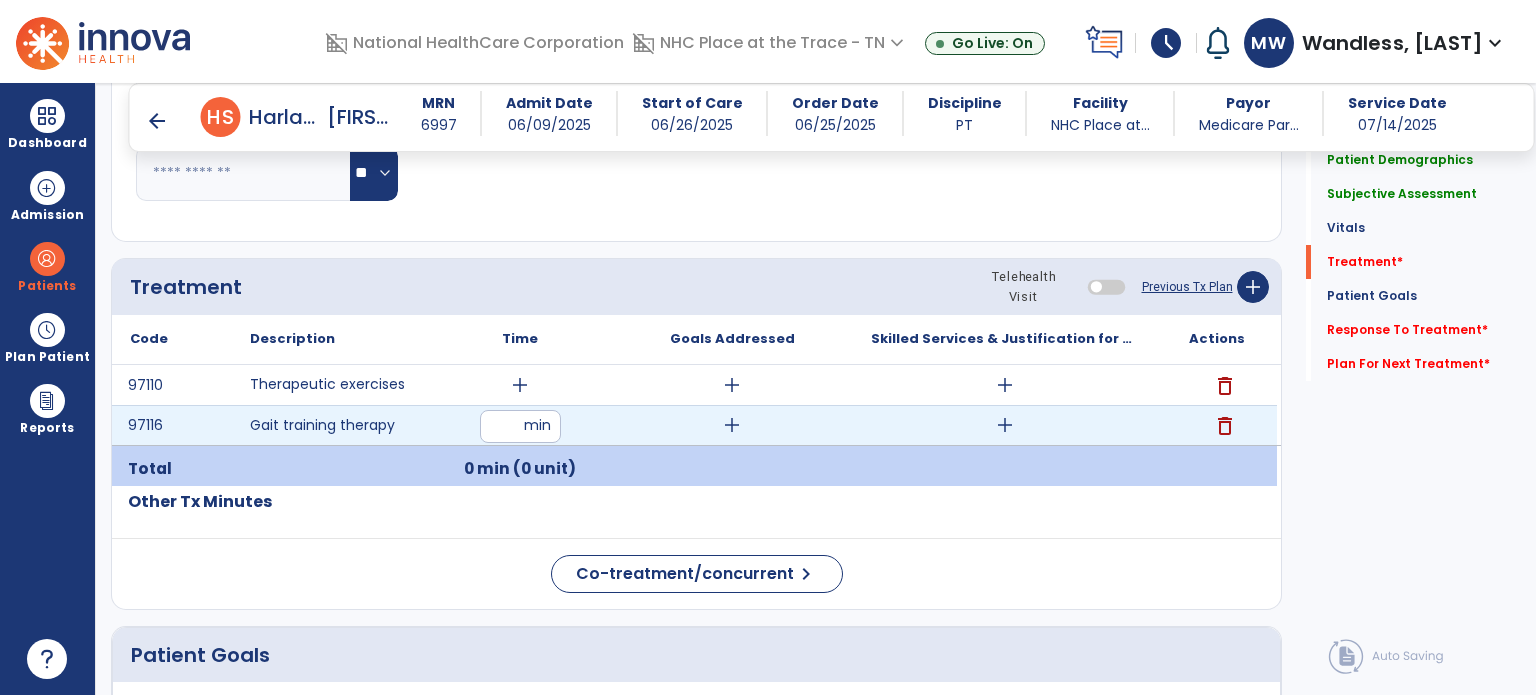 type on "*" 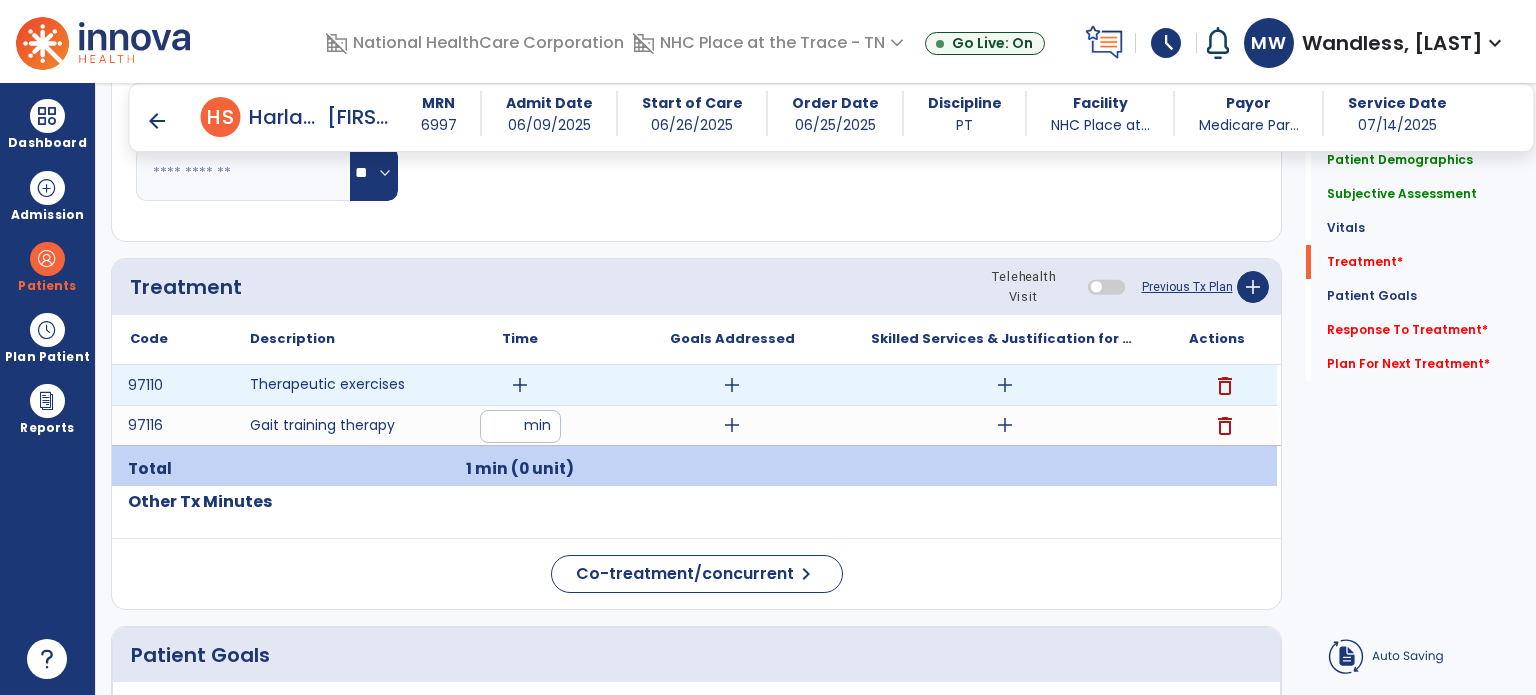 click on "add" at bounding box center [520, 385] 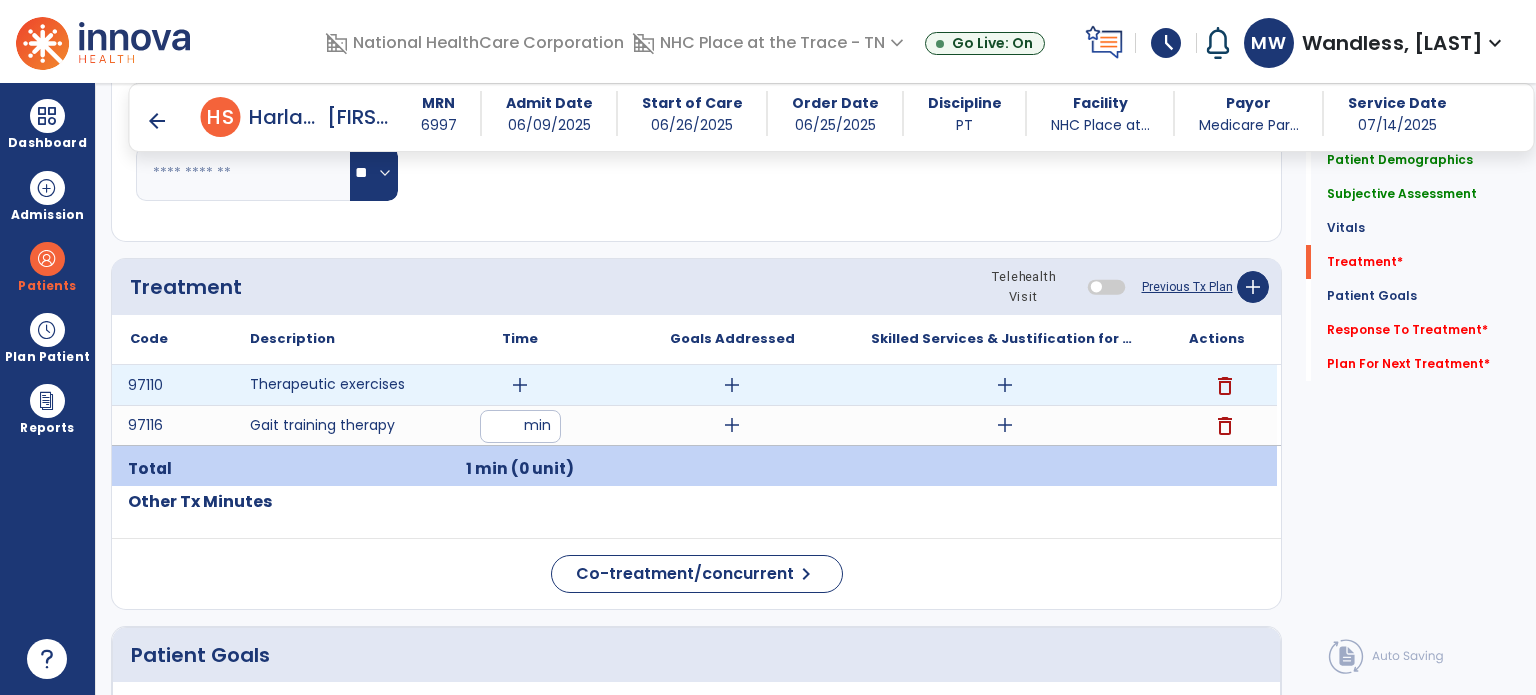 click on "add" at bounding box center (520, 385) 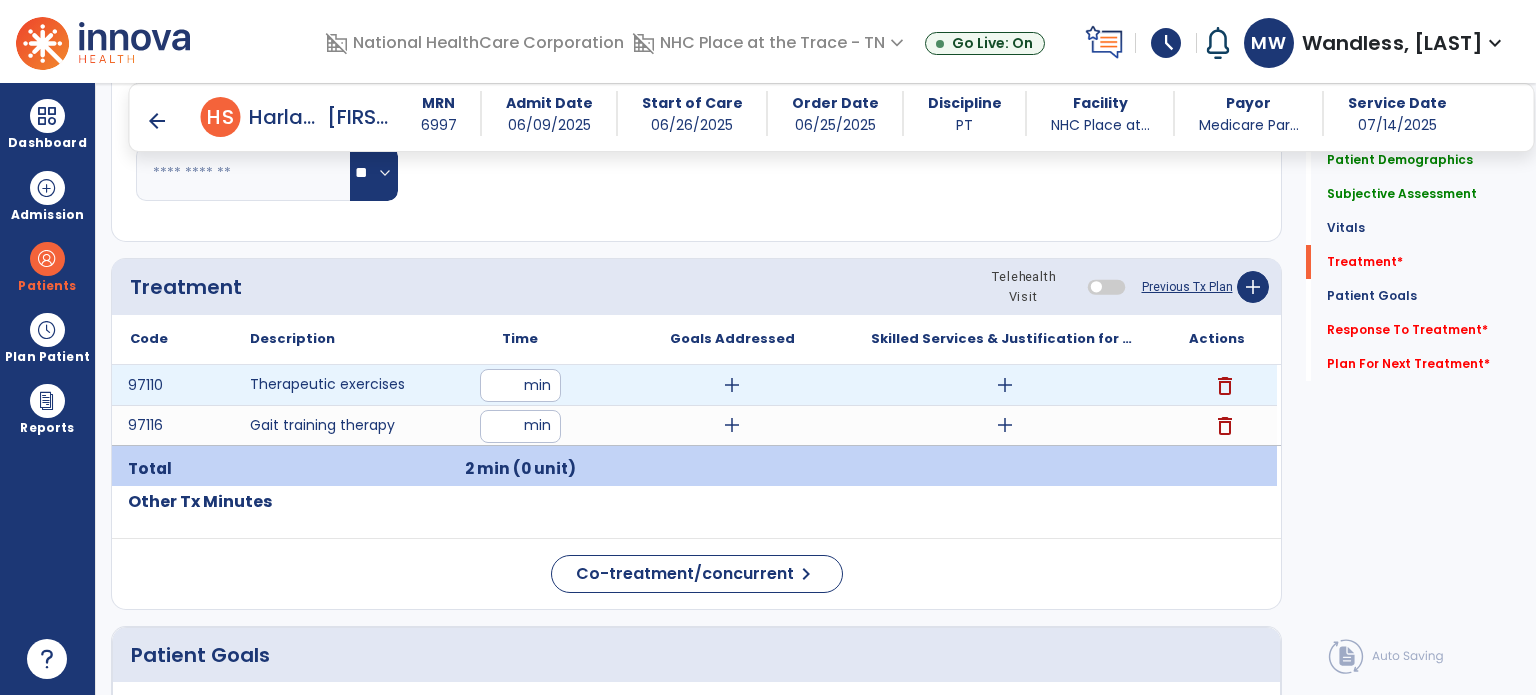 click on "add" at bounding box center [1005, 385] 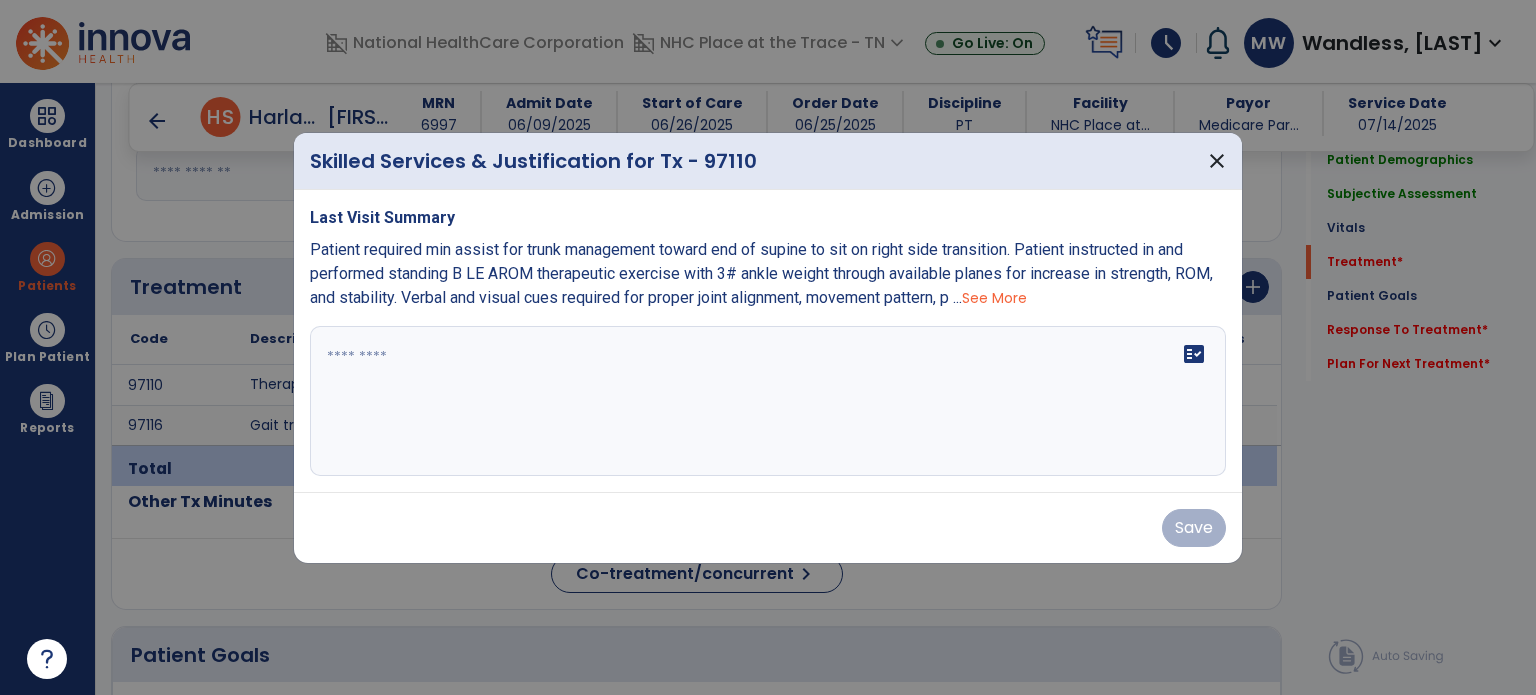 click on "fact_check" at bounding box center (768, 401) 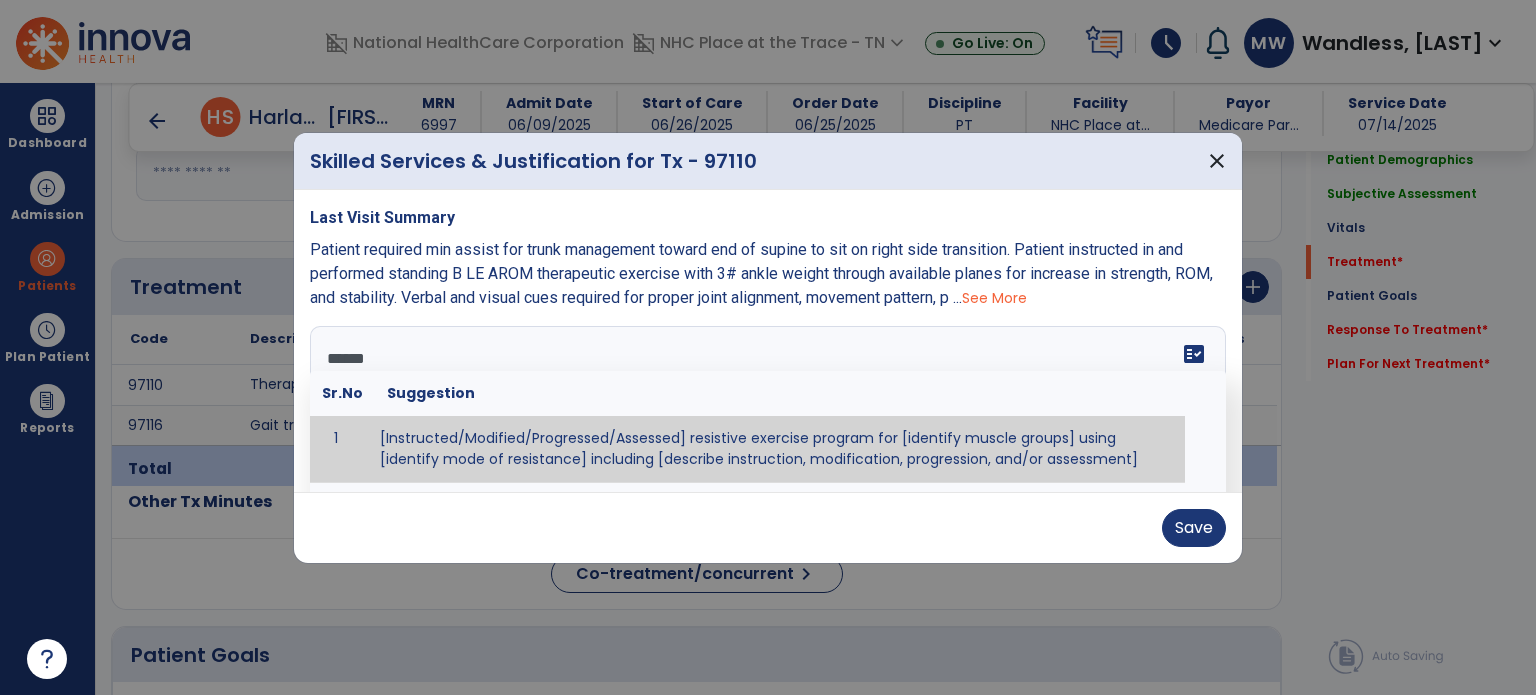 type on "*******" 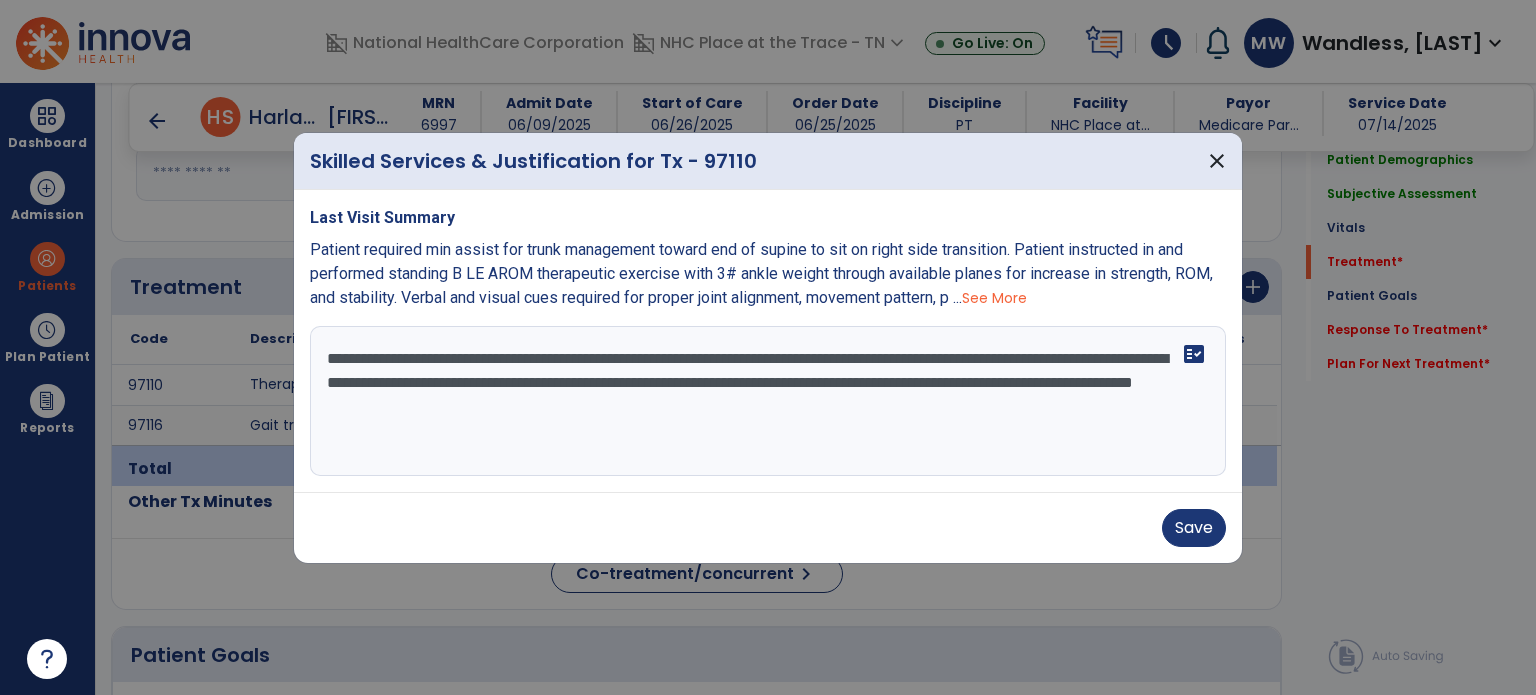 type on "**********" 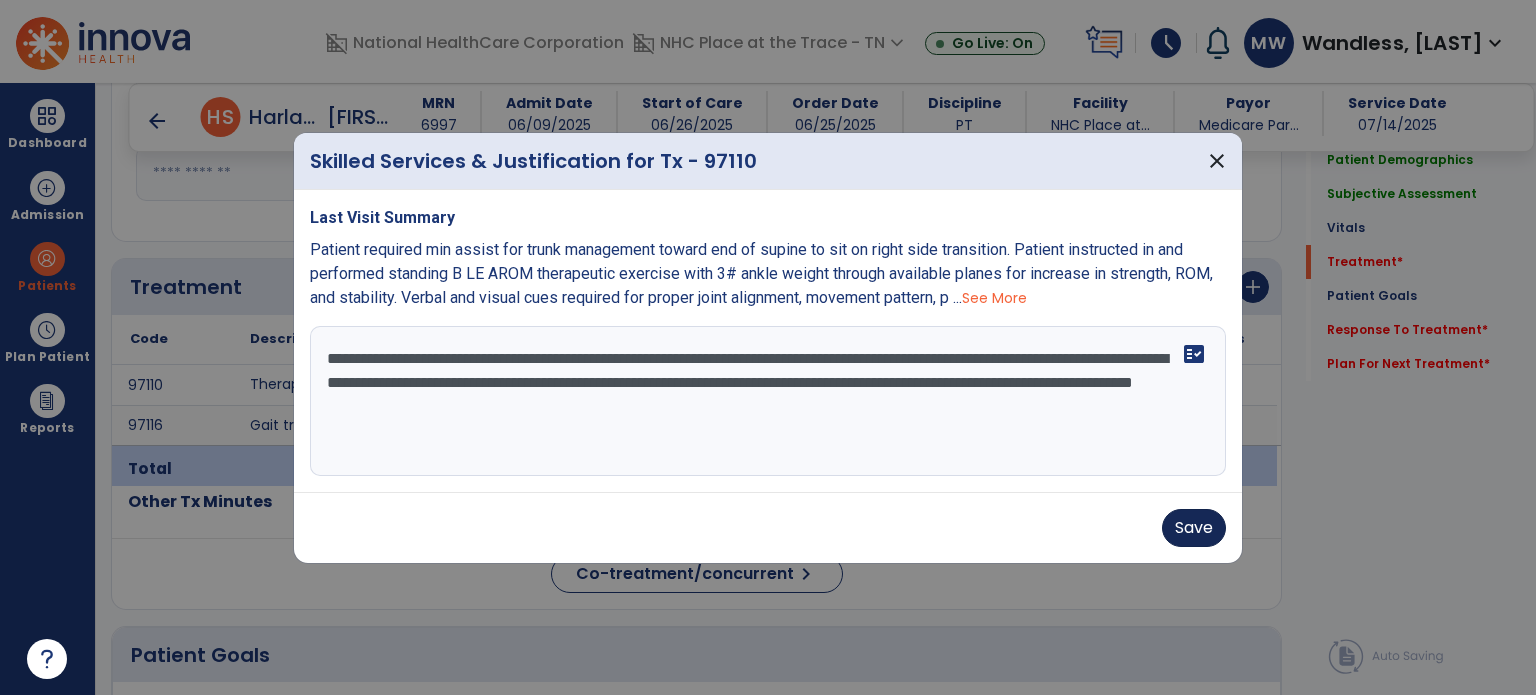 click on "Save" at bounding box center (1194, 528) 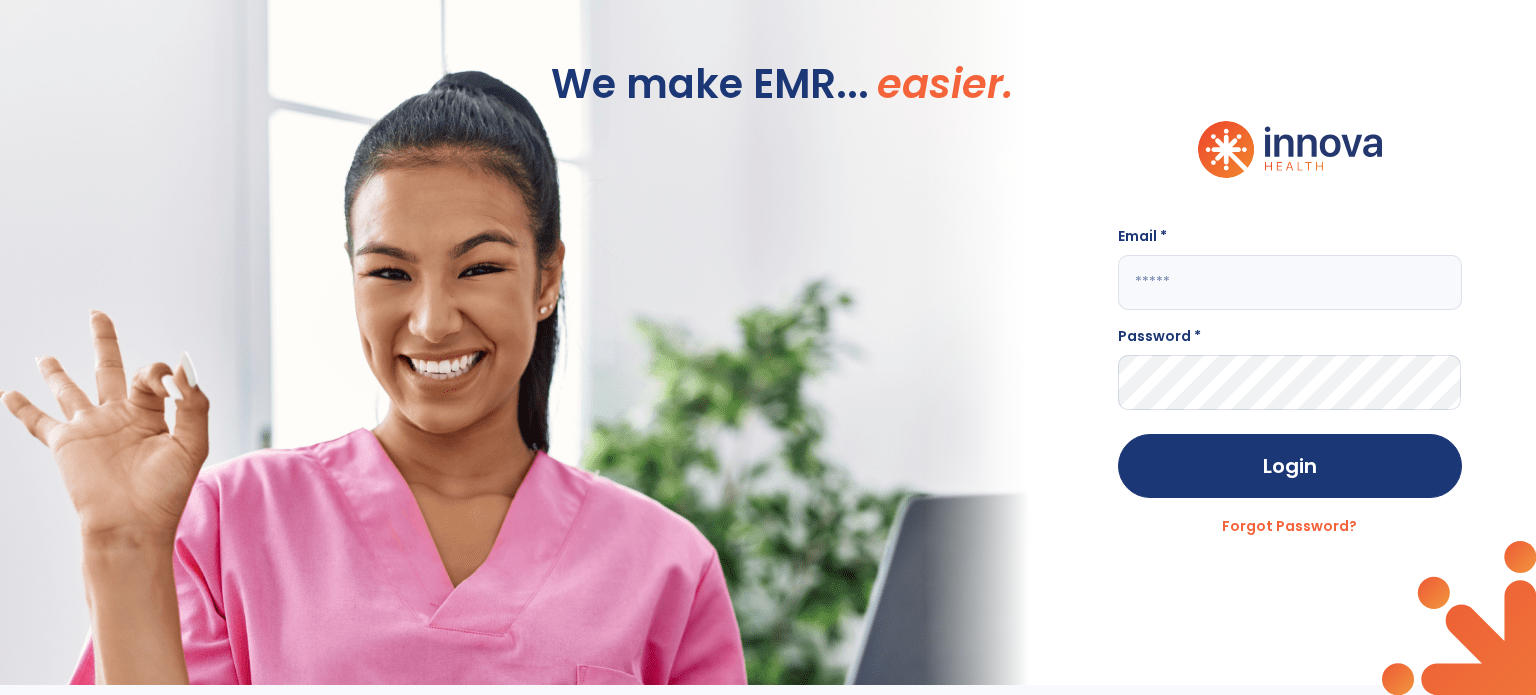 scroll, scrollTop: 0, scrollLeft: 0, axis: both 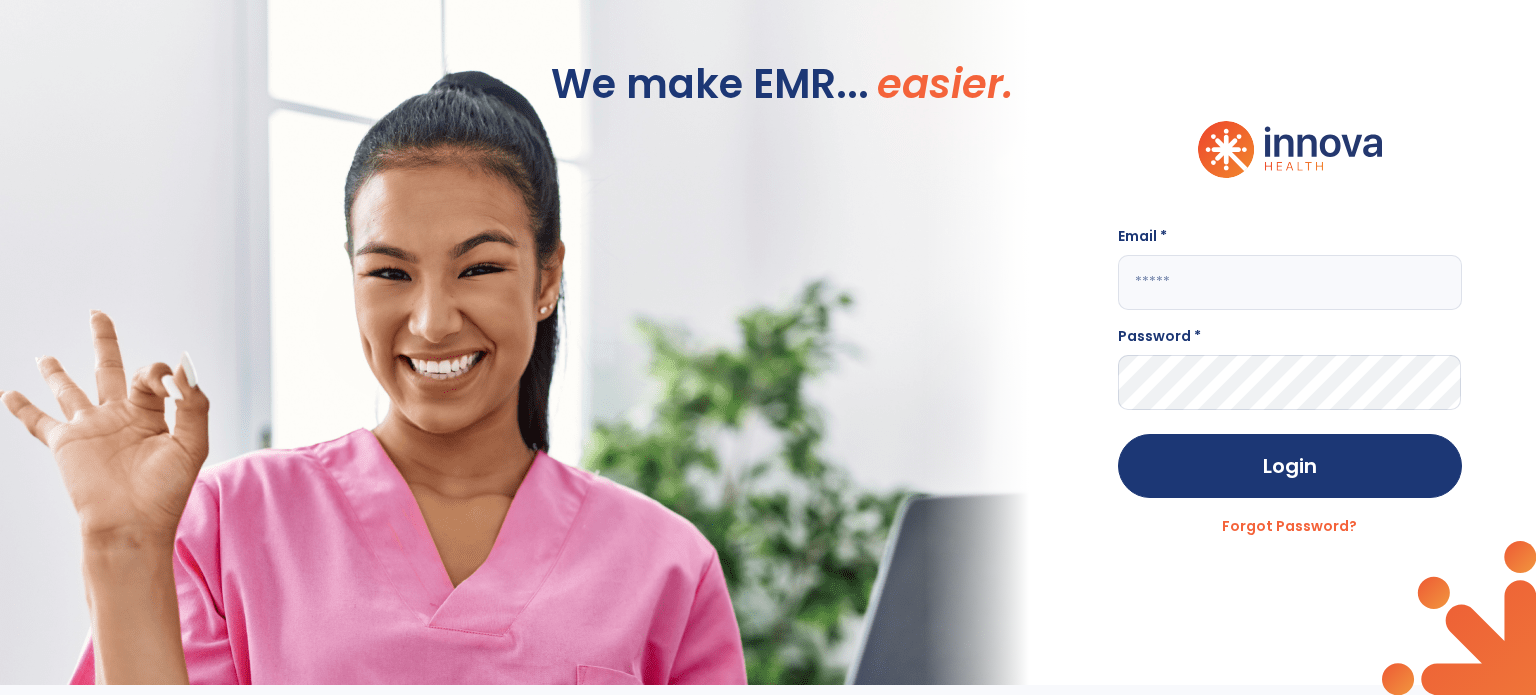 click 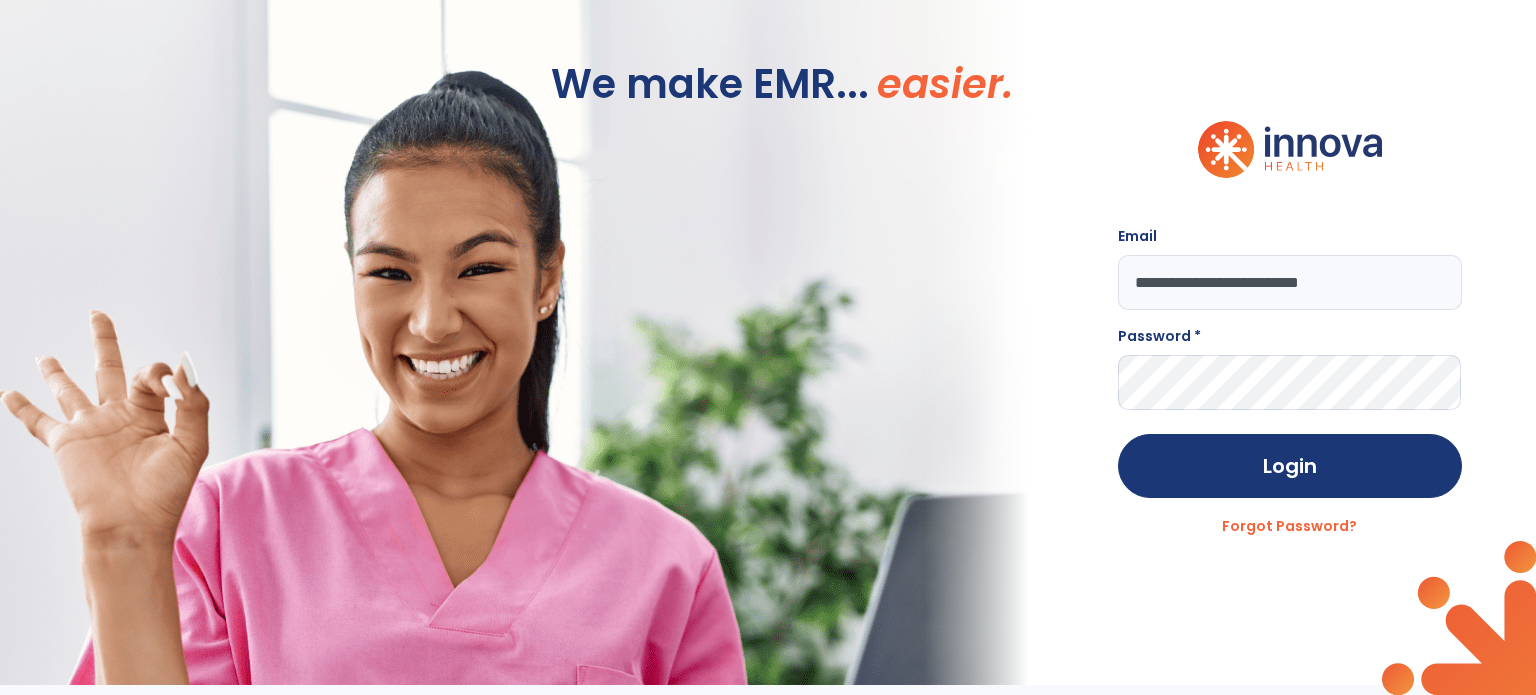 type on "**********" 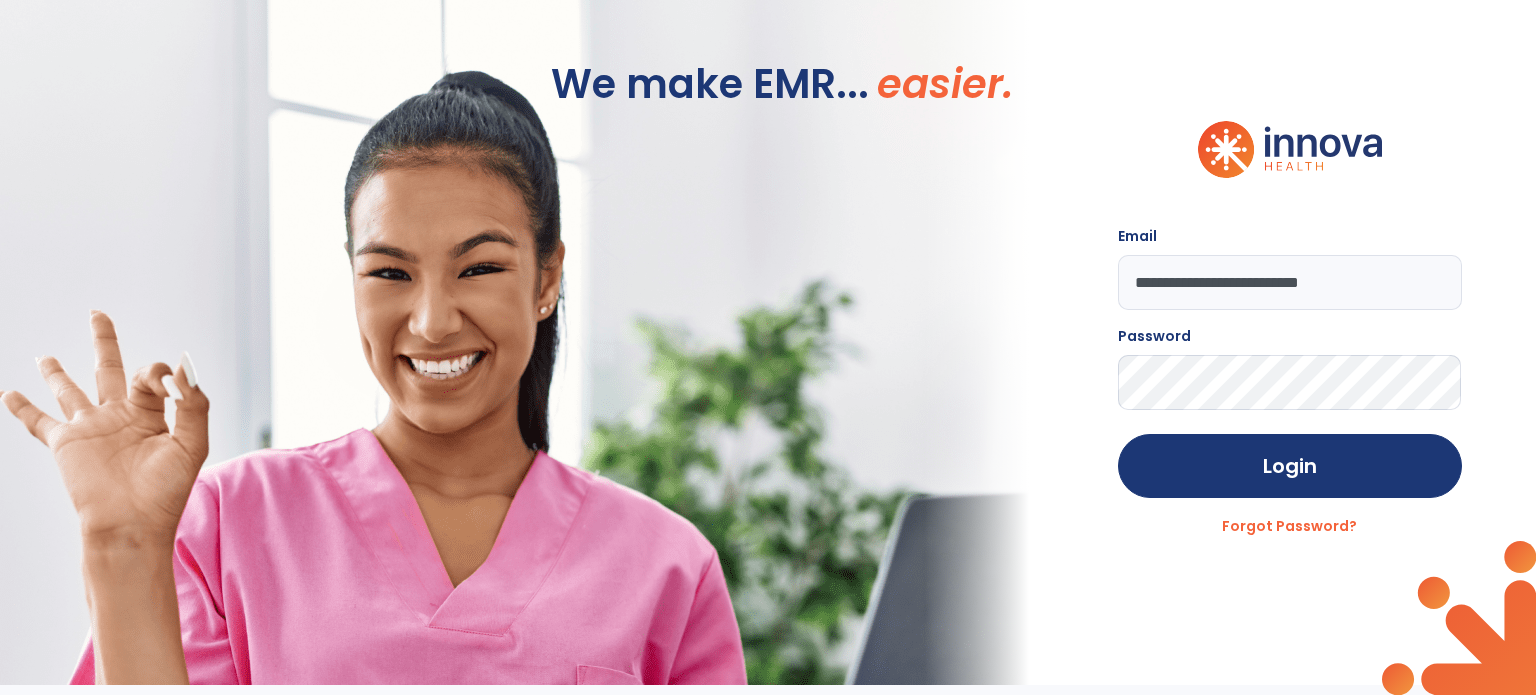 click on "Login" 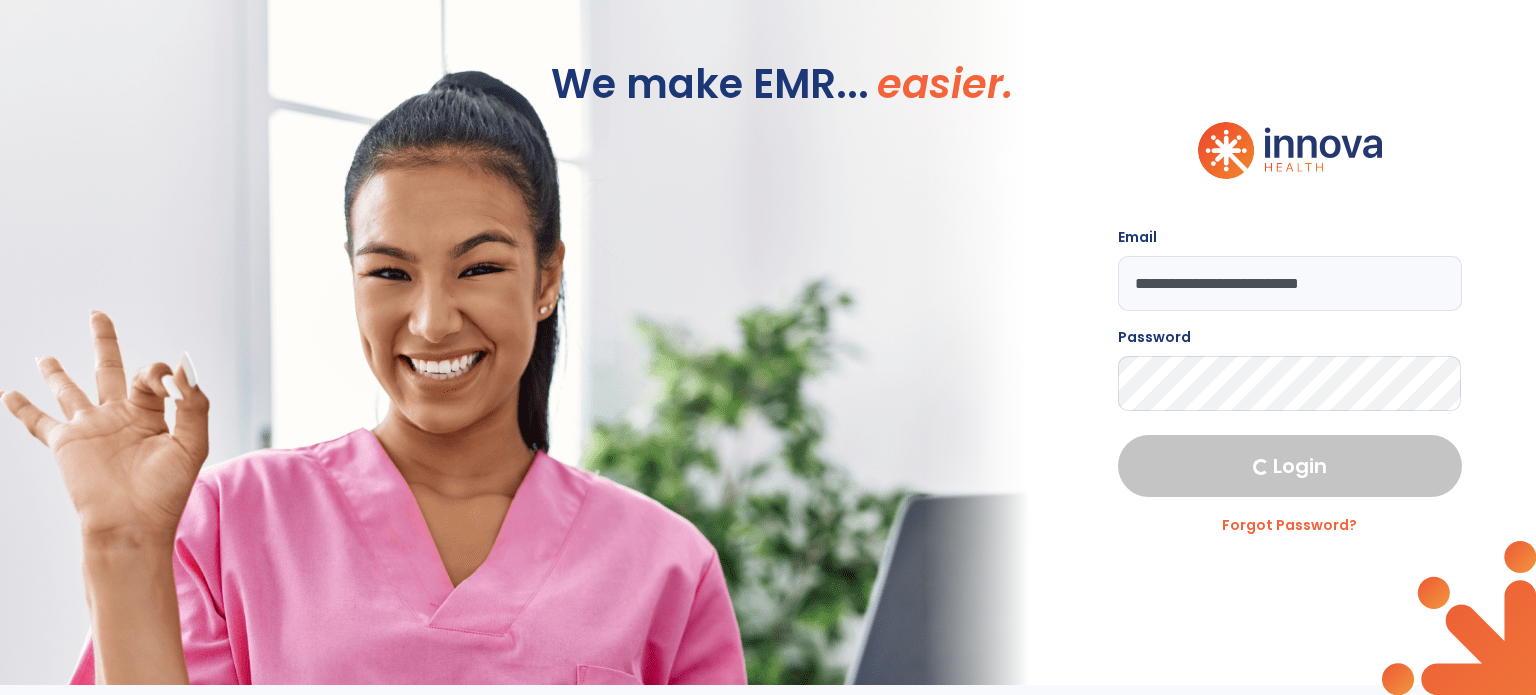 select on "****" 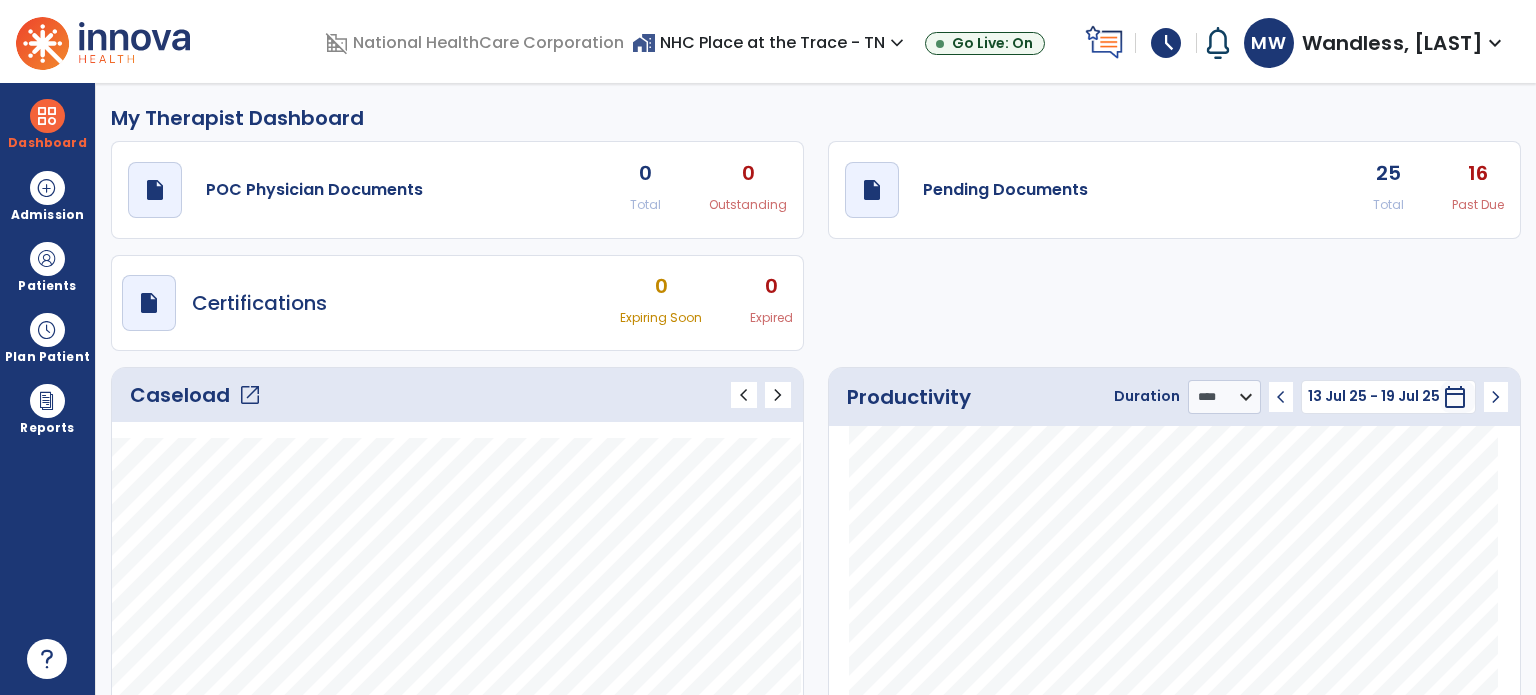 click on "open_in_new" 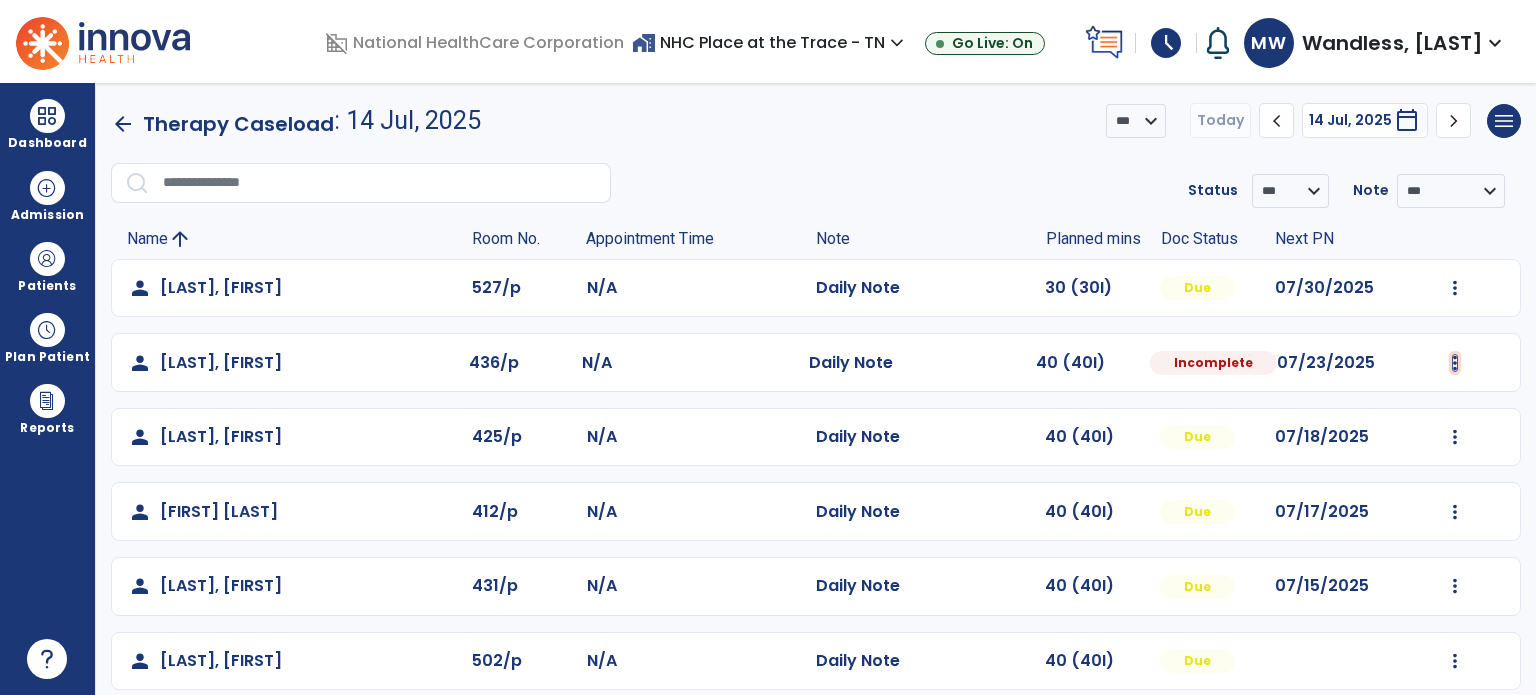 click at bounding box center [1455, 288] 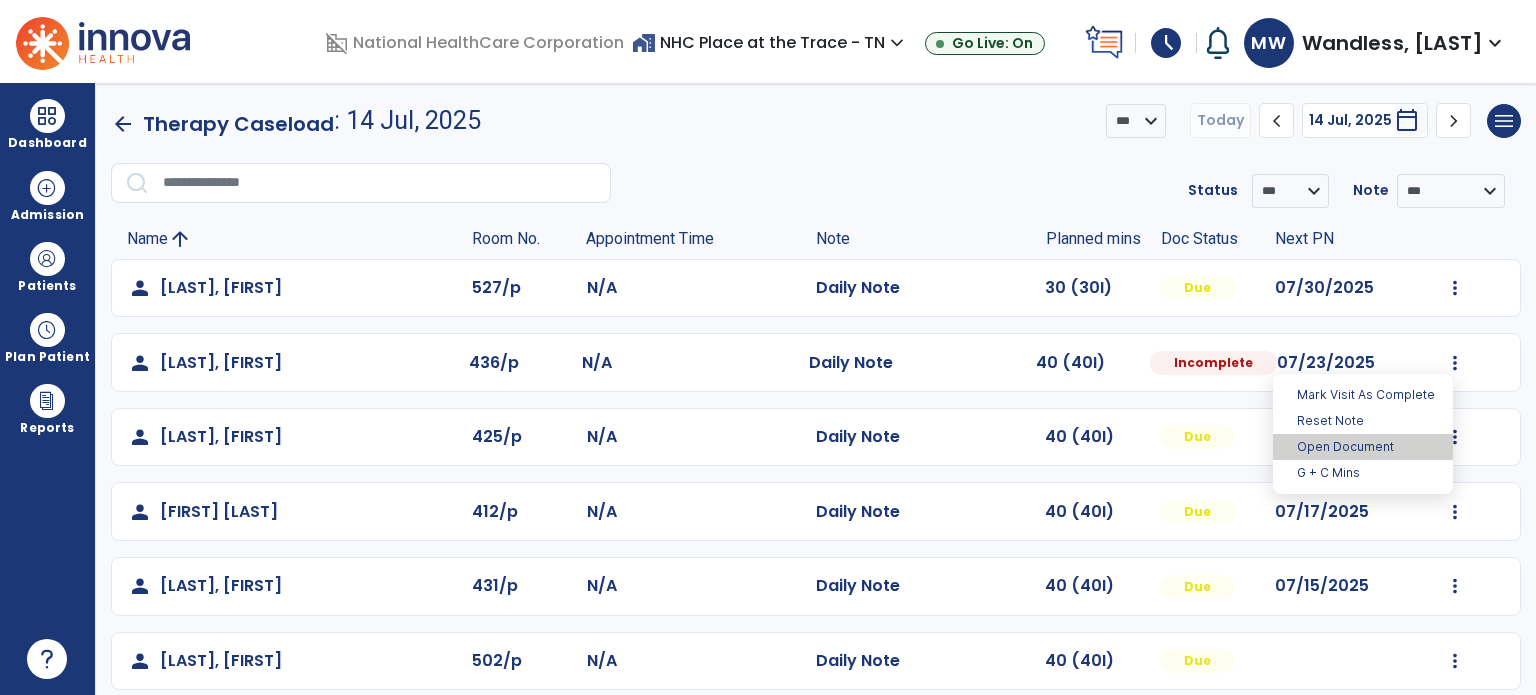 click on "Open Document" at bounding box center (1363, 447) 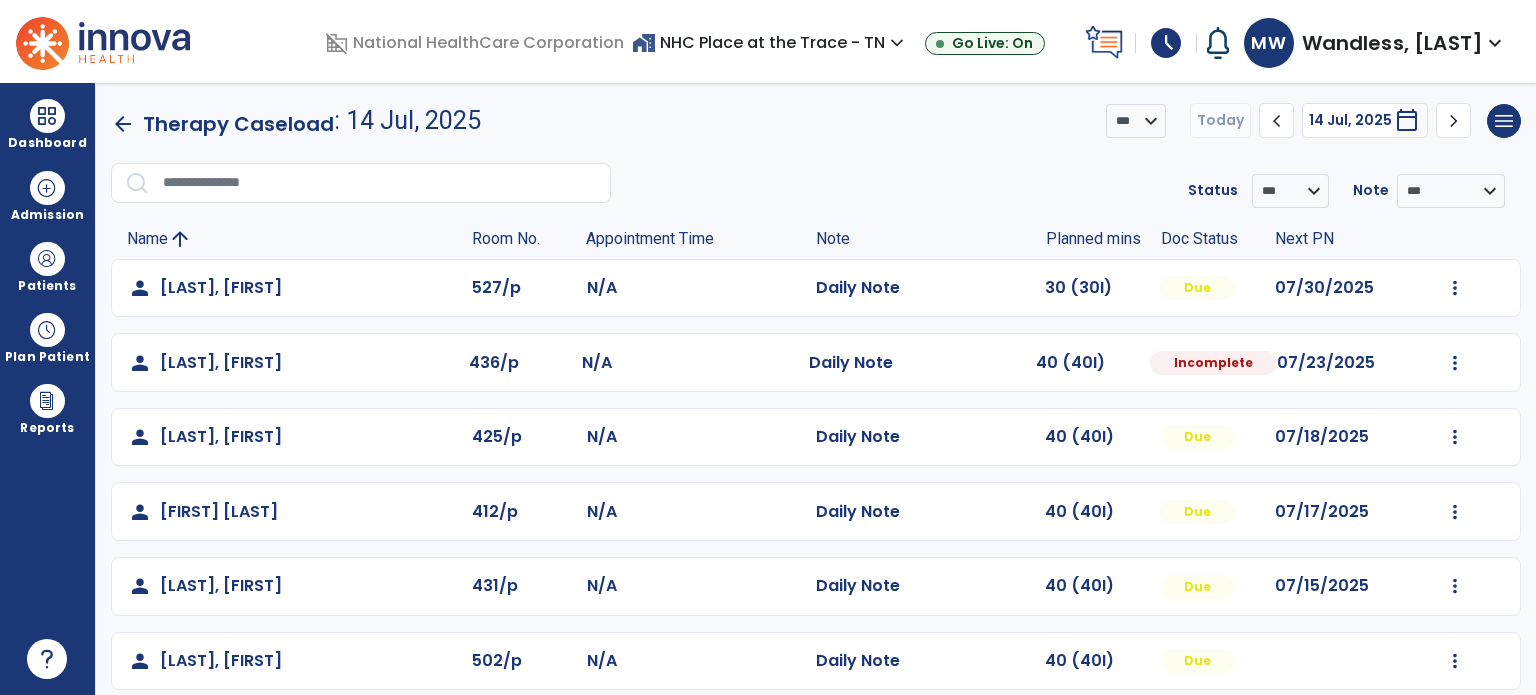 select on "*" 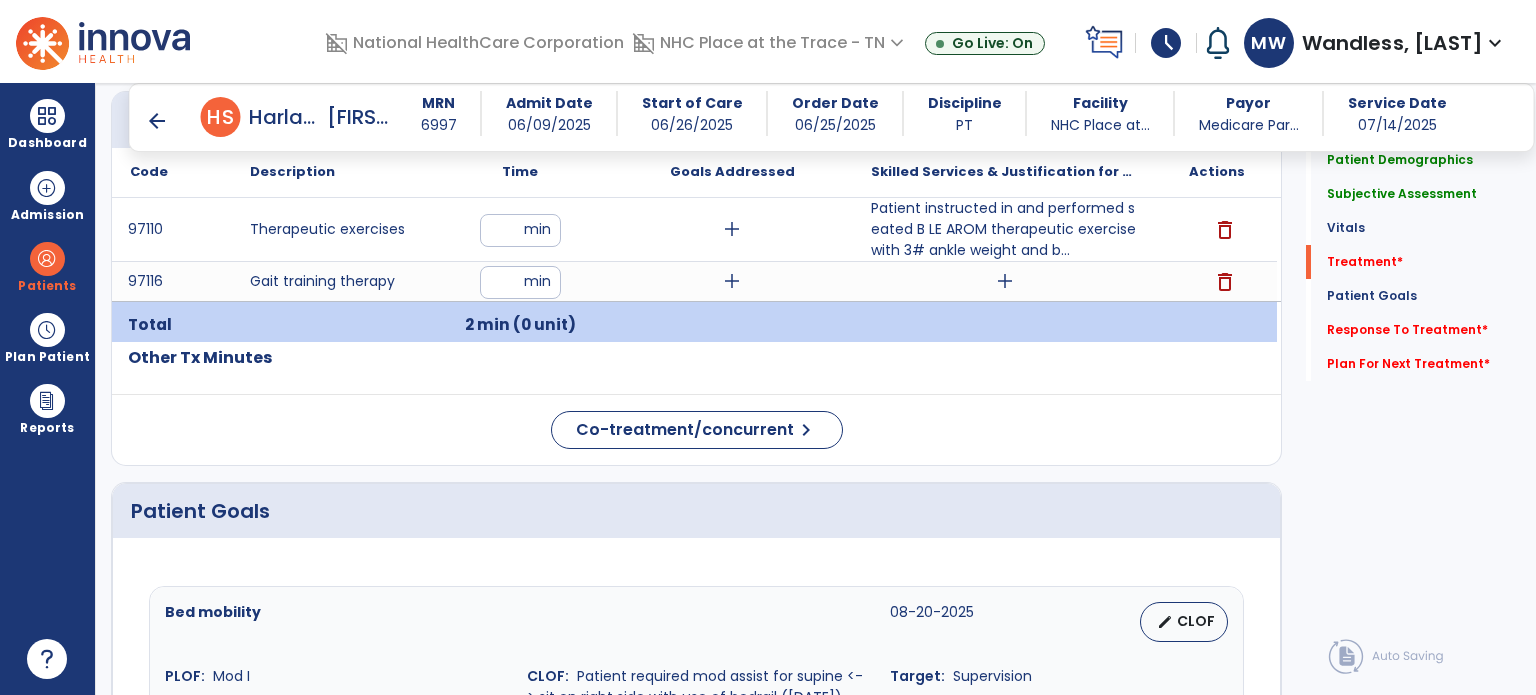 scroll, scrollTop: 1160, scrollLeft: 0, axis: vertical 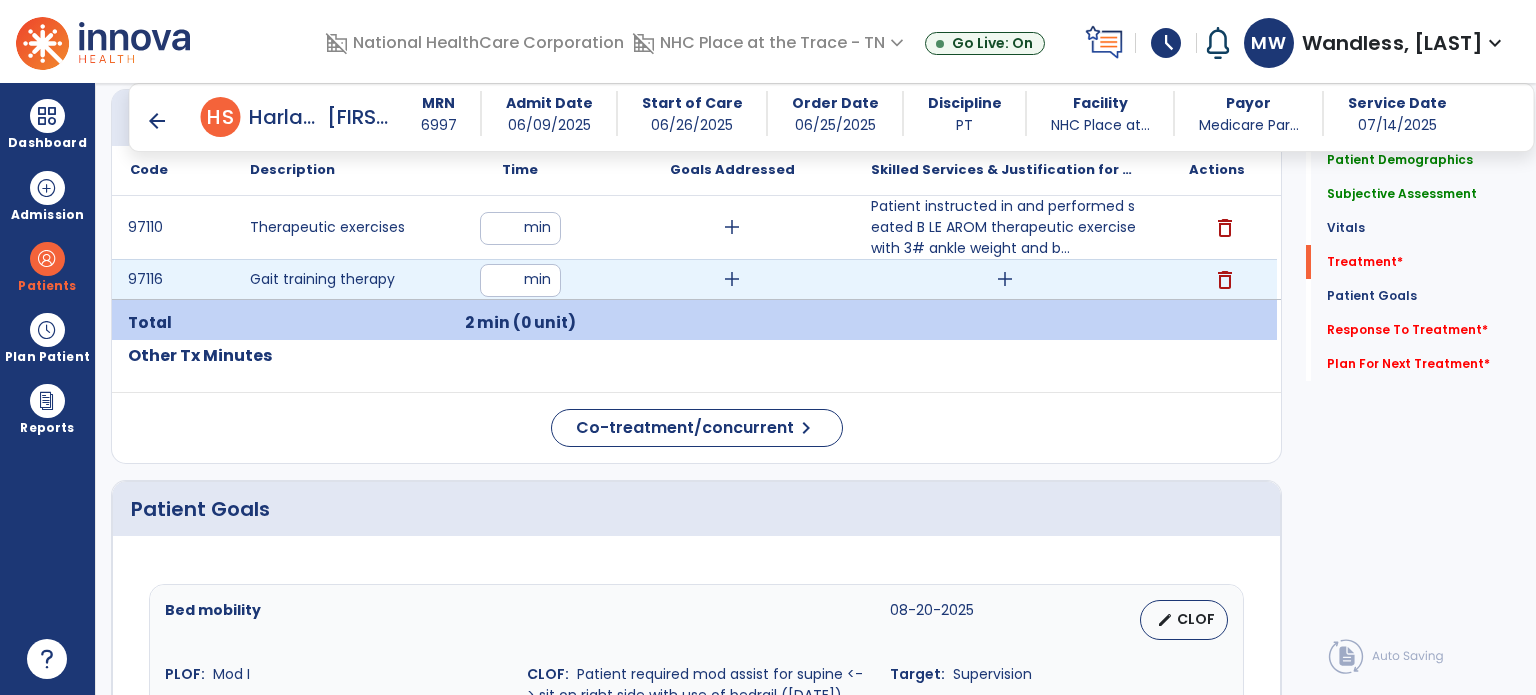 click on "add" at bounding box center (1005, 279) 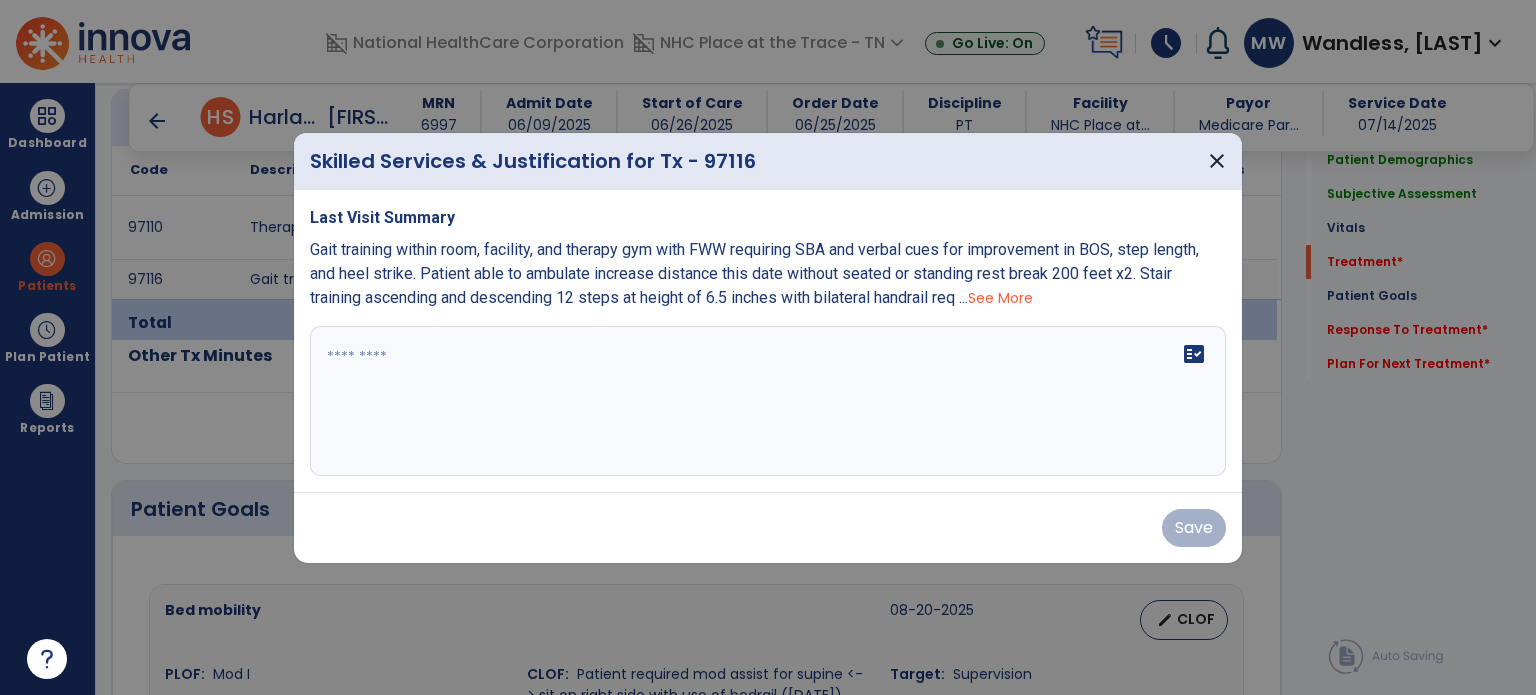 click on "Gait training within room, facility, and therapy gym with FWW requiring SBA and verbal cues for improvement in BOS, step length, and heel strike. Patient able to ambulate increase distance this date without seated or standing rest break 200 feet x2. Stair training ascending and descending 12 steps at height of 6.5 inches with bilateral handrail req ..." at bounding box center (754, 273) 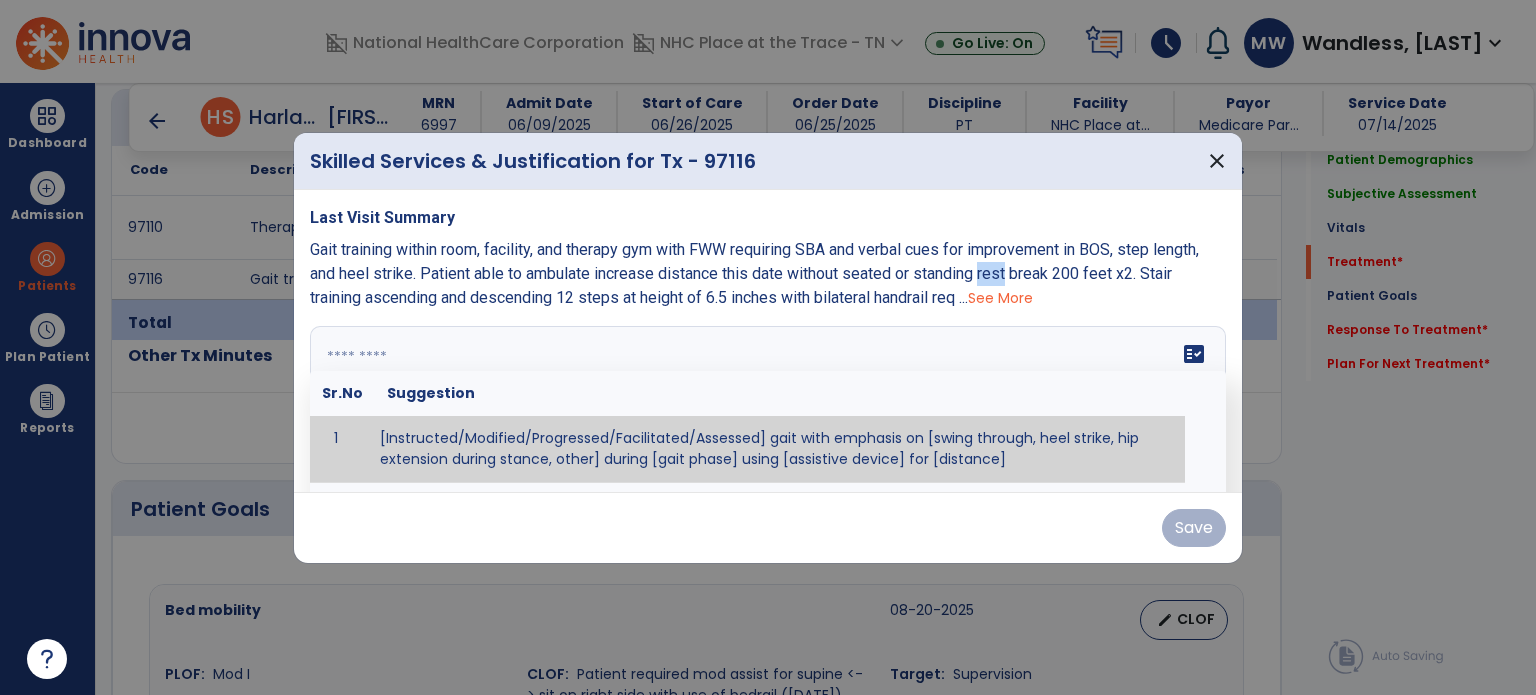 click on "fact_check  Sr.No Suggestion 1 [Instructed/Modified/Progressed/Facilitated/Assessed] gait with emphasis on [swing through, heel strike, hip extension during stance, other] during [gait phase] using [assistive device] for [distance] 2 [Instructed/Modified/Progressed/Facilitated/Assessed] use of [assistive device] and [NWB, PWB, step-to gait pattern, step through gait pattern] 3 [Instructed/Modified/Progressed/Facilitated/Assessed] patient's ability to [ascend/descend # of steps, perform directional changes, walk on even/uneven surfaces, pick-up objects off floor, velocity changes, other] using [assistive device]. 4 [Instructed/Modified/Progressed/Facilitated/Assessed] pre-gait activities including [identify exercise] in order to prepare for gait training. 5" at bounding box center [768, 401] 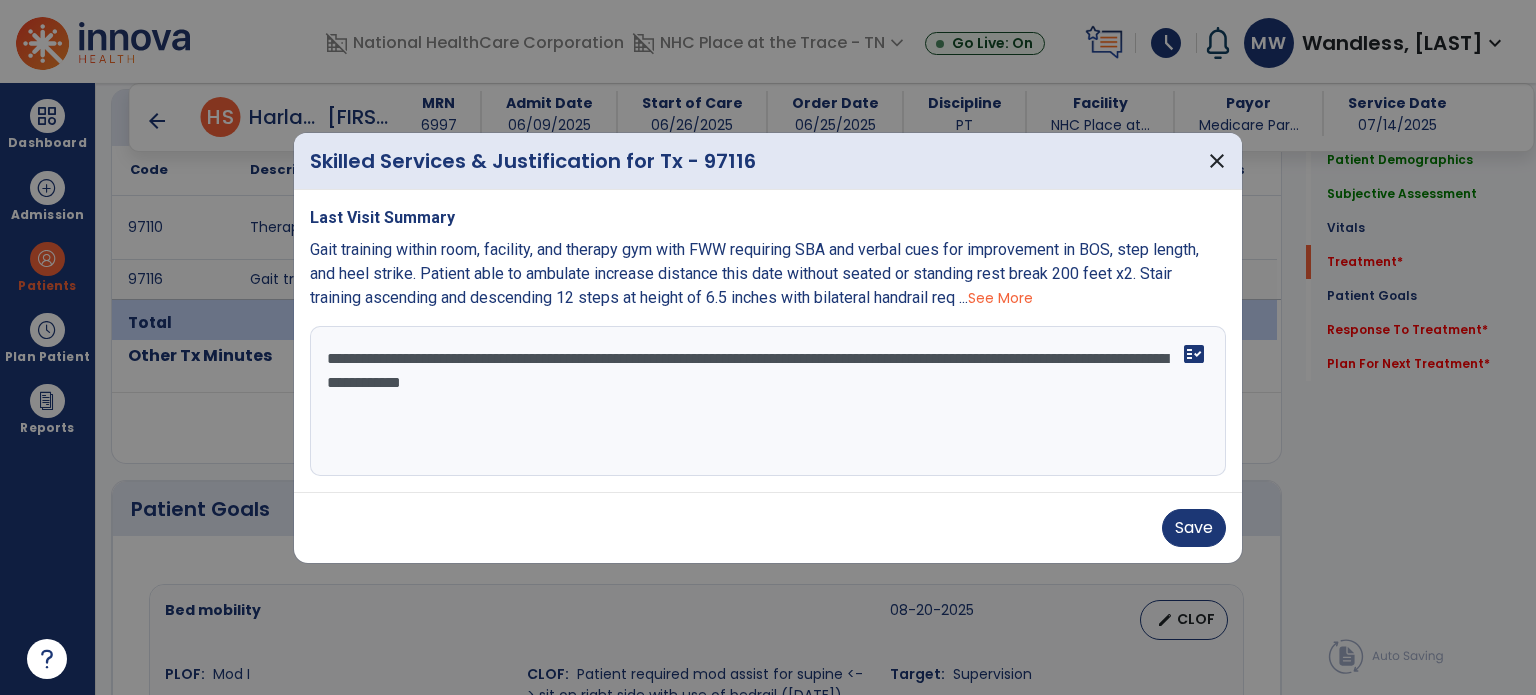 type on "**********" 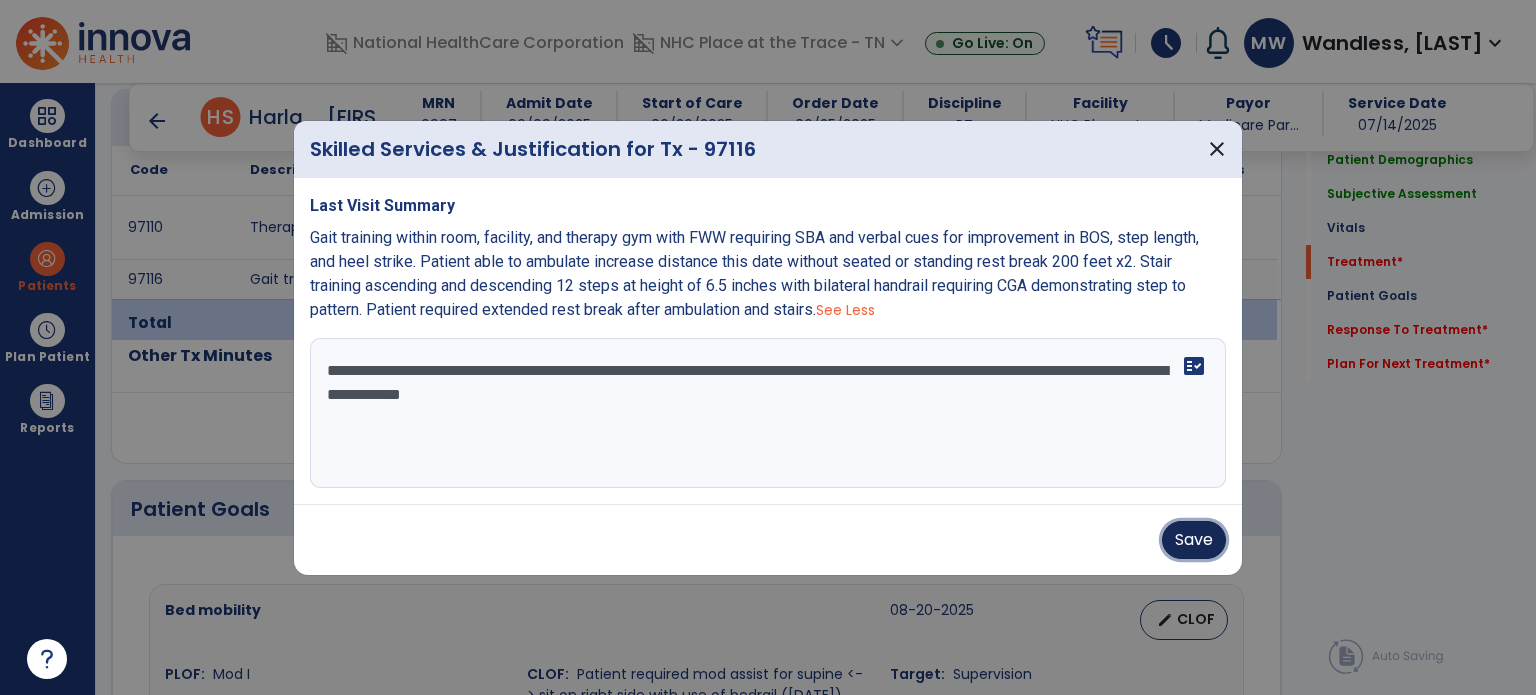 click on "Save" at bounding box center [1194, 540] 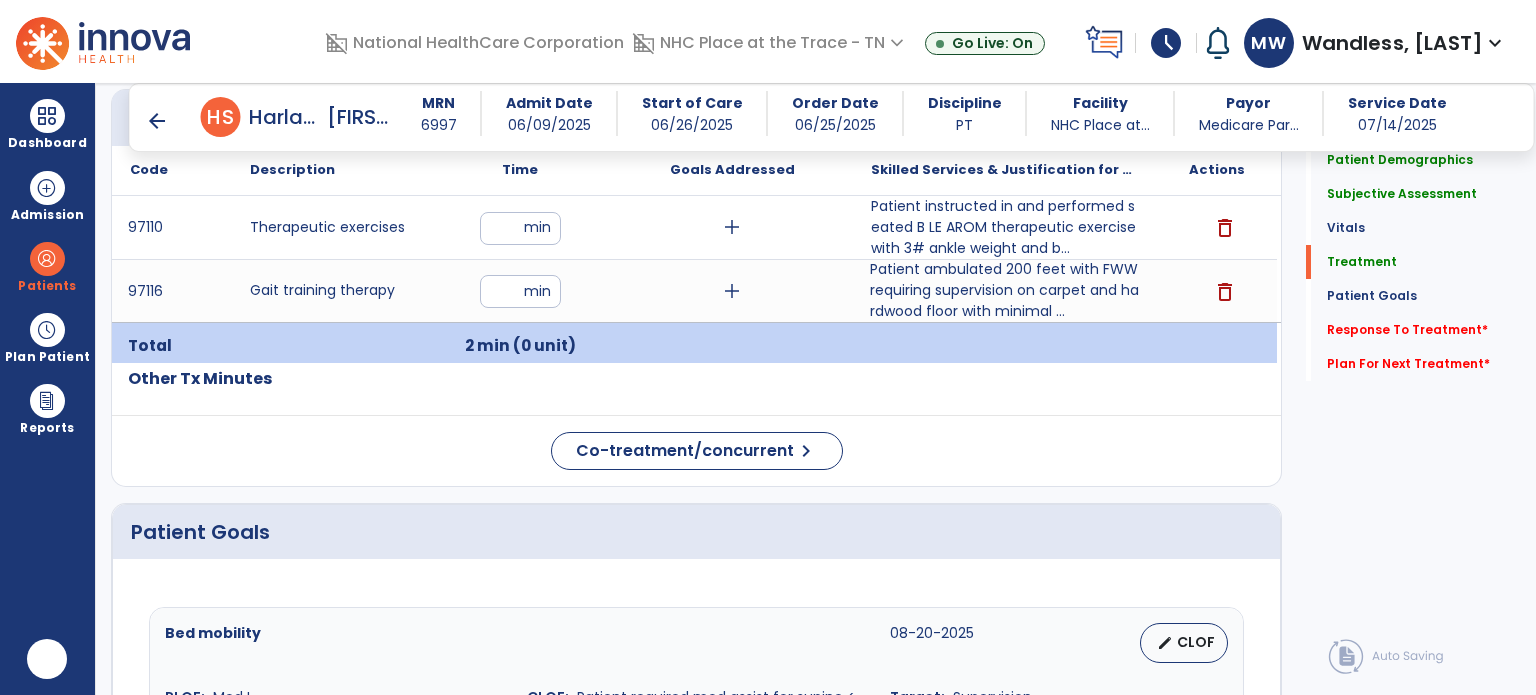 scroll, scrollTop: 0, scrollLeft: 0, axis: both 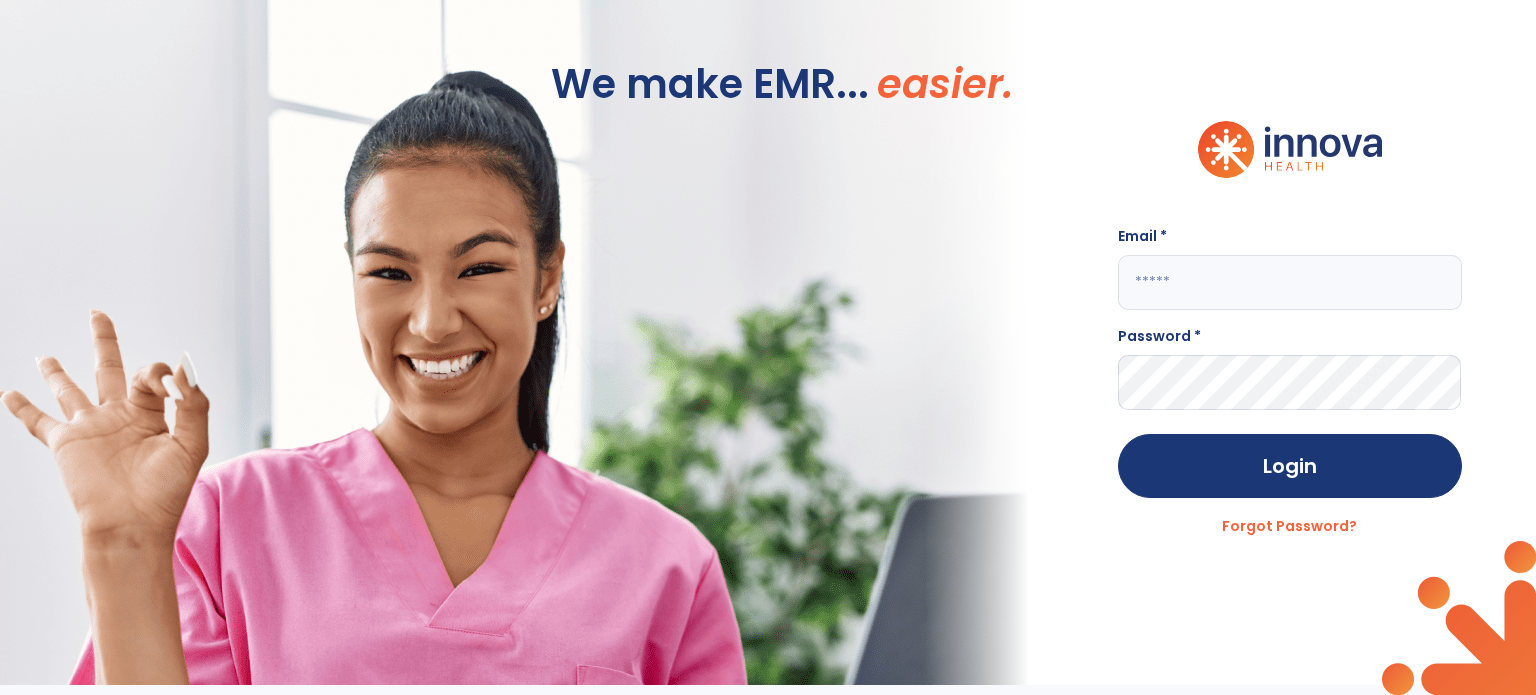 click 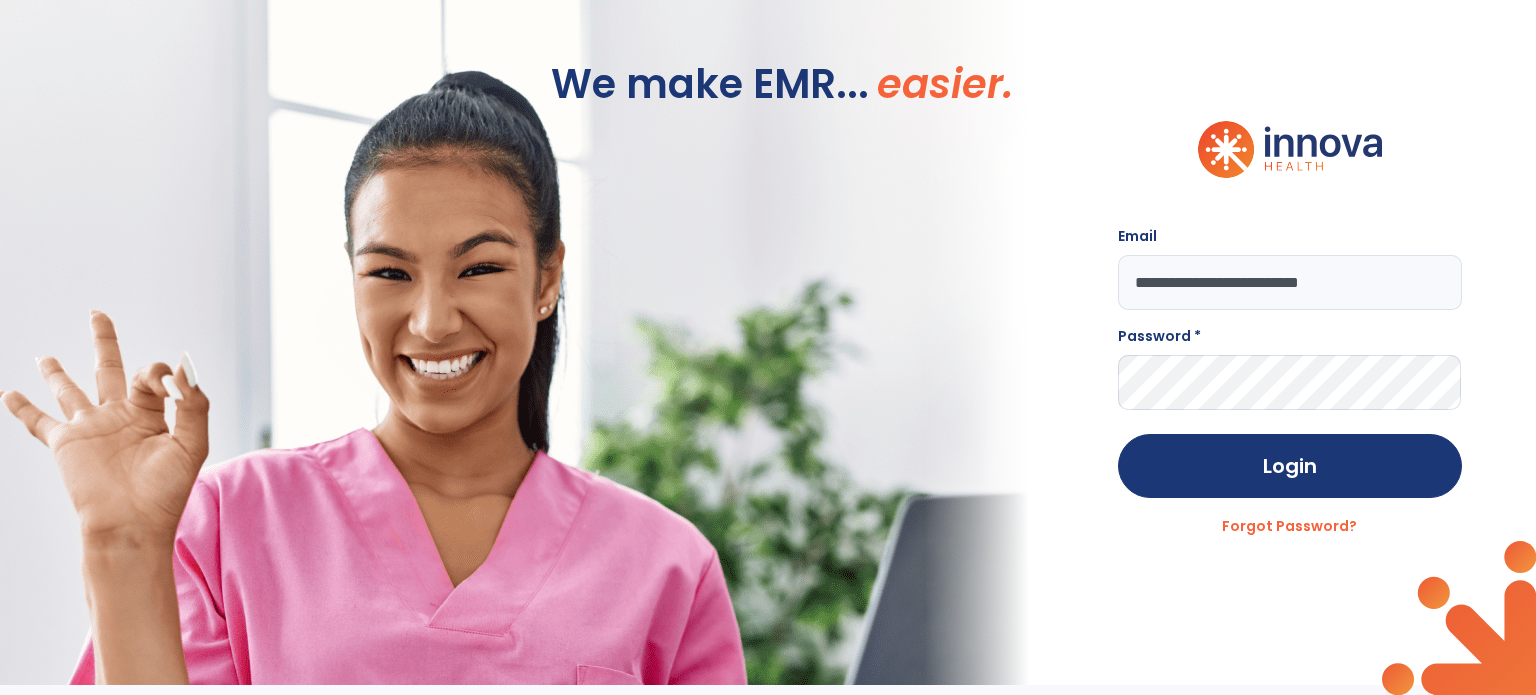 type on "**********" 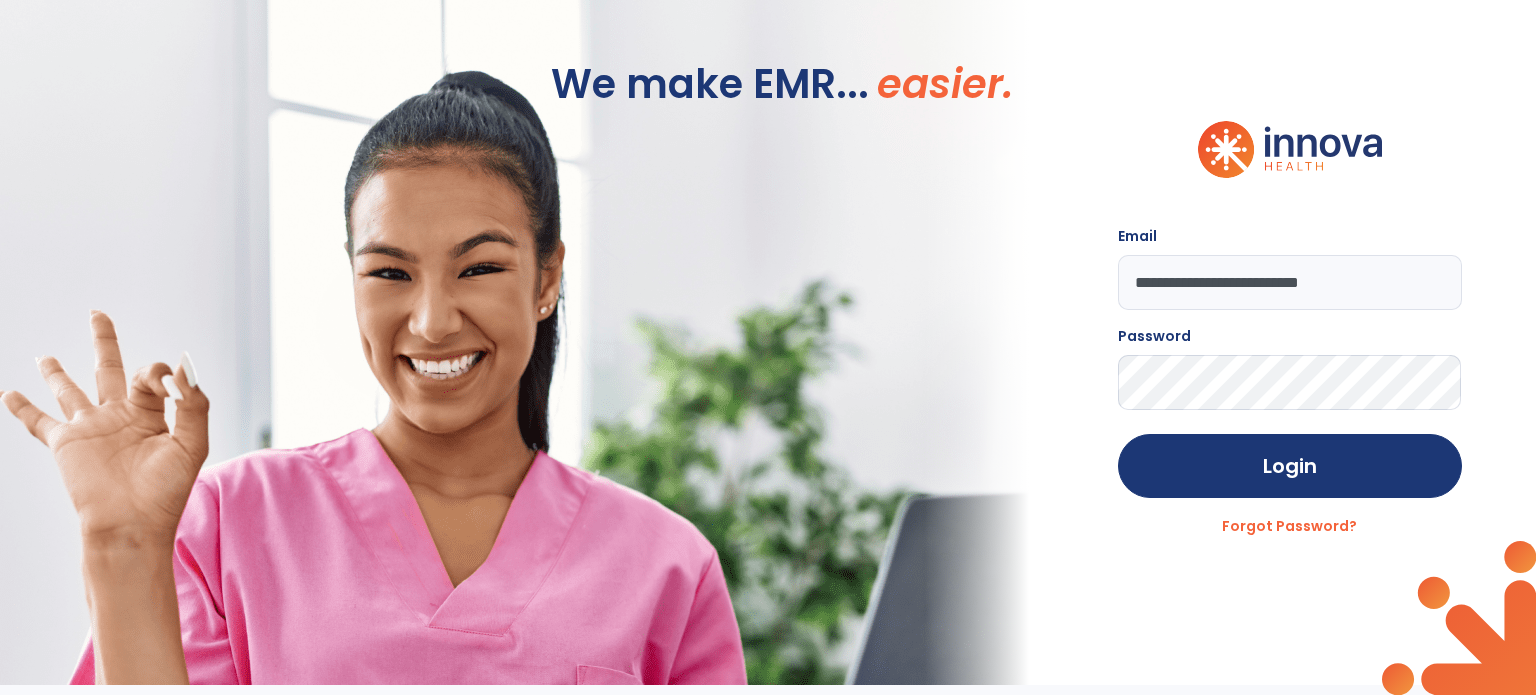 click on "Login" 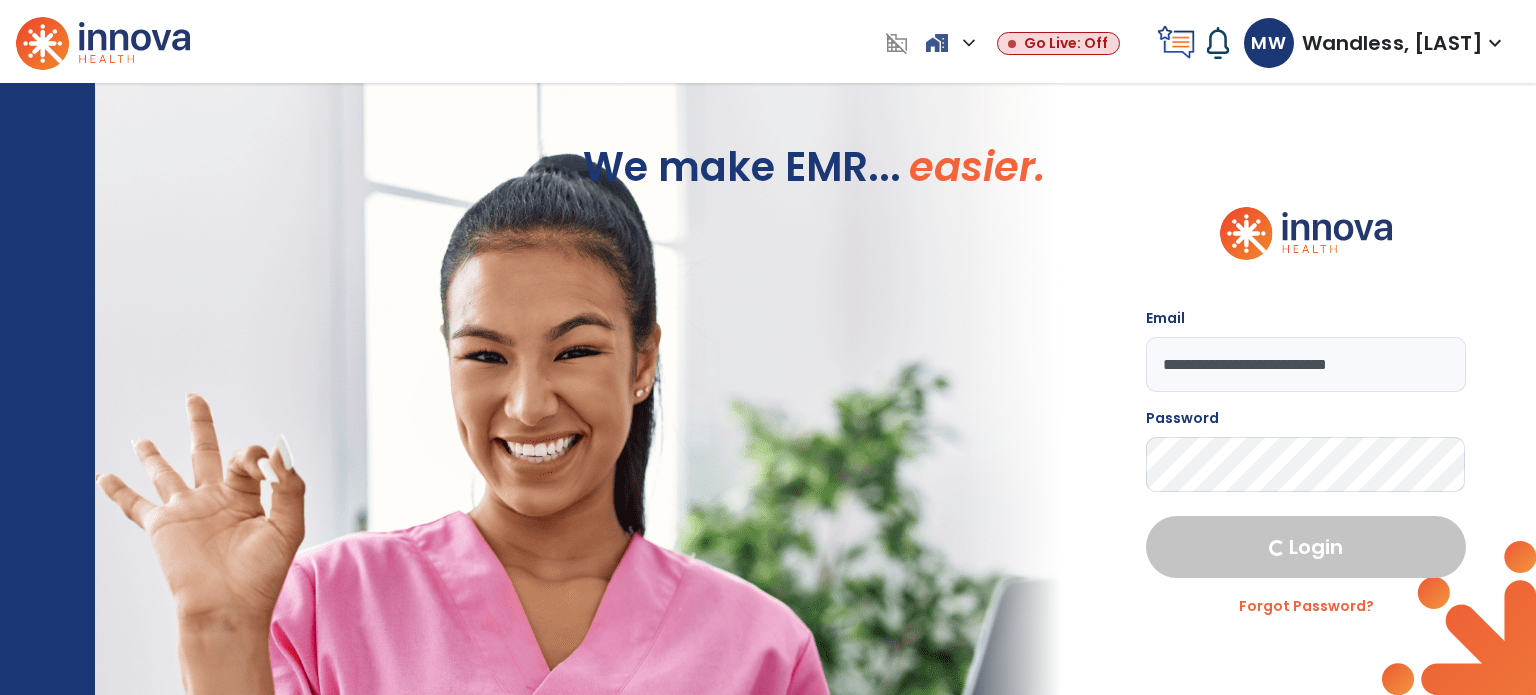 select on "****" 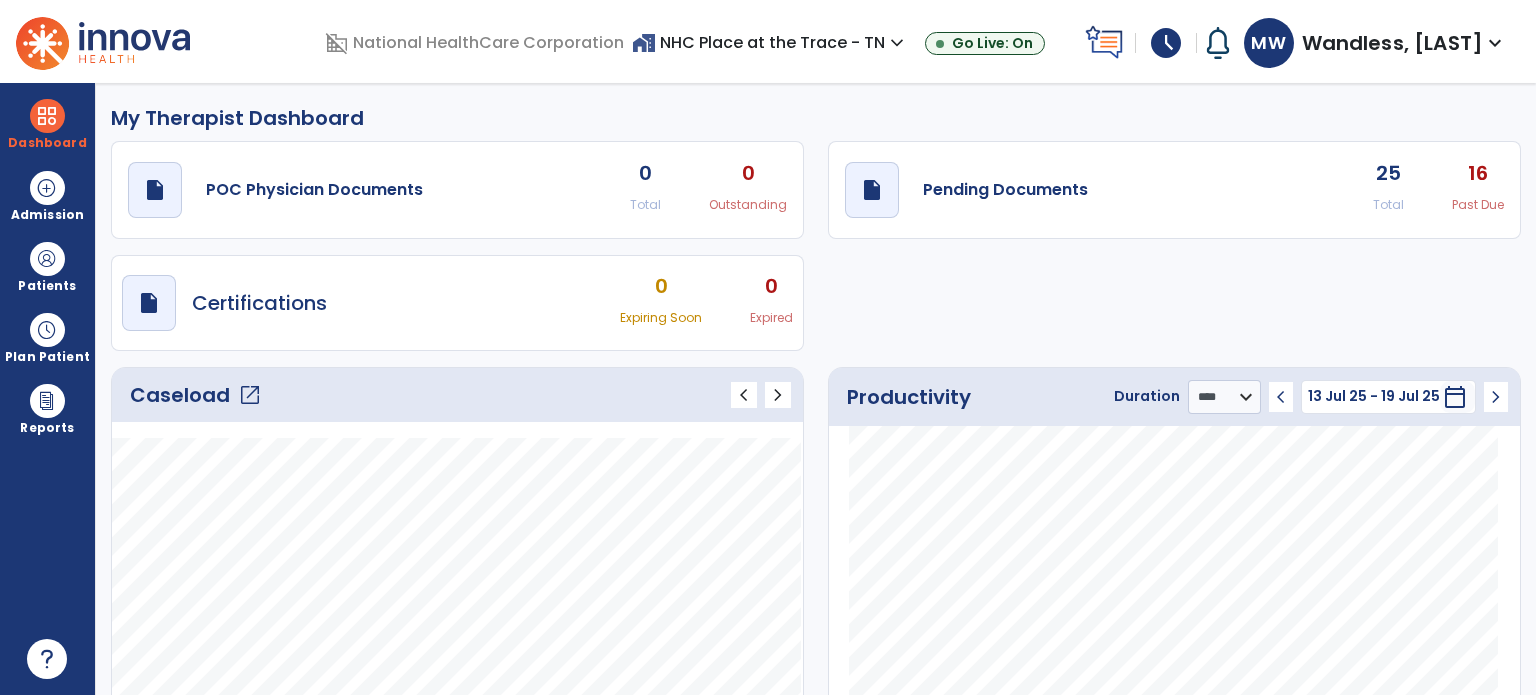 click on "Caseload   open_in_new" 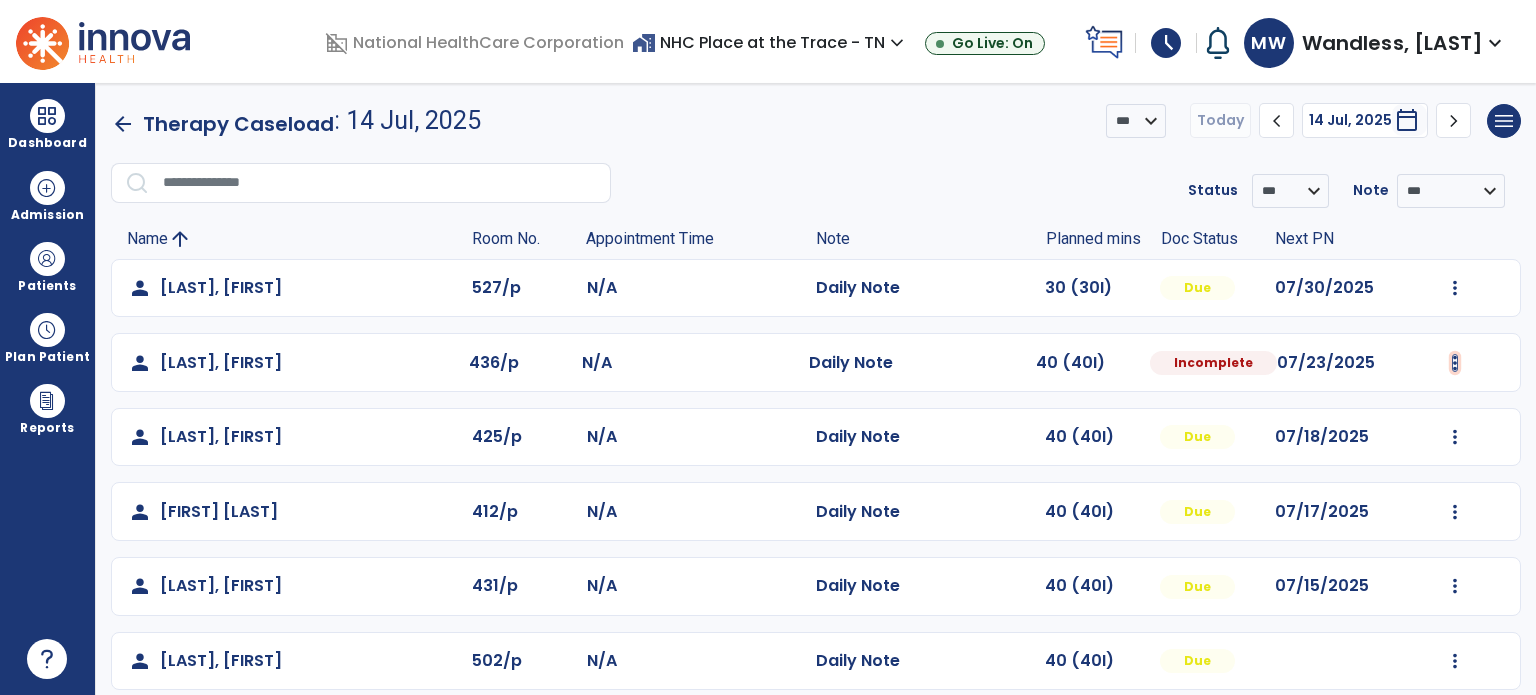 click at bounding box center [1455, 288] 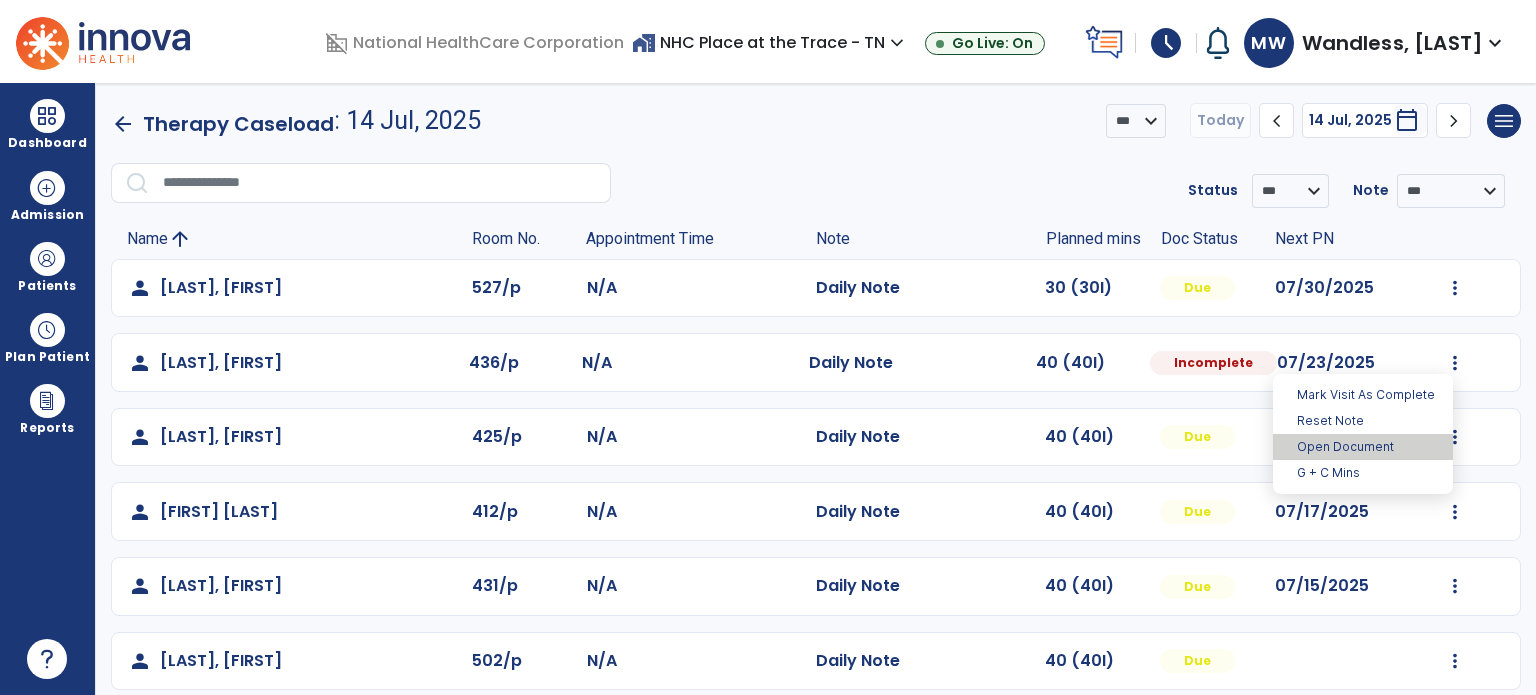 click on "Open Document" at bounding box center (1363, 447) 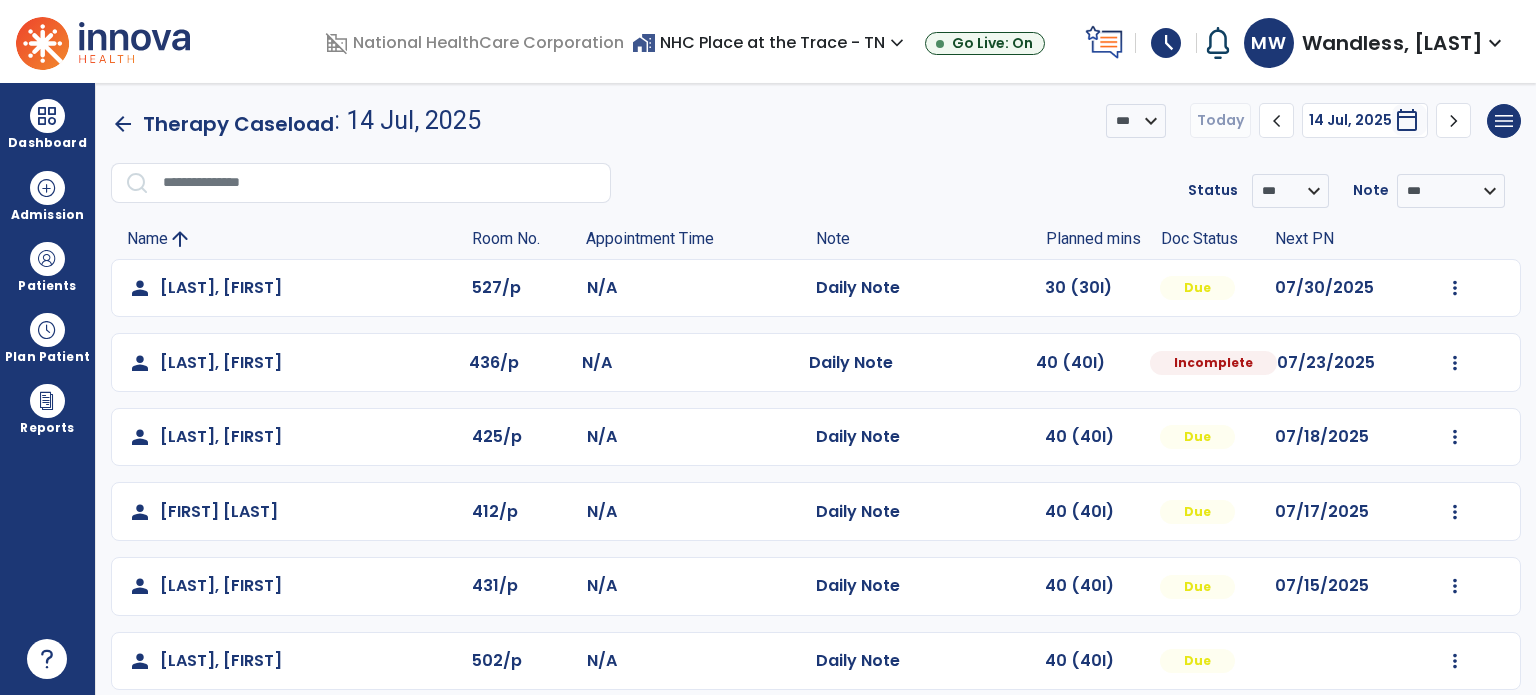 select on "*" 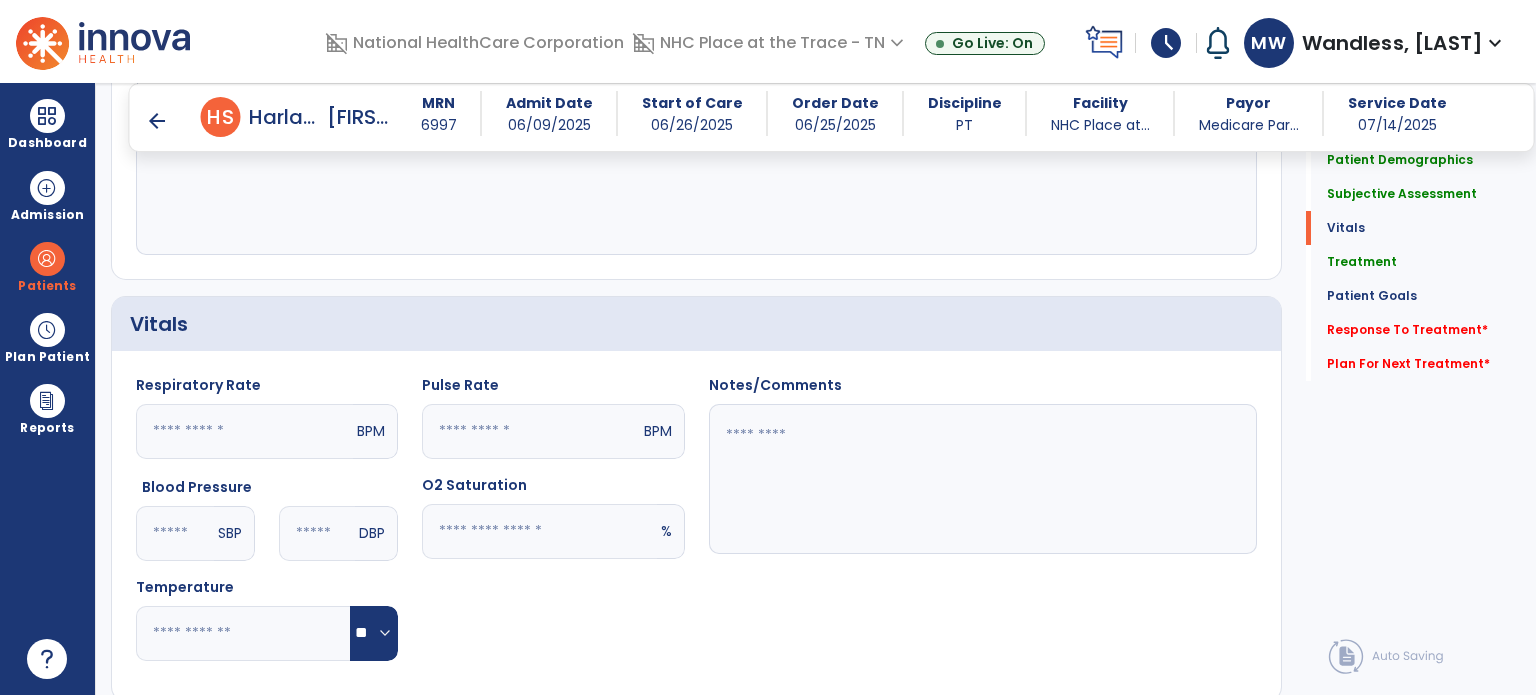 scroll, scrollTop: 893, scrollLeft: 0, axis: vertical 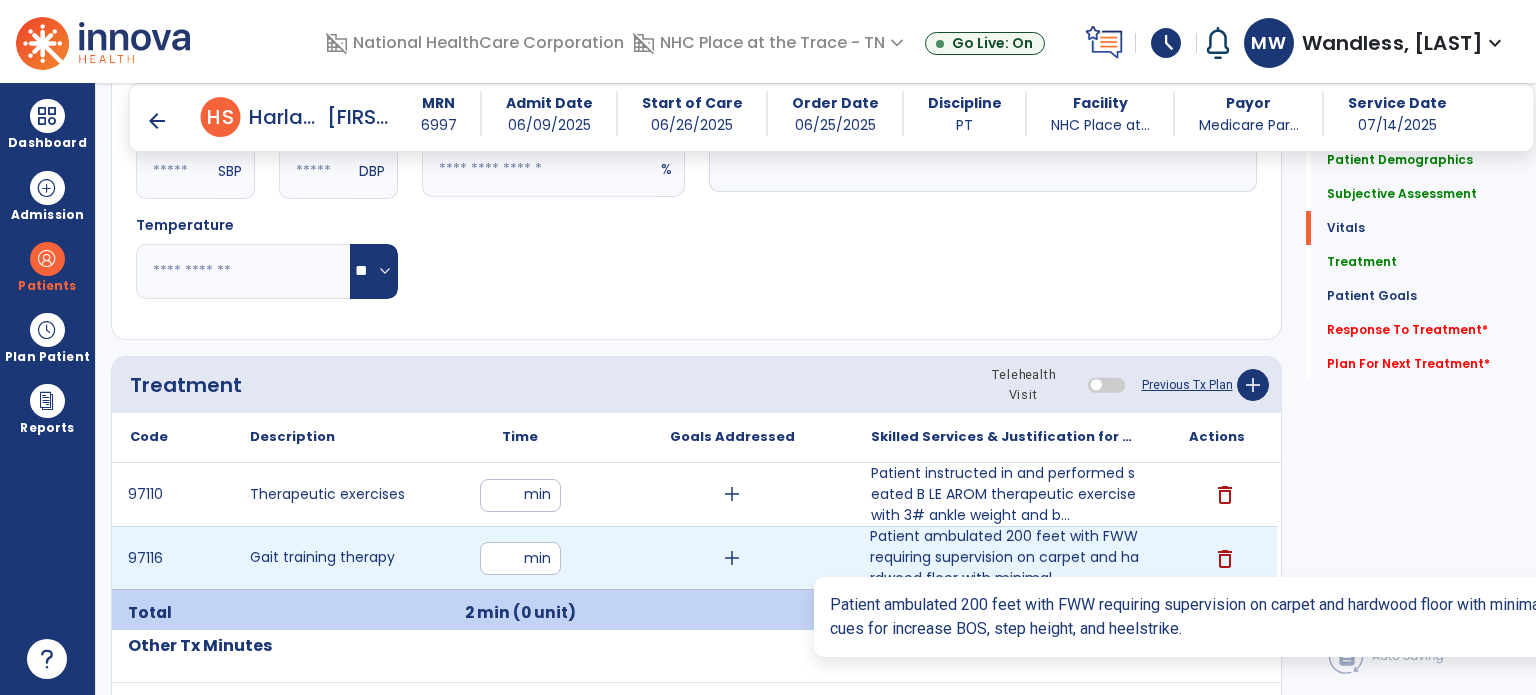 click on "Patient ambulated 200 feet with FWW requiring supervision on carpet and hardwood floor with minimal ..." at bounding box center (1004, 557) 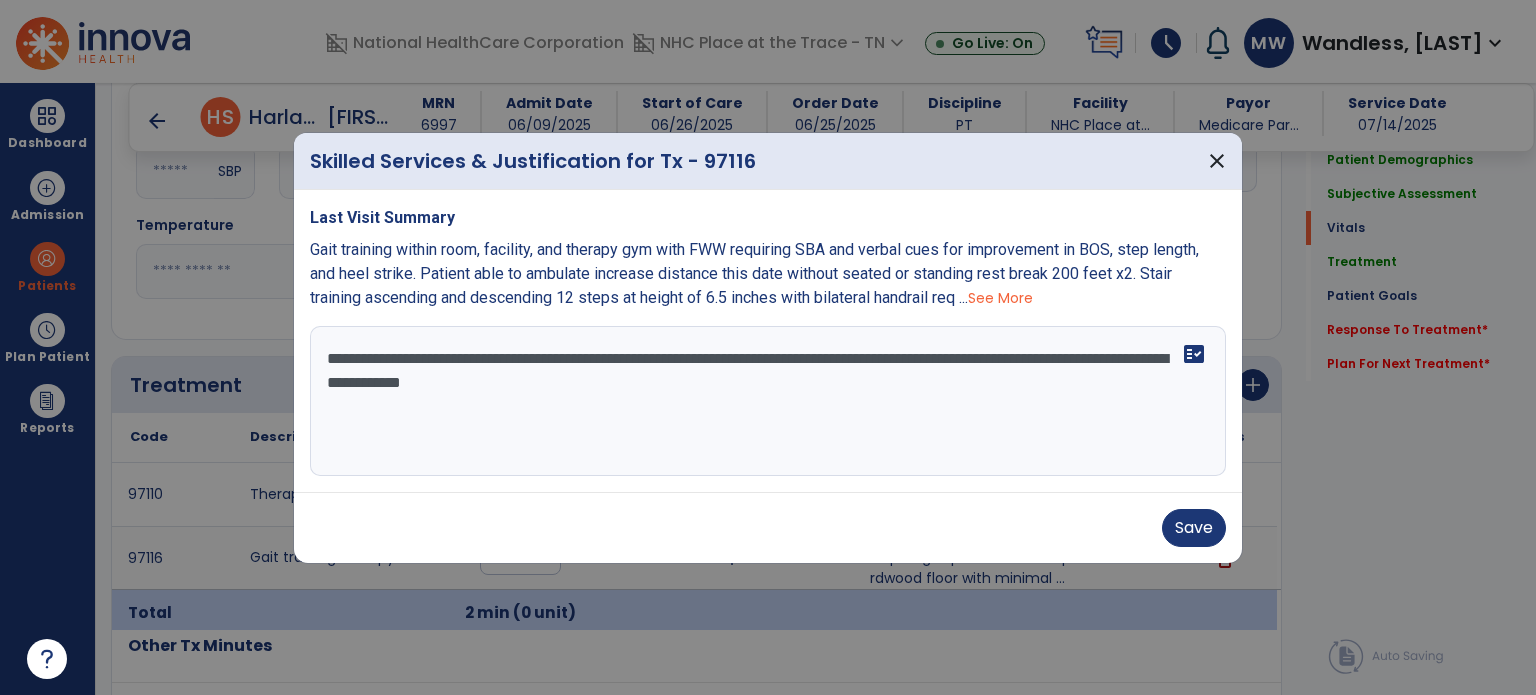 click on "**********" at bounding box center [768, 401] 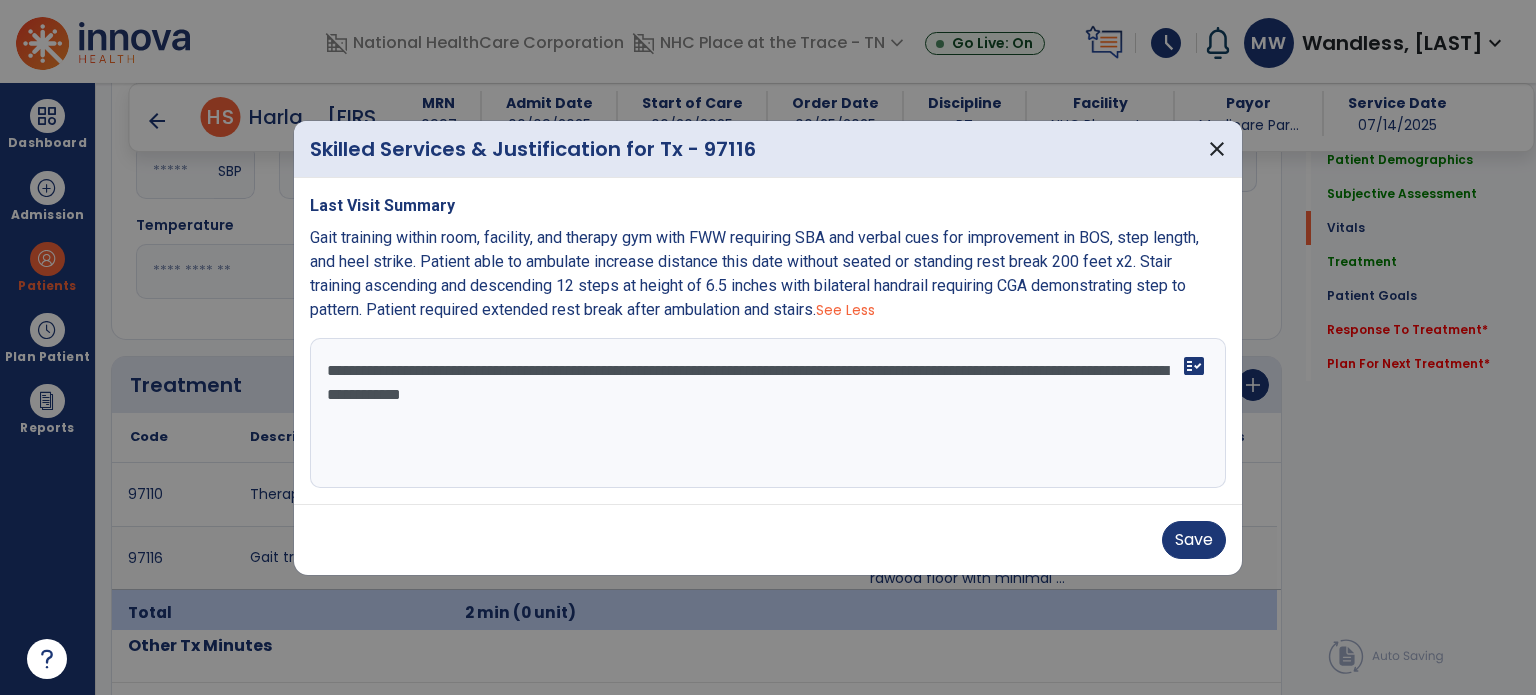 drag, startPoint x: 1149, startPoint y: 261, endPoint x: 829, endPoint y: 316, distance: 324.69217 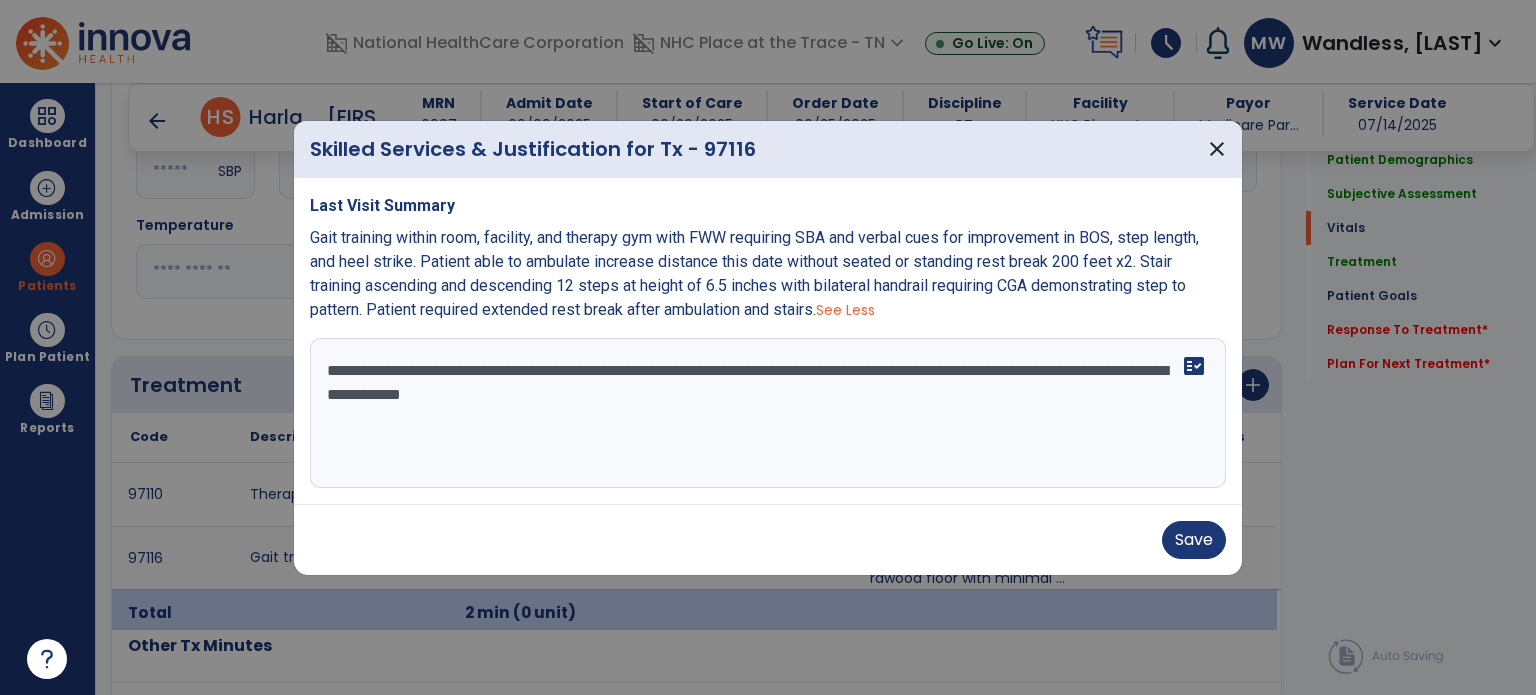 click on "Gait training within room, facility, and therapy gym with FWW requiring SBA and verbal cues for improvement in BOS, step length, and heel strike. Patient able to ambulate increase distance this date without seated or standing rest break 200 feet x2. Stair training ascending and descending 12 steps at height of 6.5 inches with bilateral handrail requiring CGA demonstrating step to pattern. Patient required extended rest break after ambulation and stairs. See Less" at bounding box center (768, 274) 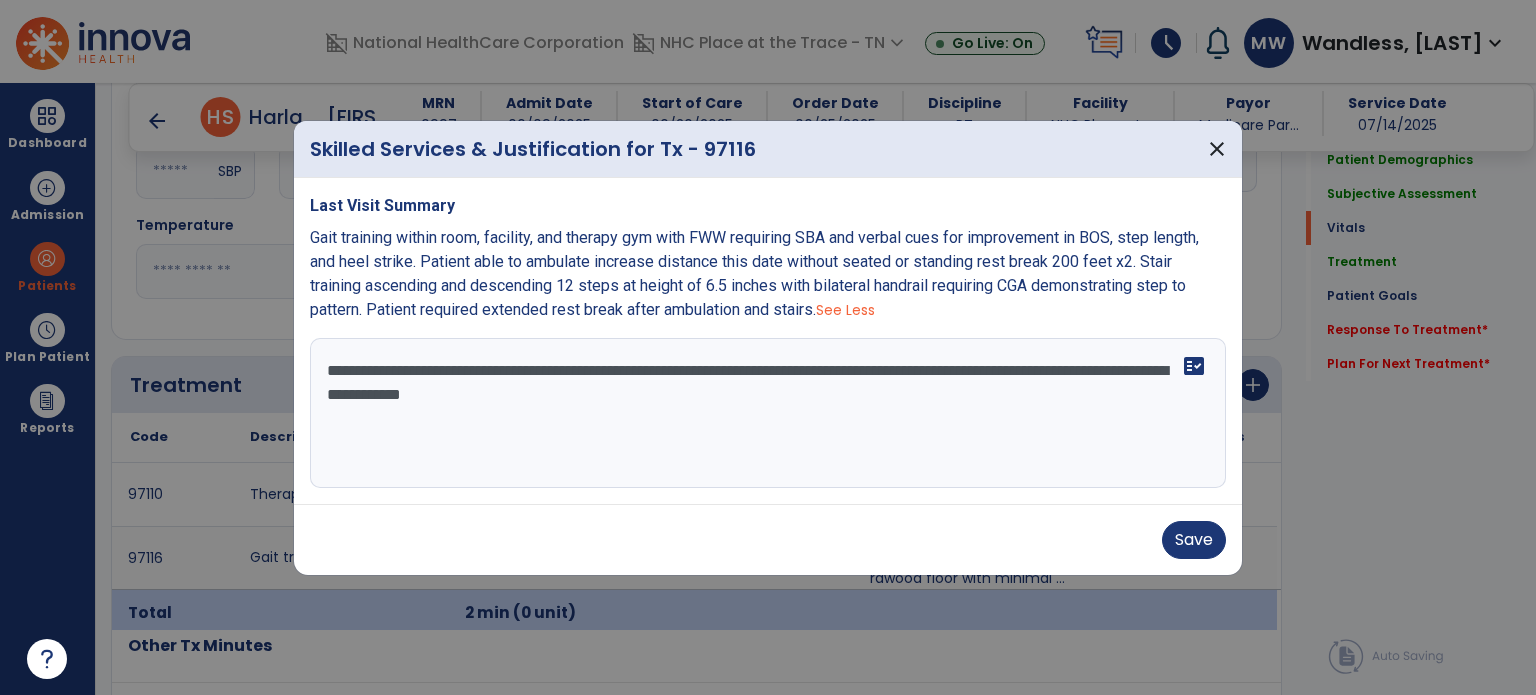 click on "**********" at bounding box center (768, 413) 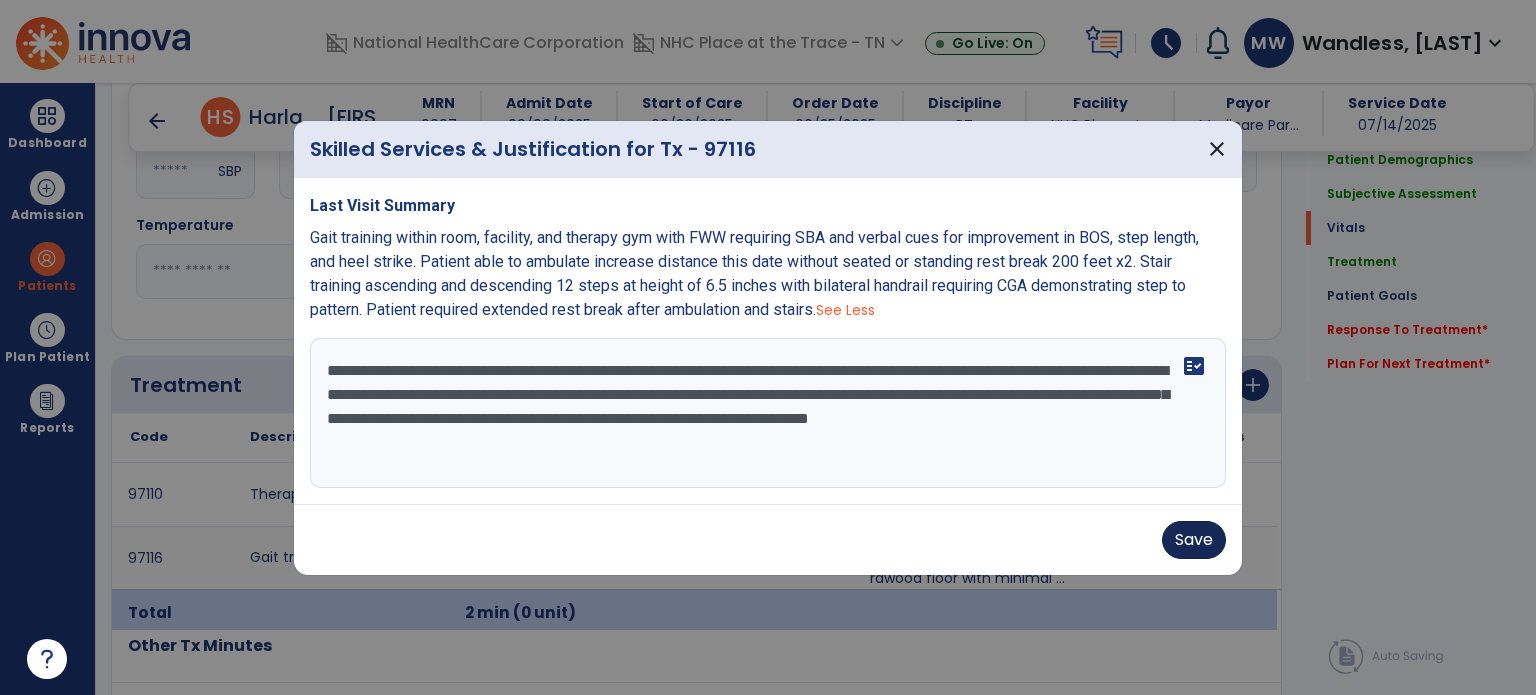 type on "**********" 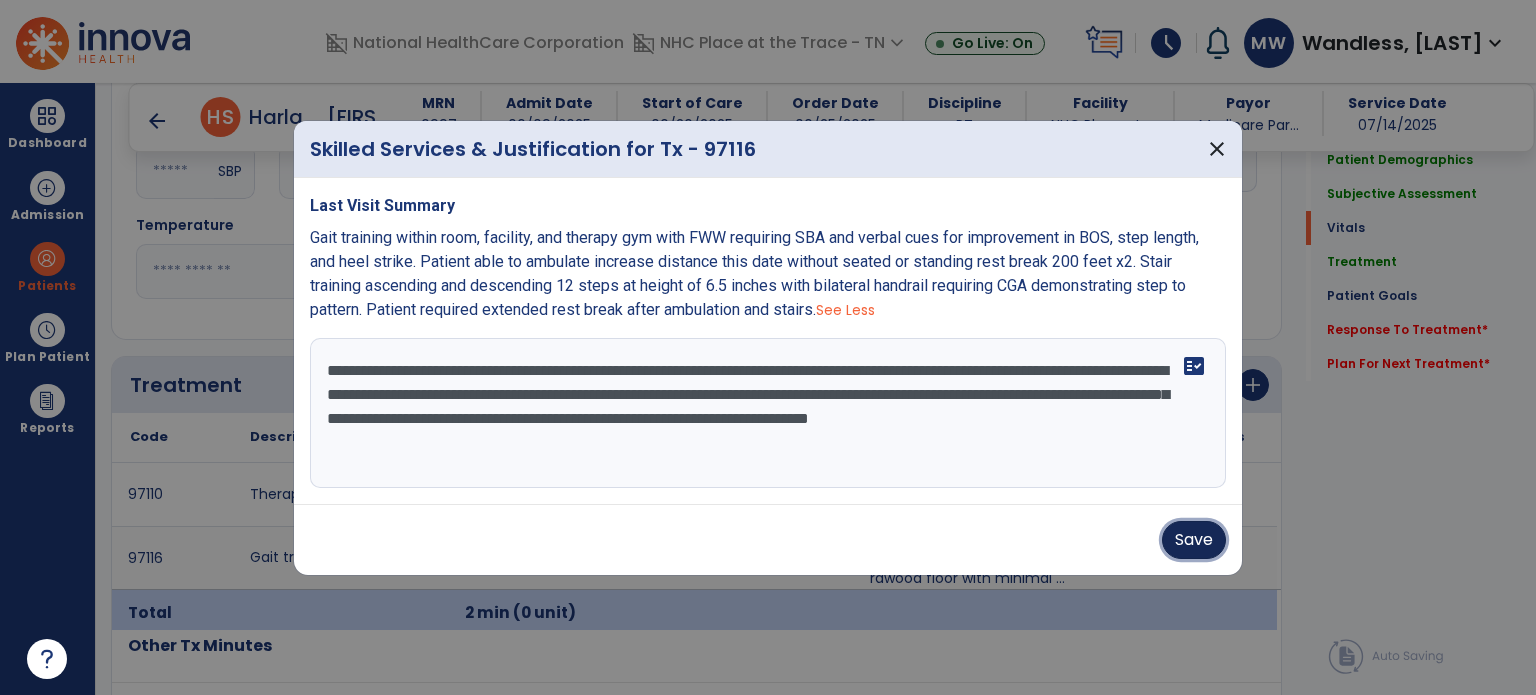 click on "Save" at bounding box center (1194, 540) 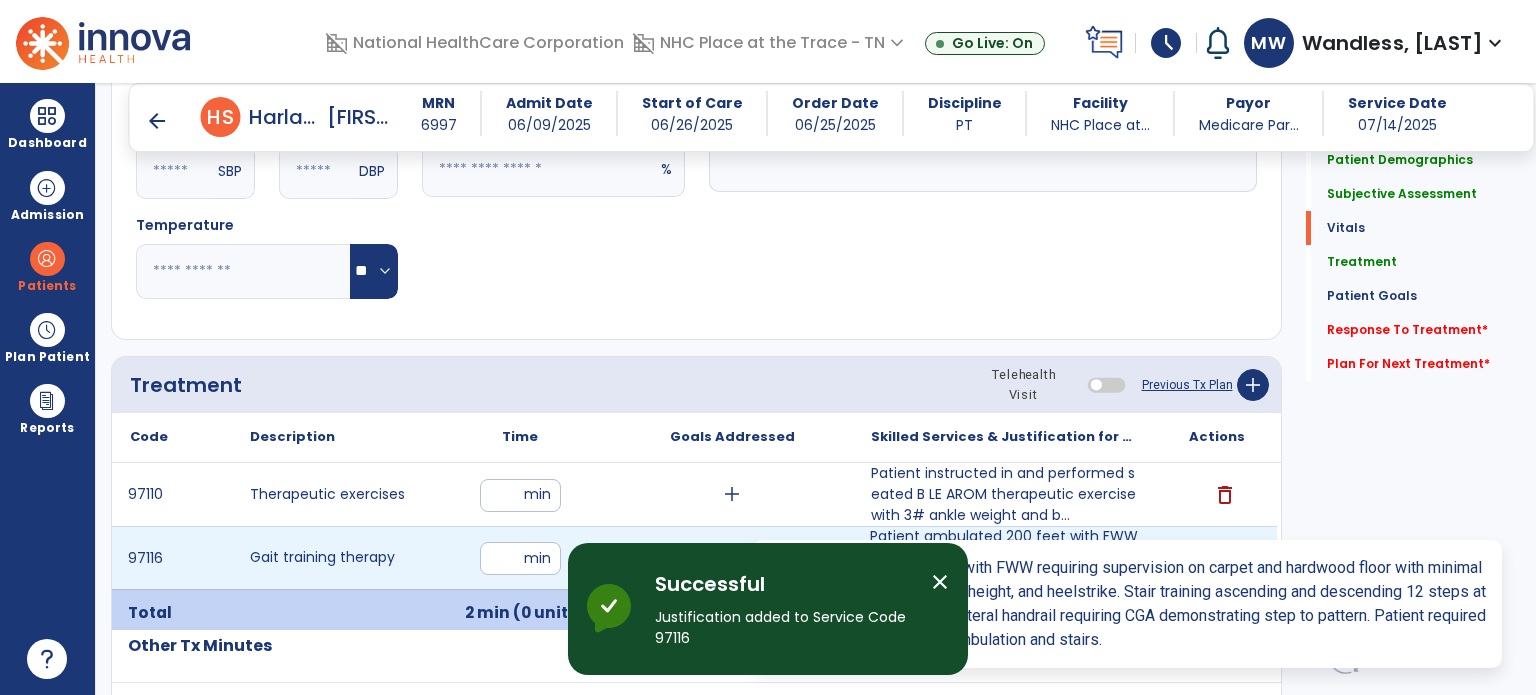 click on "Patient ambulated 200 feet with FWW requiring supervision on carpet and hardwood floor with minimal ..." at bounding box center (1004, 557) 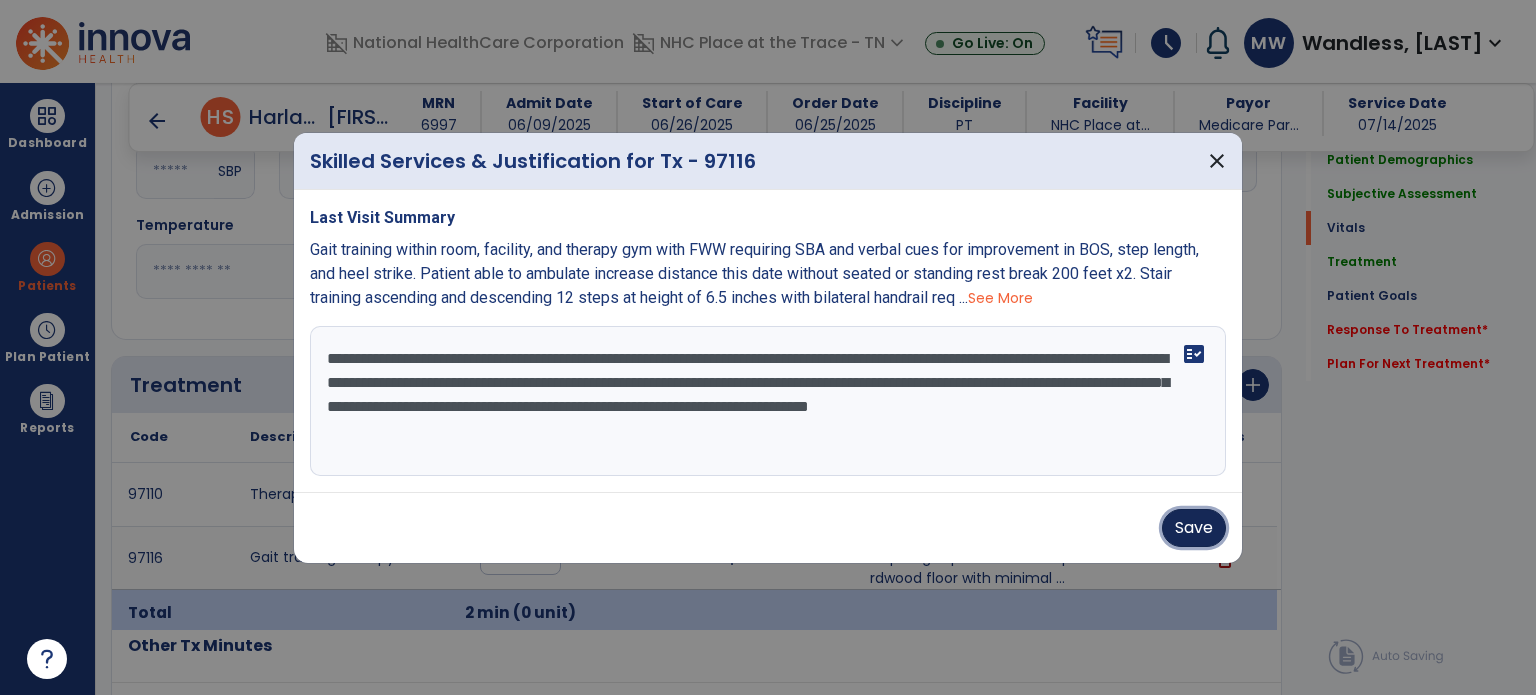 click on "Save" at bounding box center [1194, 528] 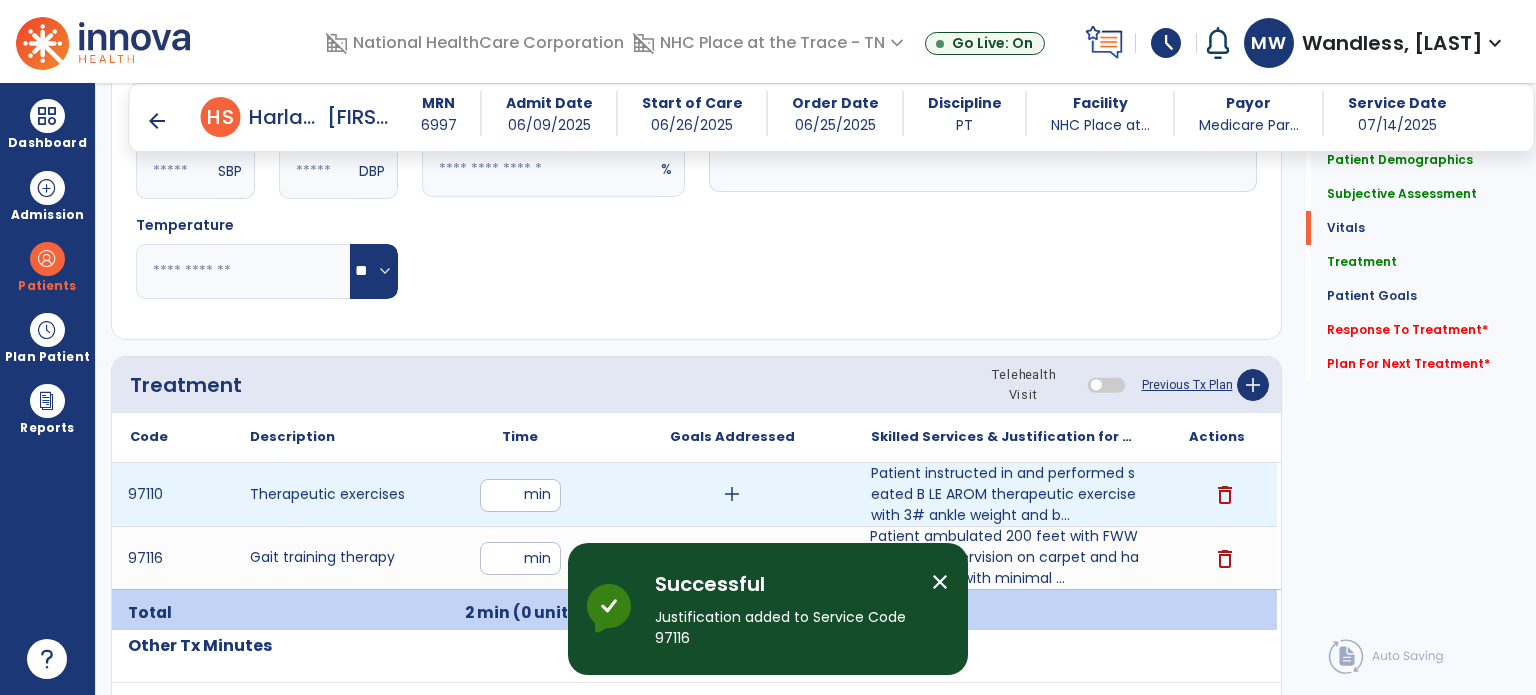 click on "* min" at bounding box center (520, 494) 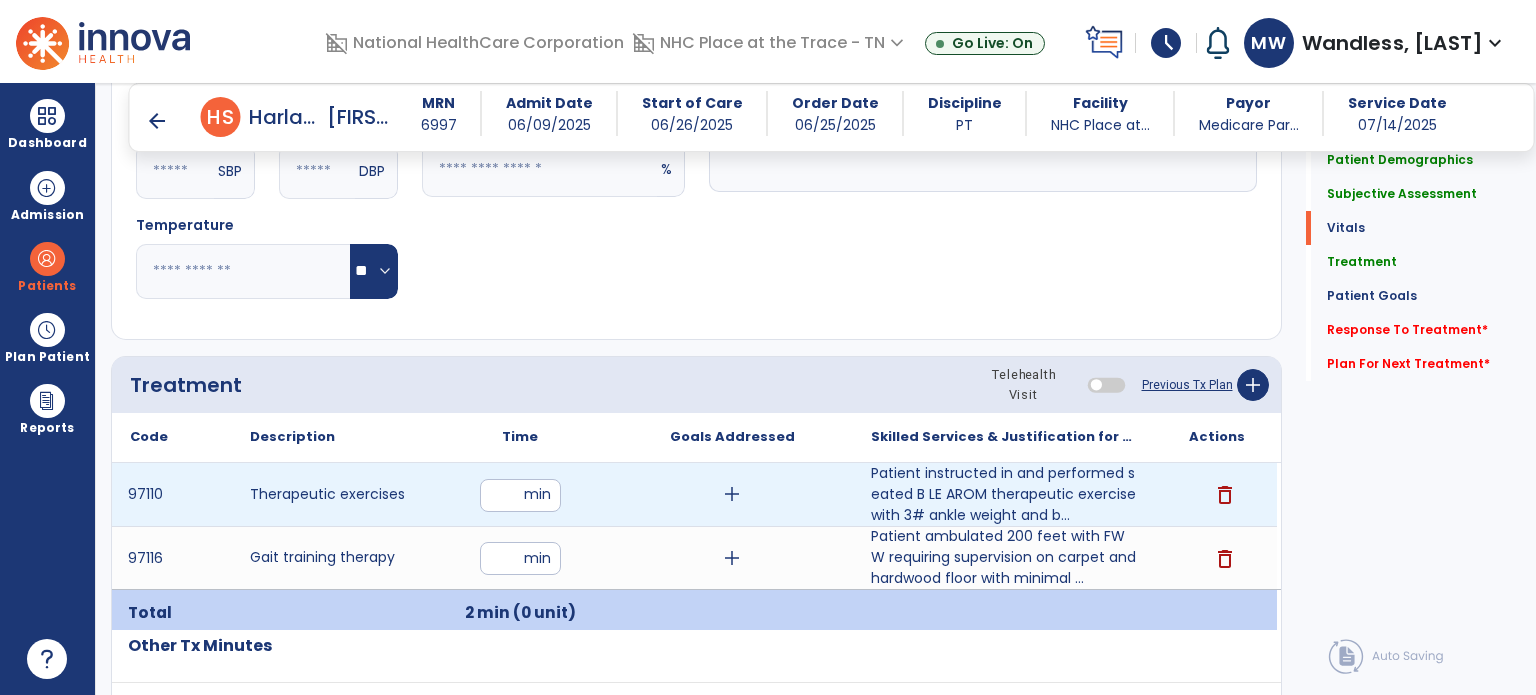 click on "*" at bounding box center (520, 495) 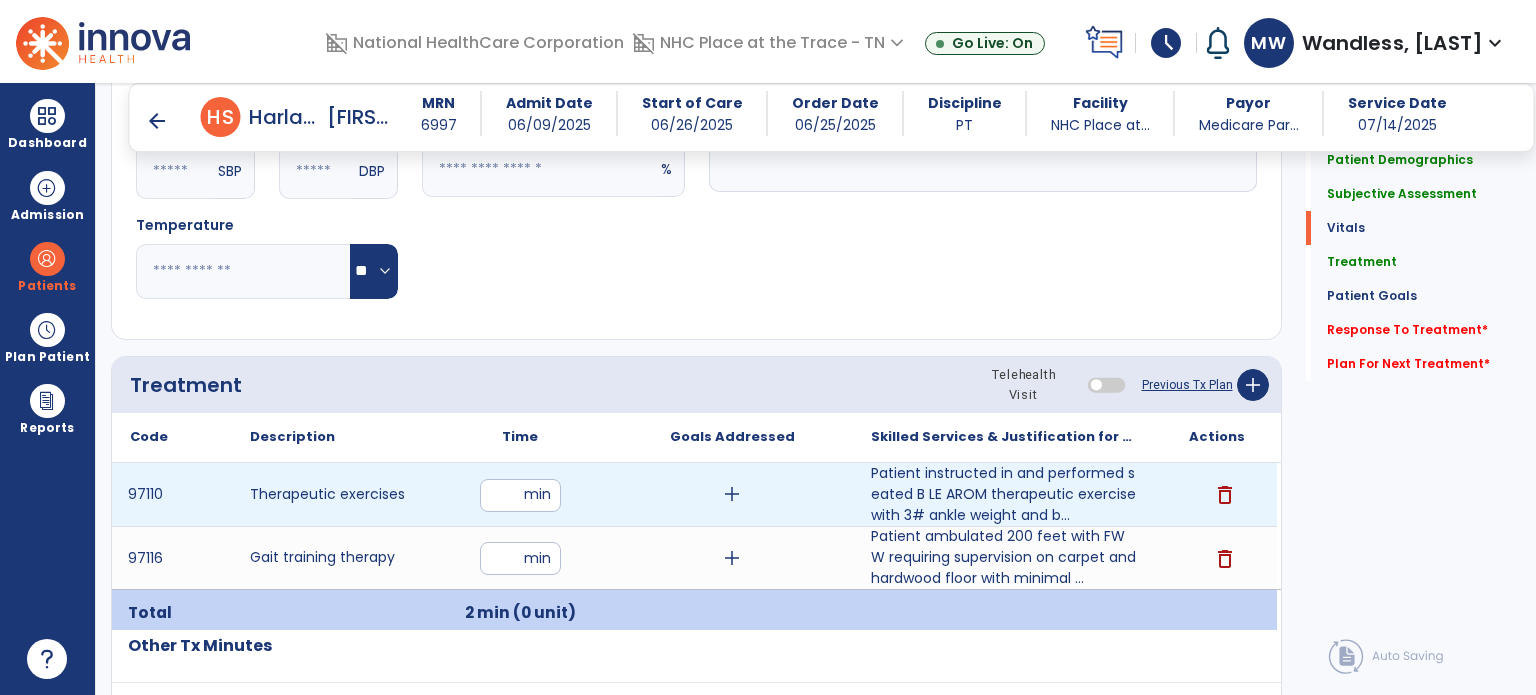 type on "**" 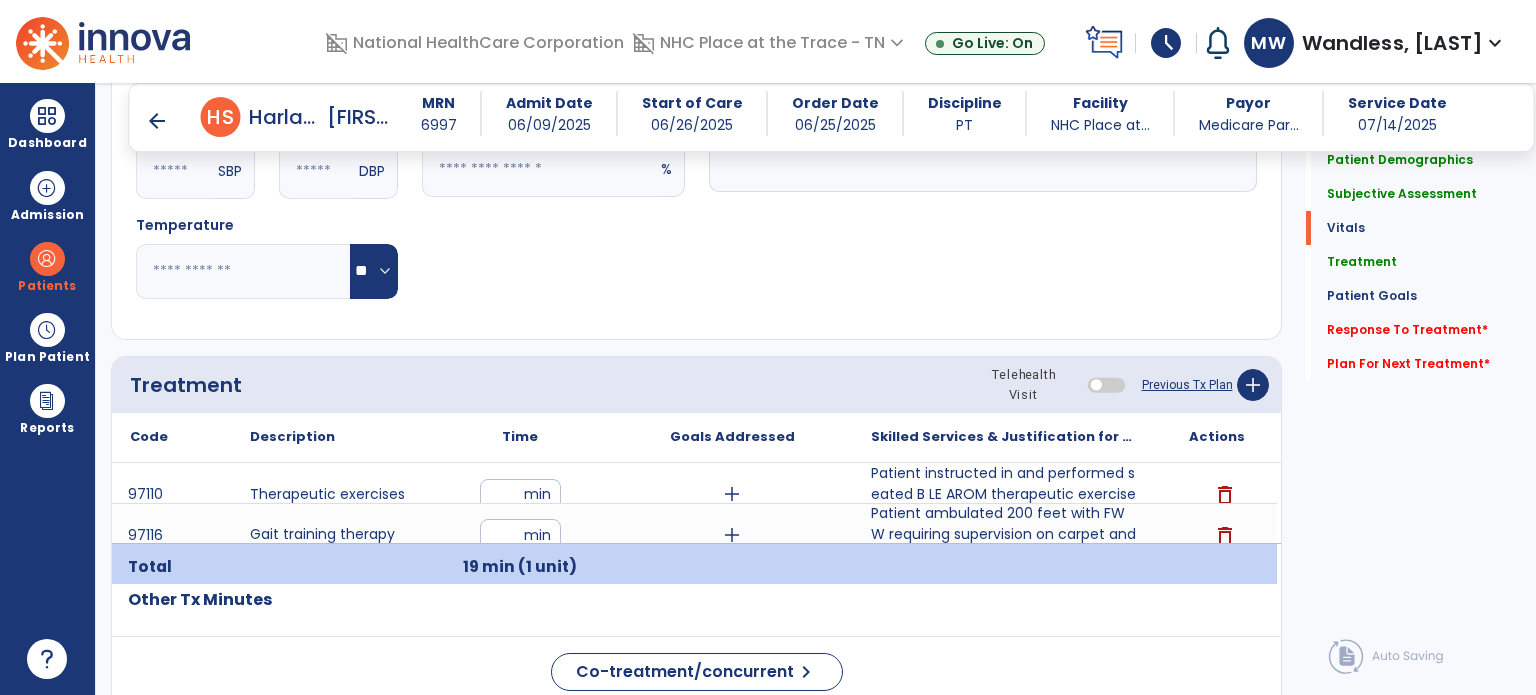 click on "*" at bounding box center (520, 535) 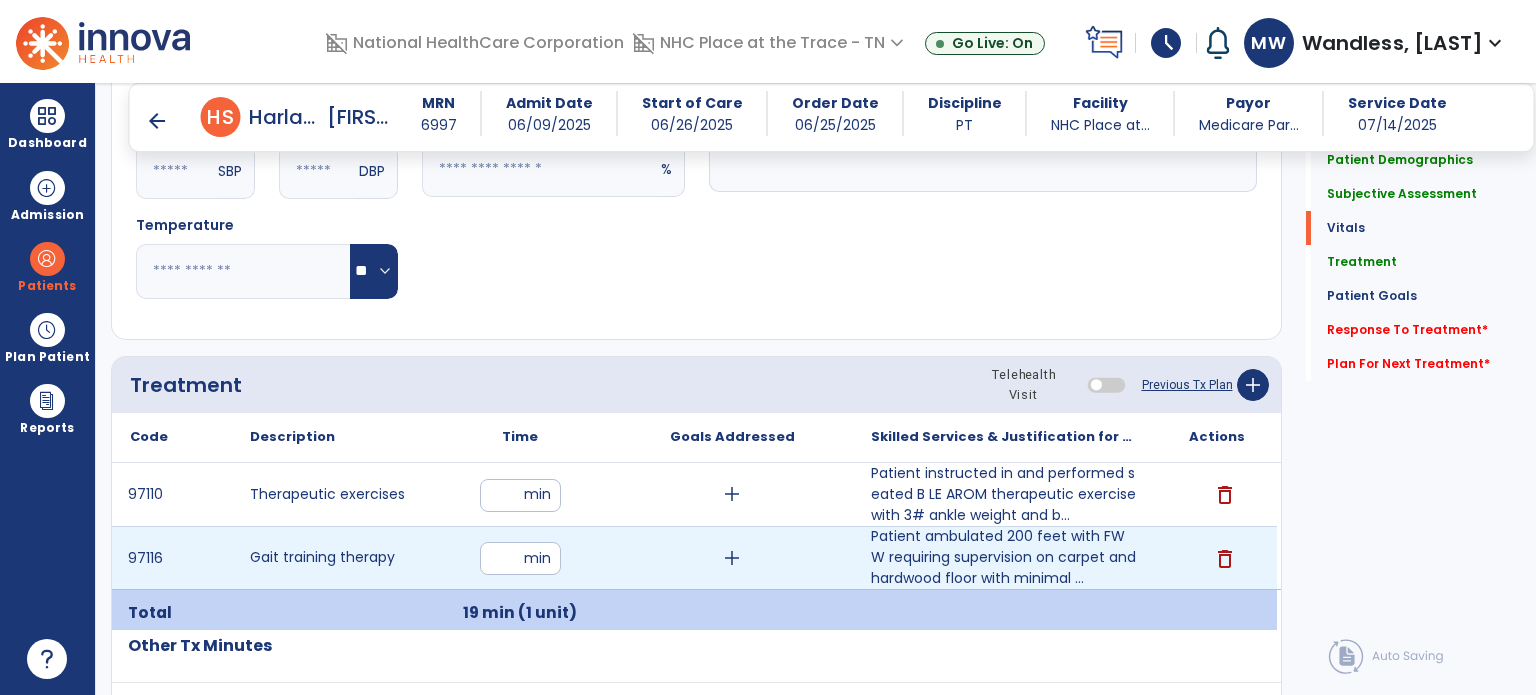 click on "*" at bounding box center [520, 558] 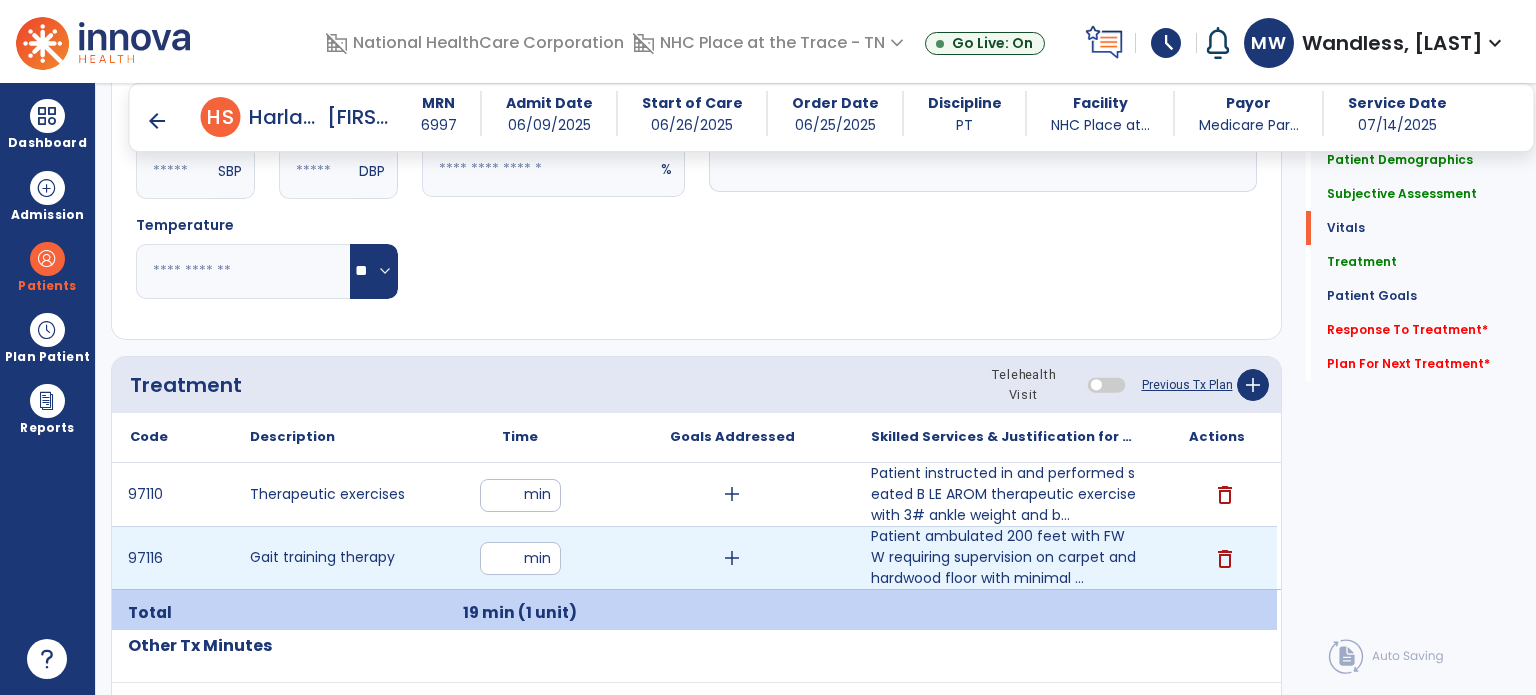 click on "*" at bounding box center [520, 558] 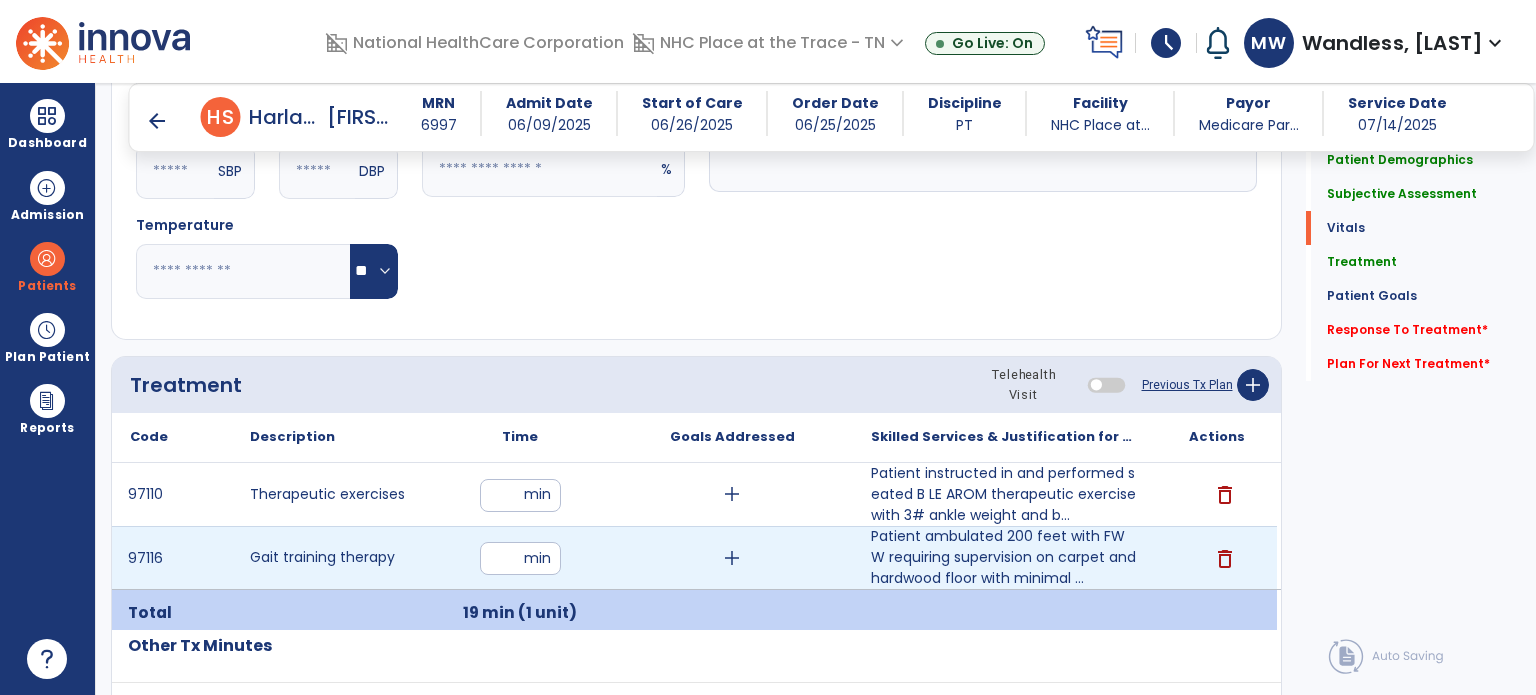 type on "**" 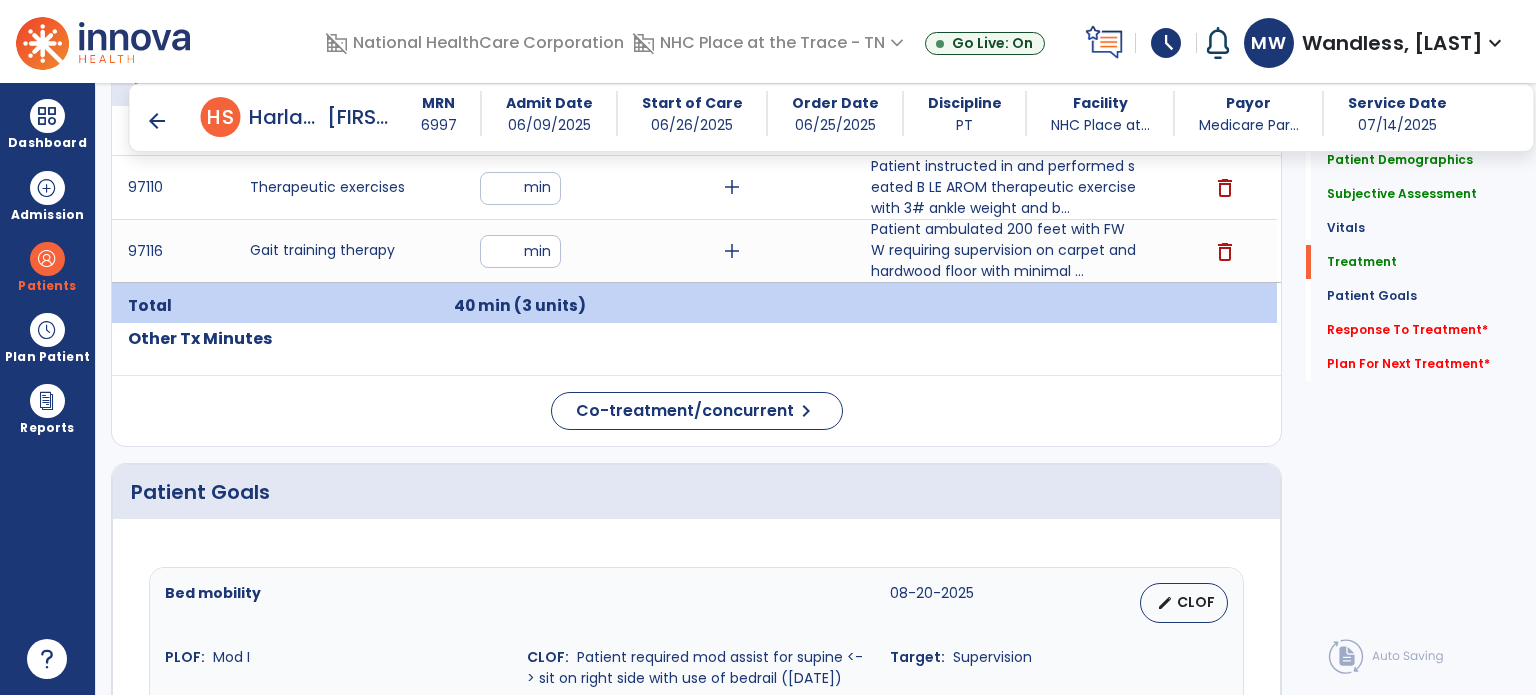 scroll, scrollTop: 1201, scrollLeft: 0, axis: vertical 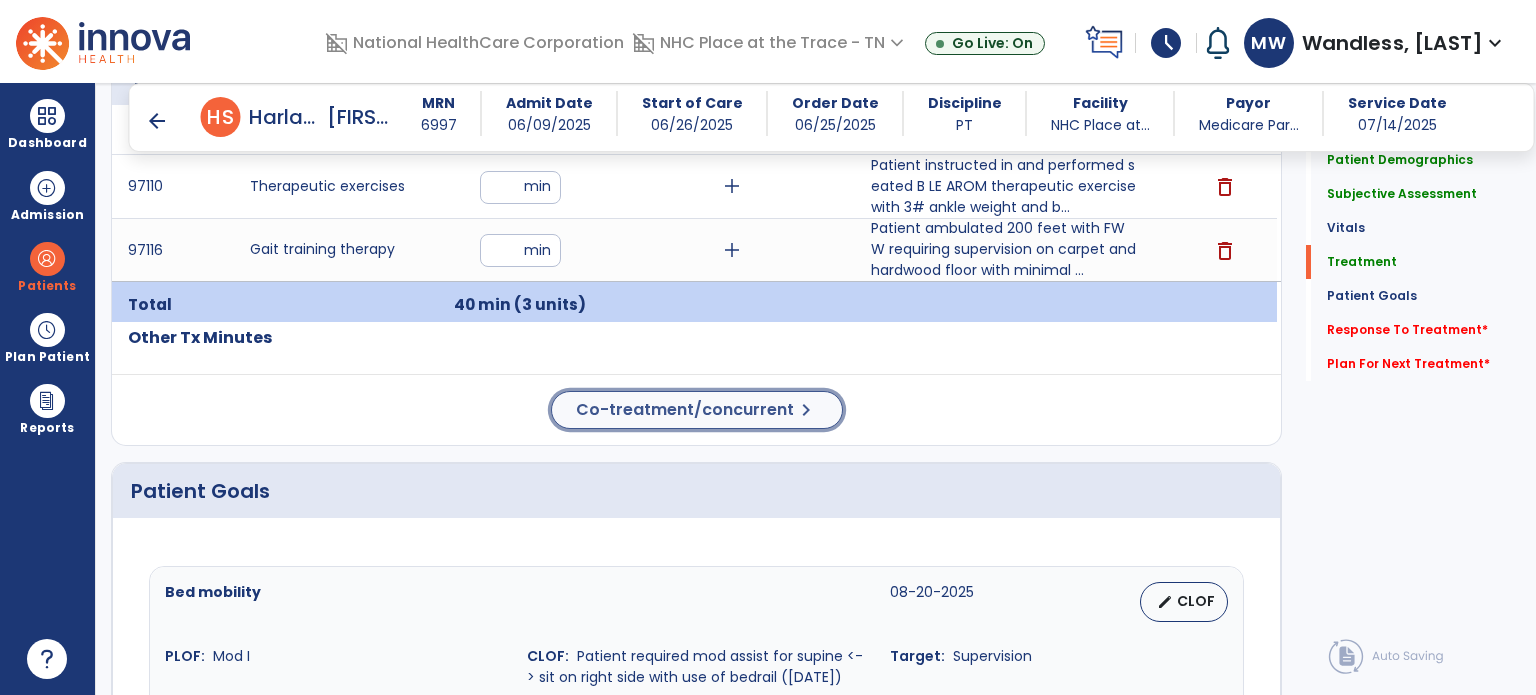 click on "Co-treatment/concurrent  chevron_right" 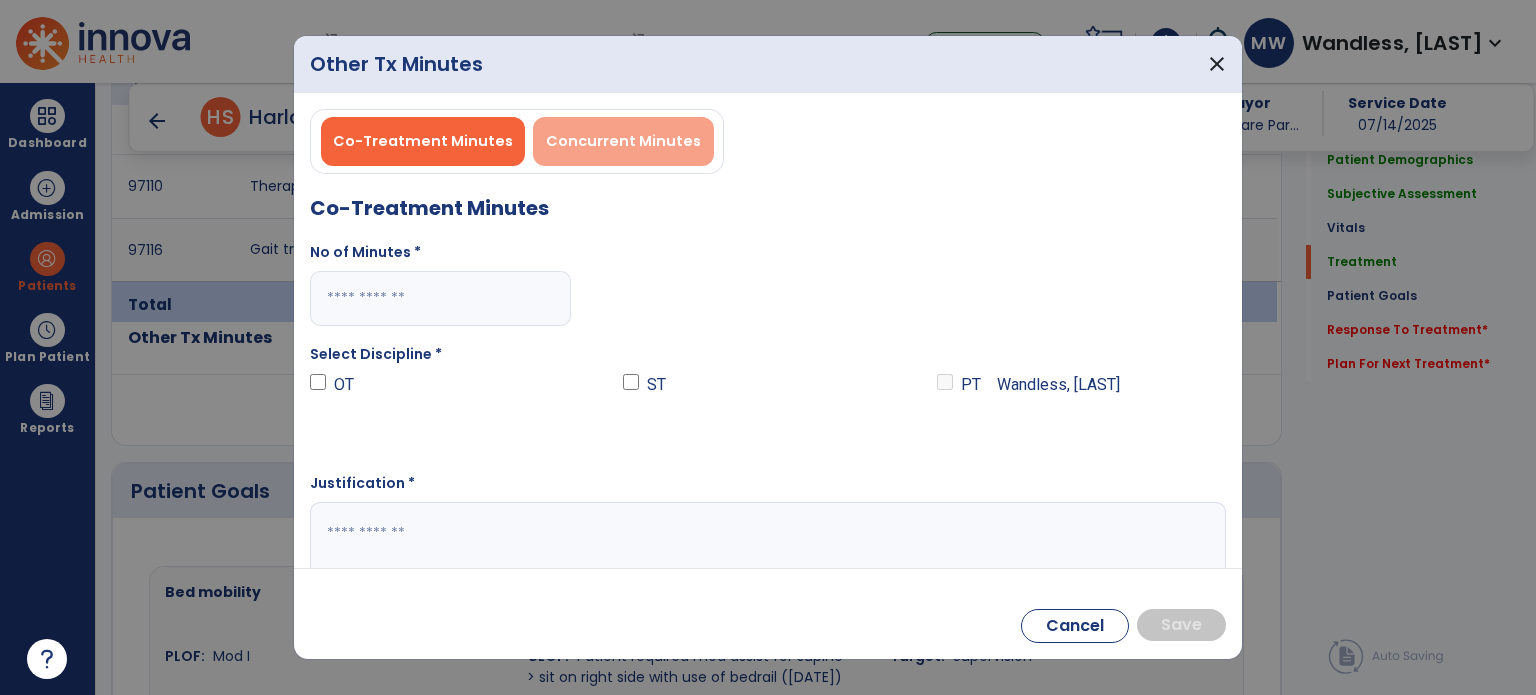 click on "Concurrent Minutes" at bounding box center [623, 141] 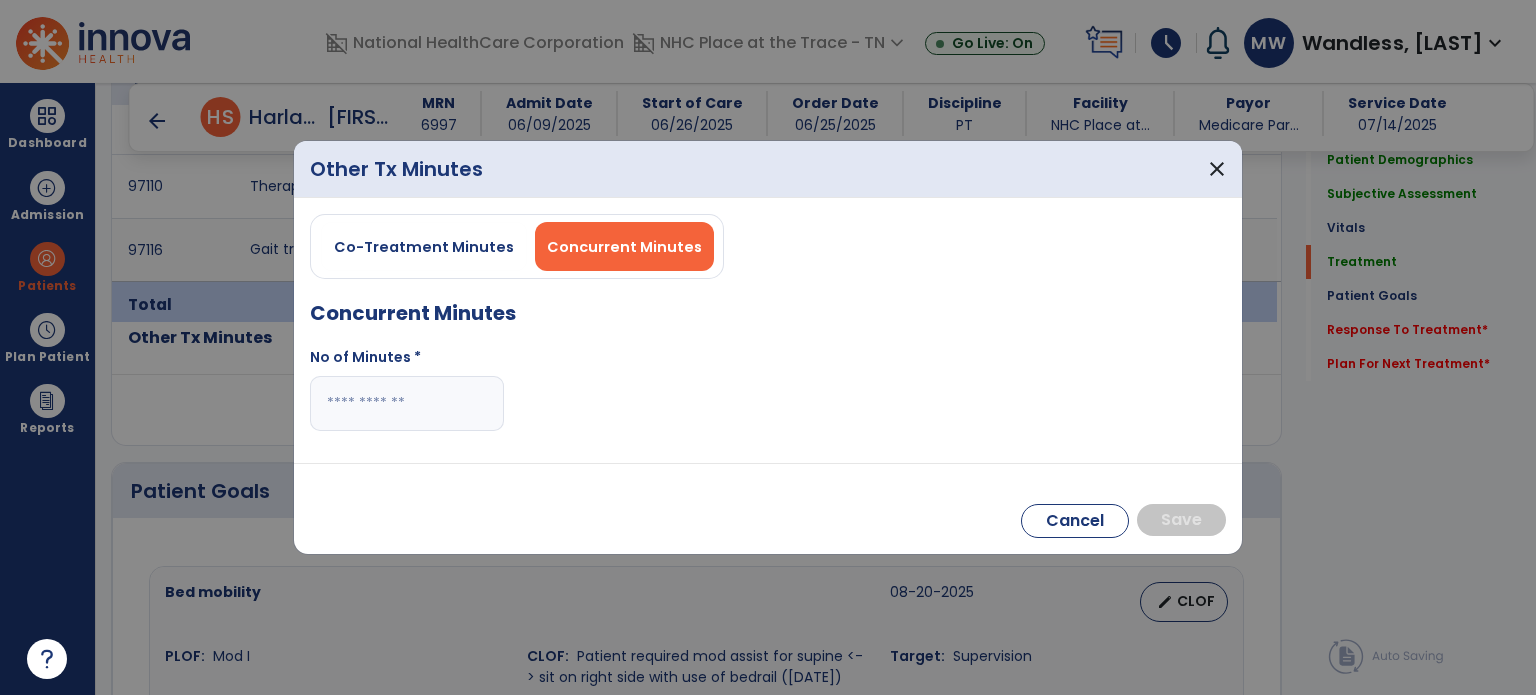 click at bounding box center [407, 403] 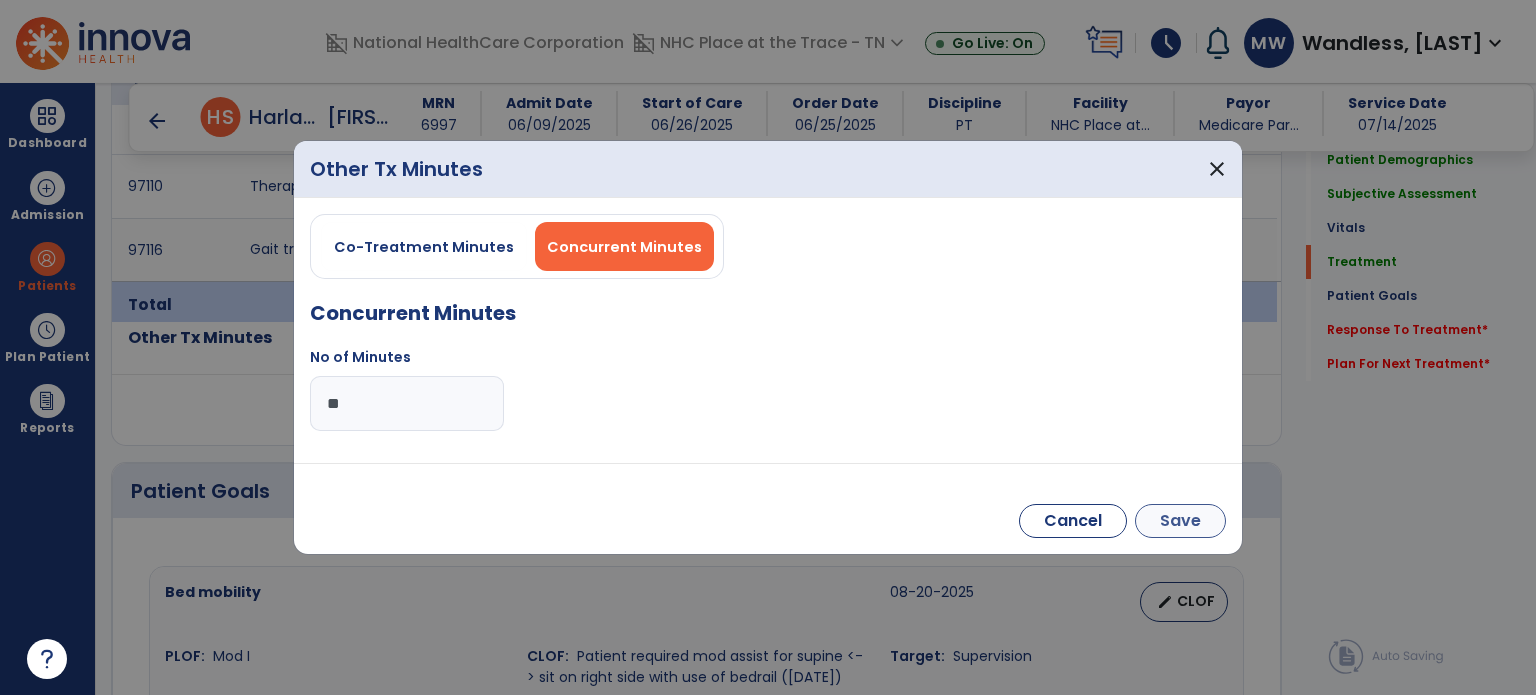 type on "**" 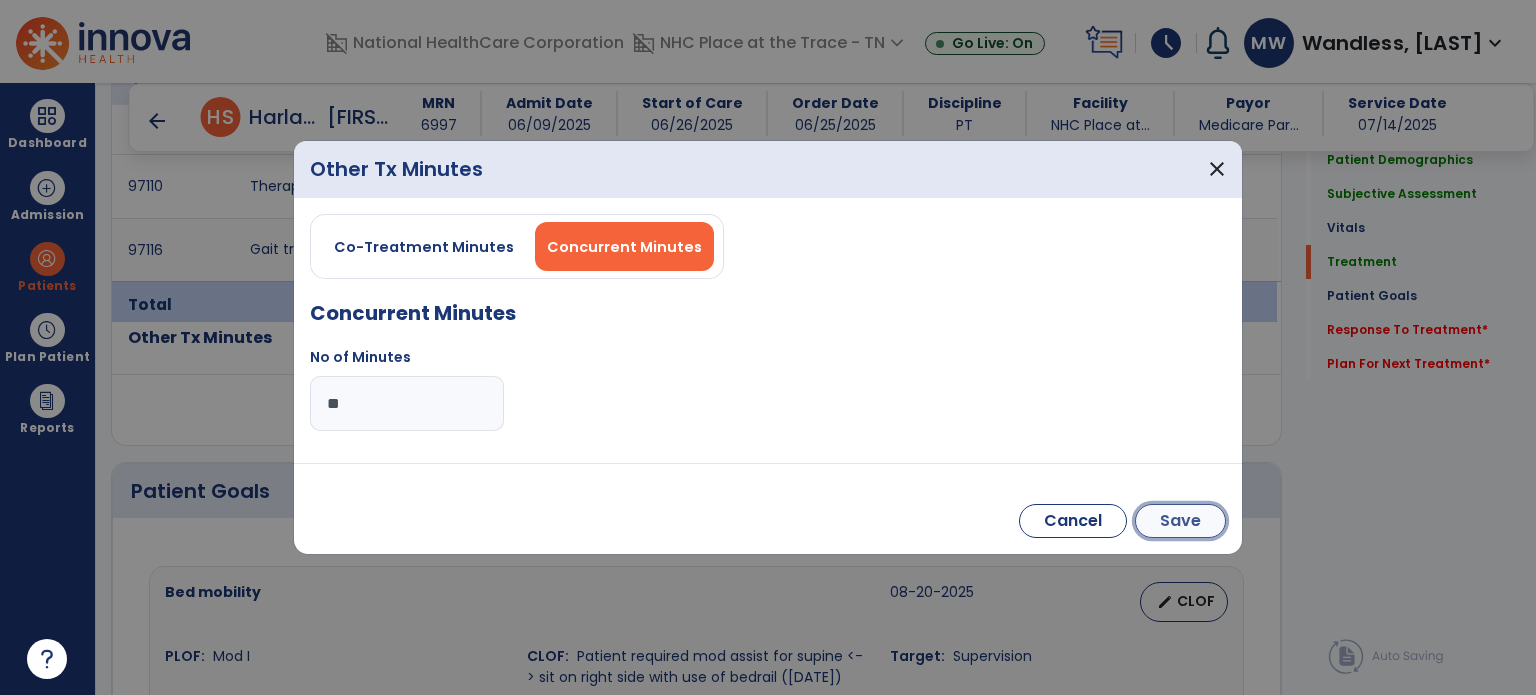 click on "Save" at bounding box center [1180, 521] 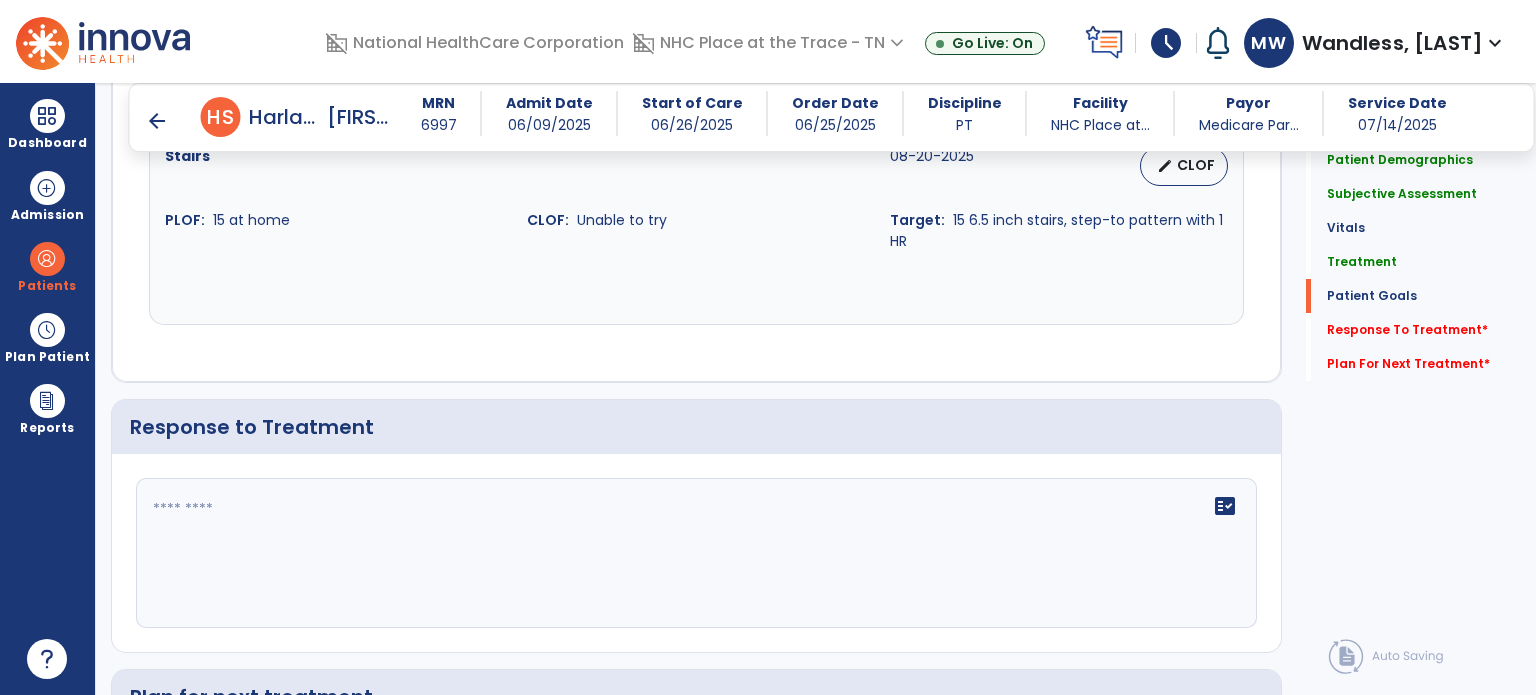 scroll, scrollTop: 2963, scrollLeft: 0, axis: vertical 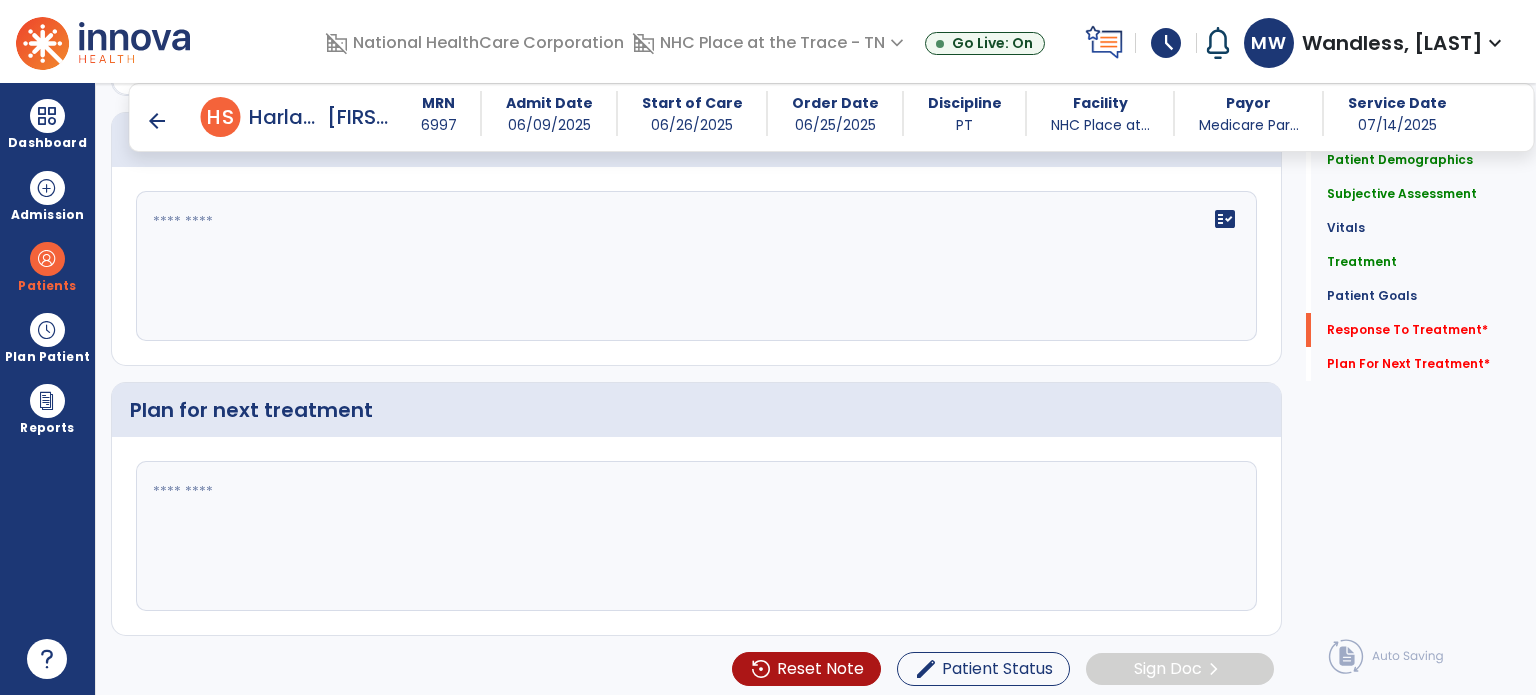 click 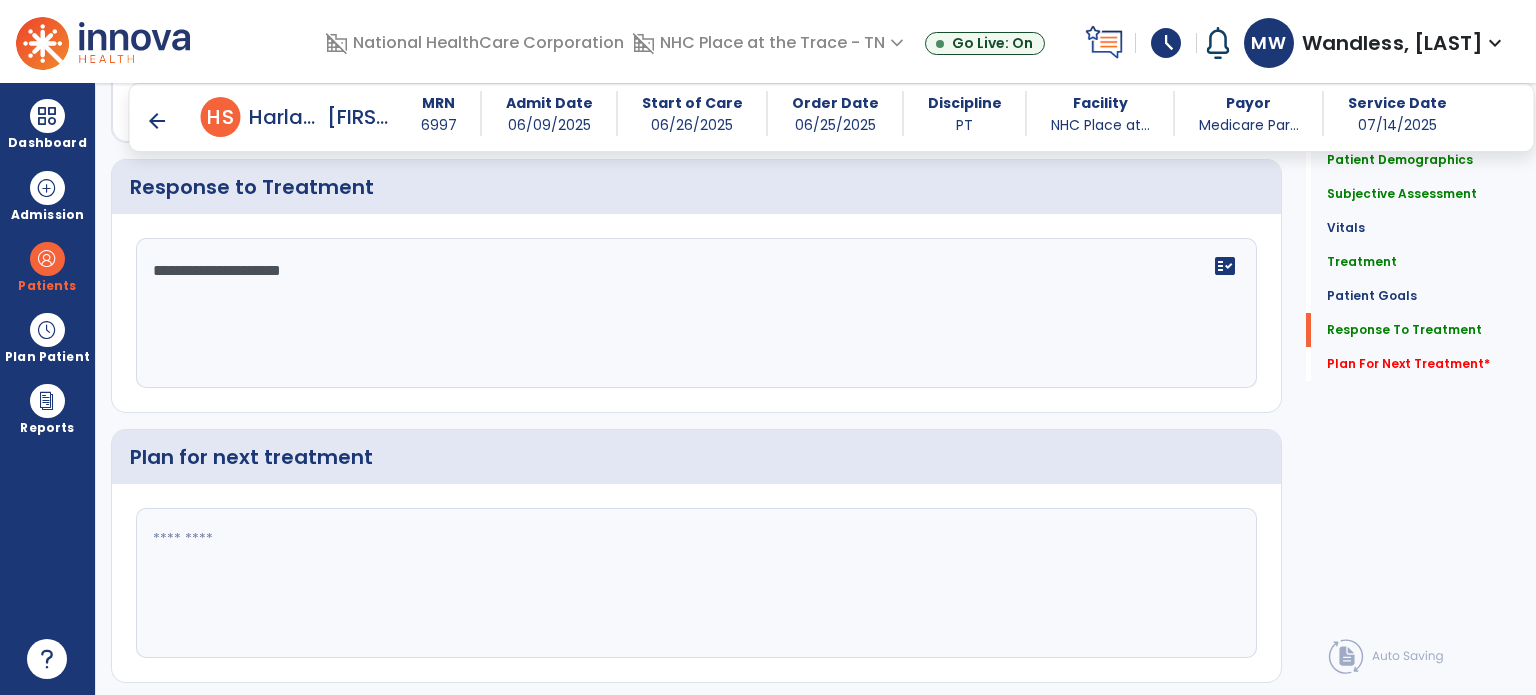 scroll, scrollTop: 2963, scrollLeft: 0, axis: vertical 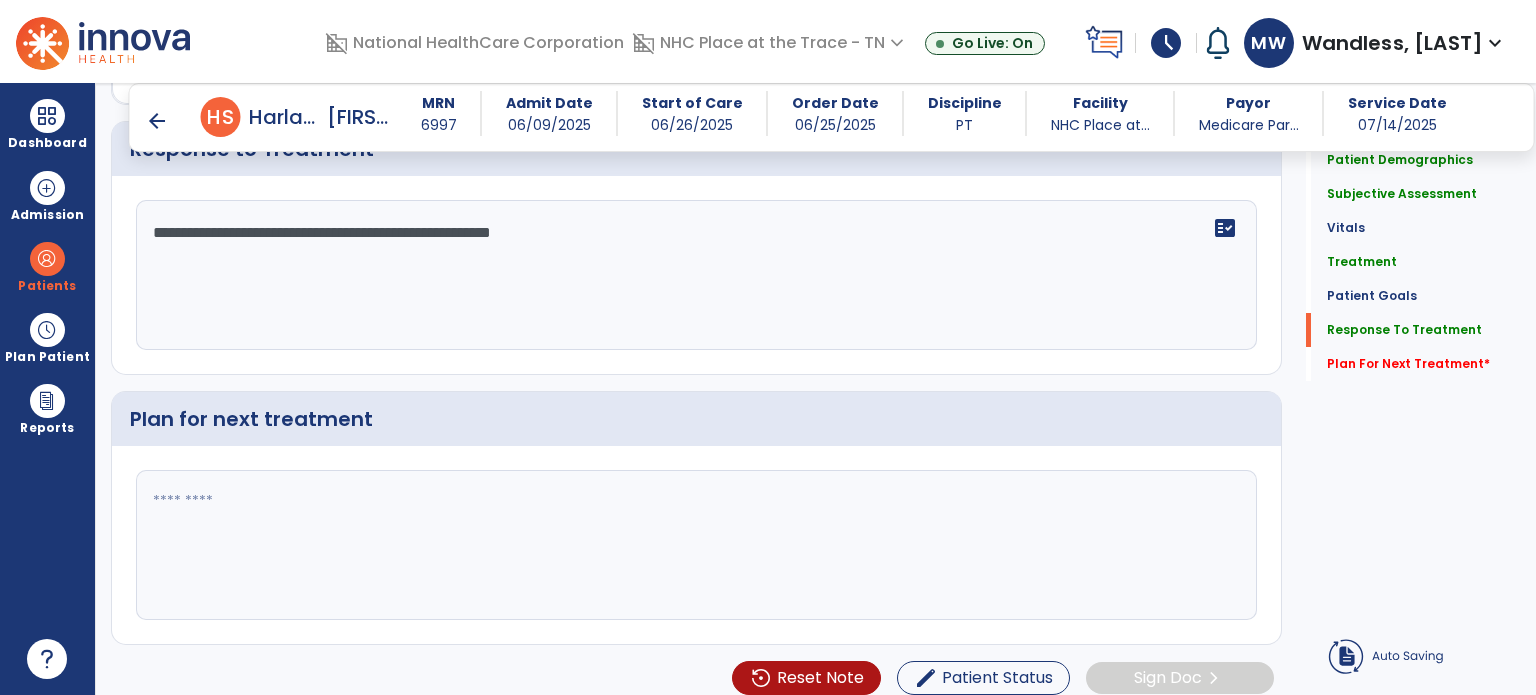 type on "**********" 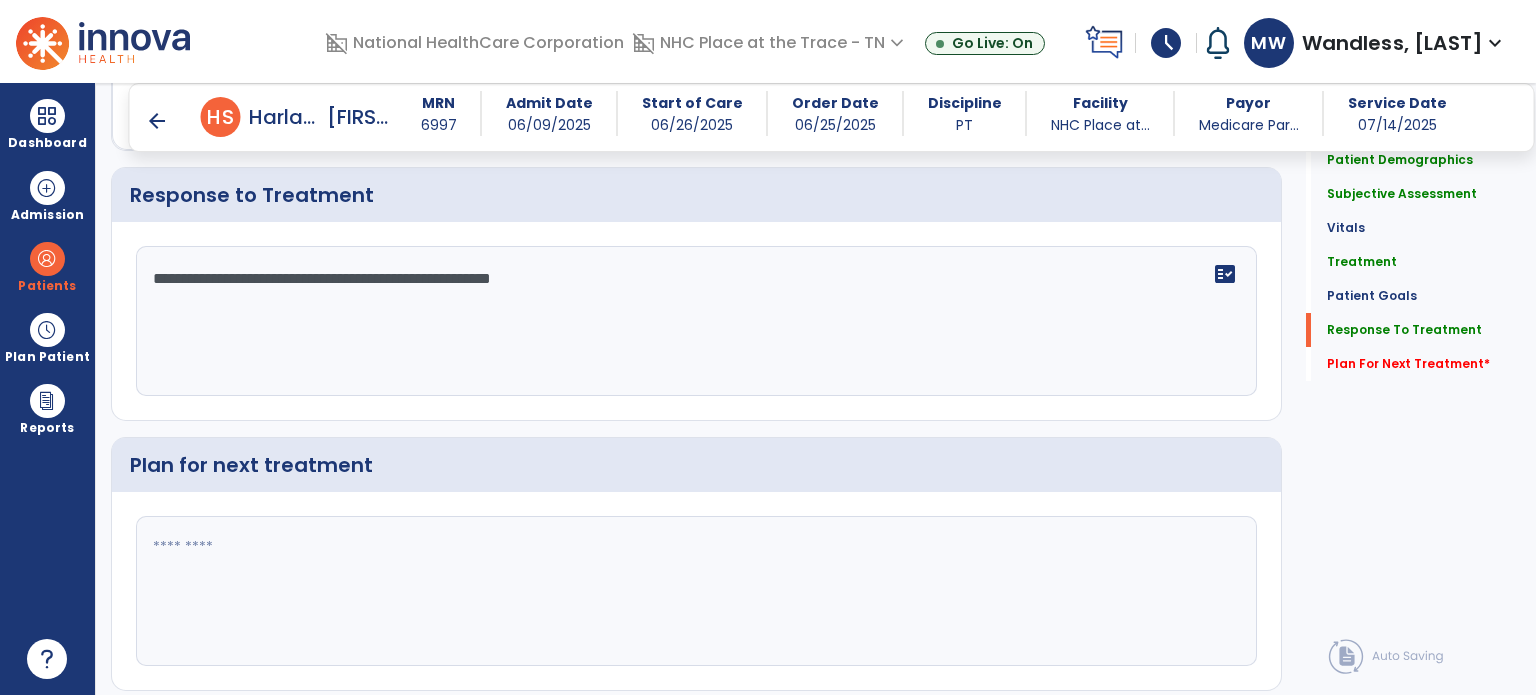 scroll, scrollTop: 2955, scrollLeft: 0, axis: vertical 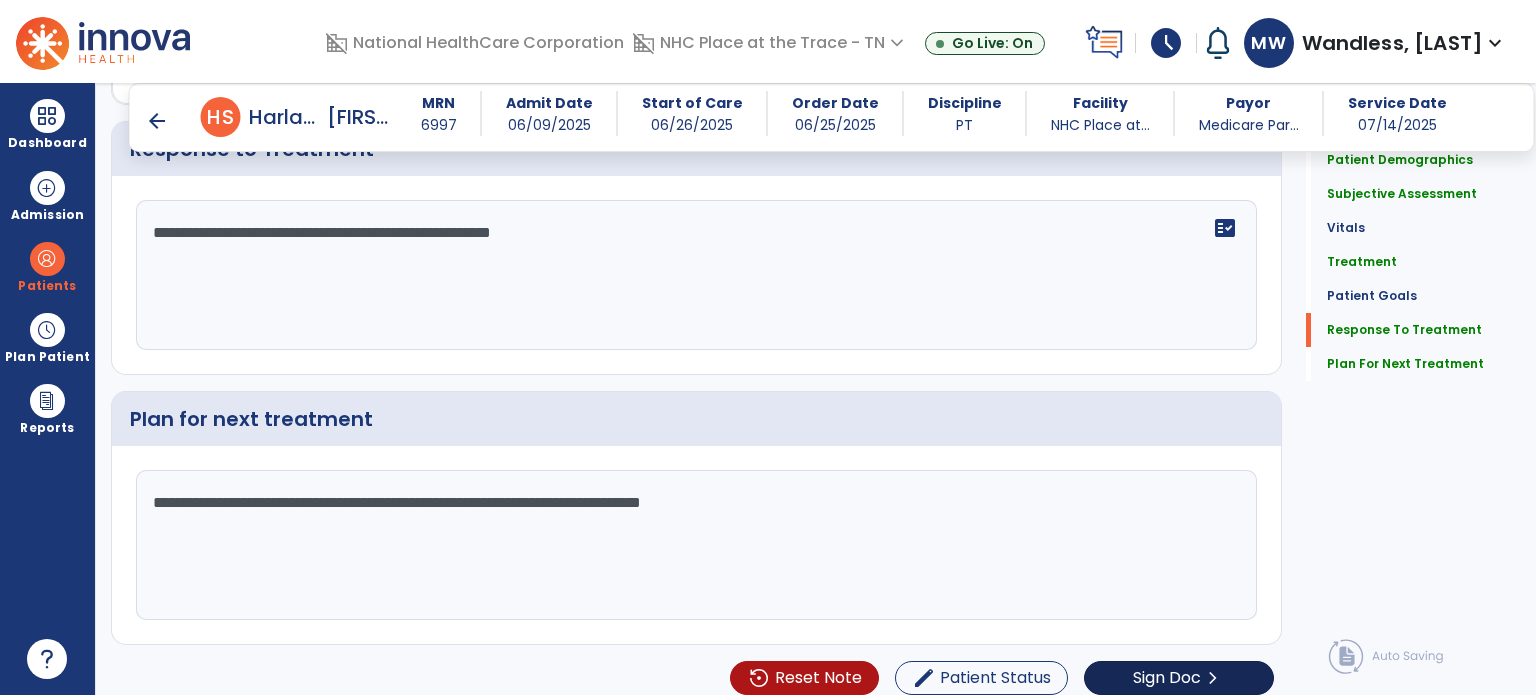 type on "**********" 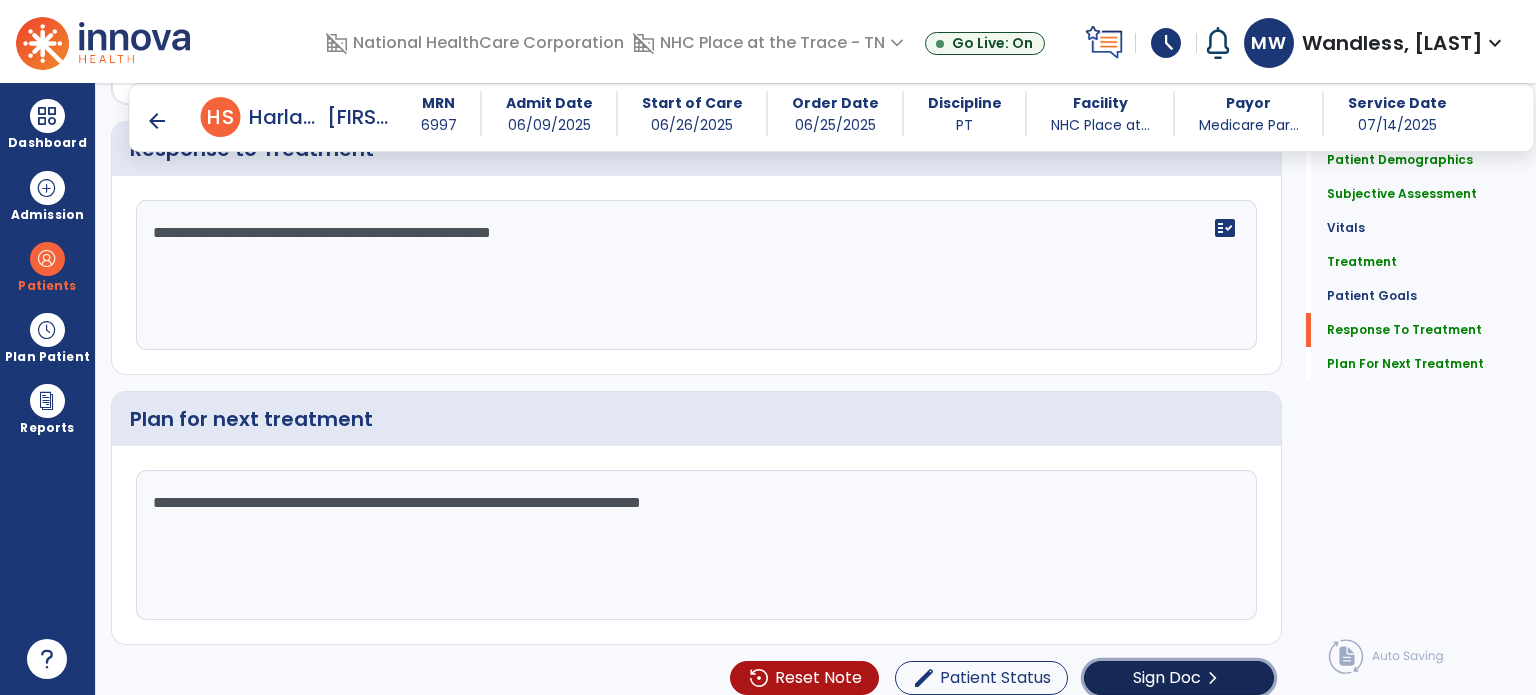 click on "Sign Doc" 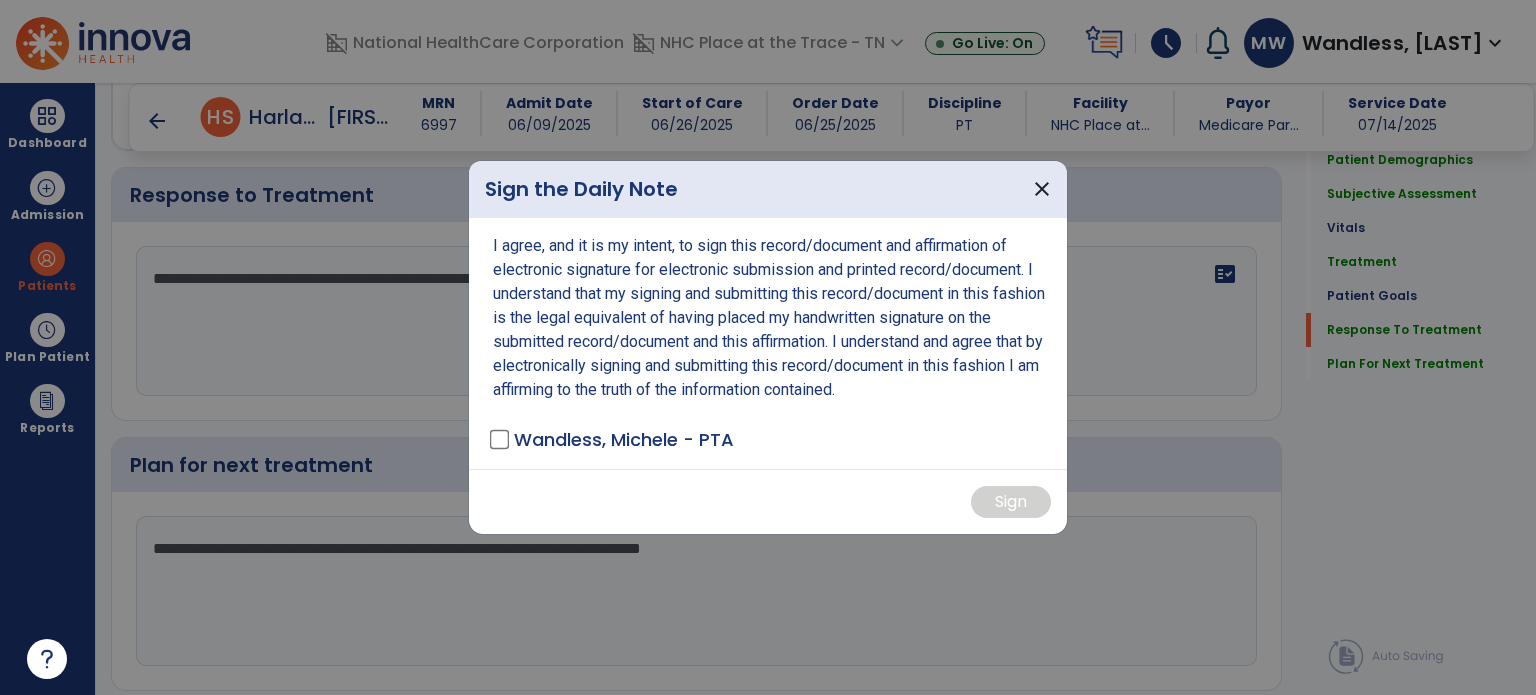 scroll, scrollTop: 2955, scrollLeft: 0, axis: vertical 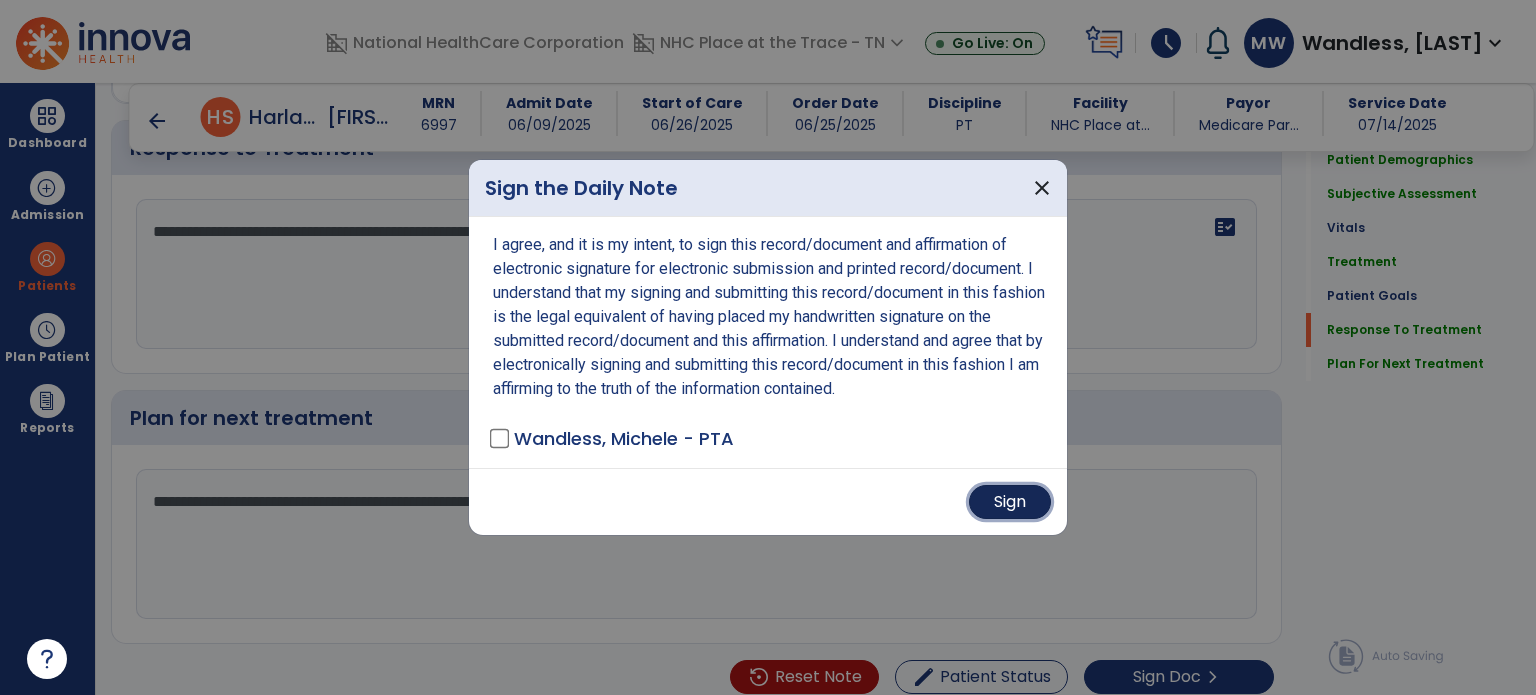 click on "Sign" at bounding box center [1010, 502] 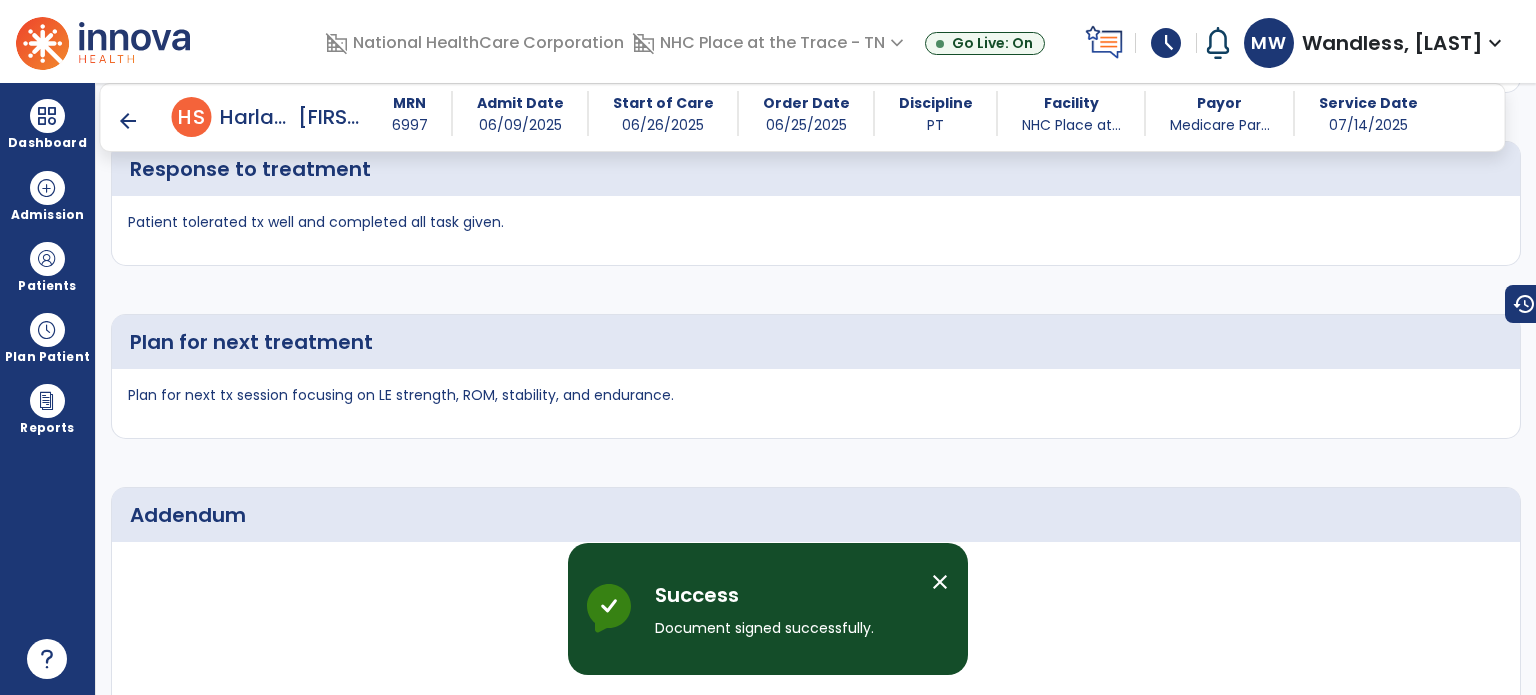 scroll, scrollTop: 3904, scrollLeft: 0, axis: vertical 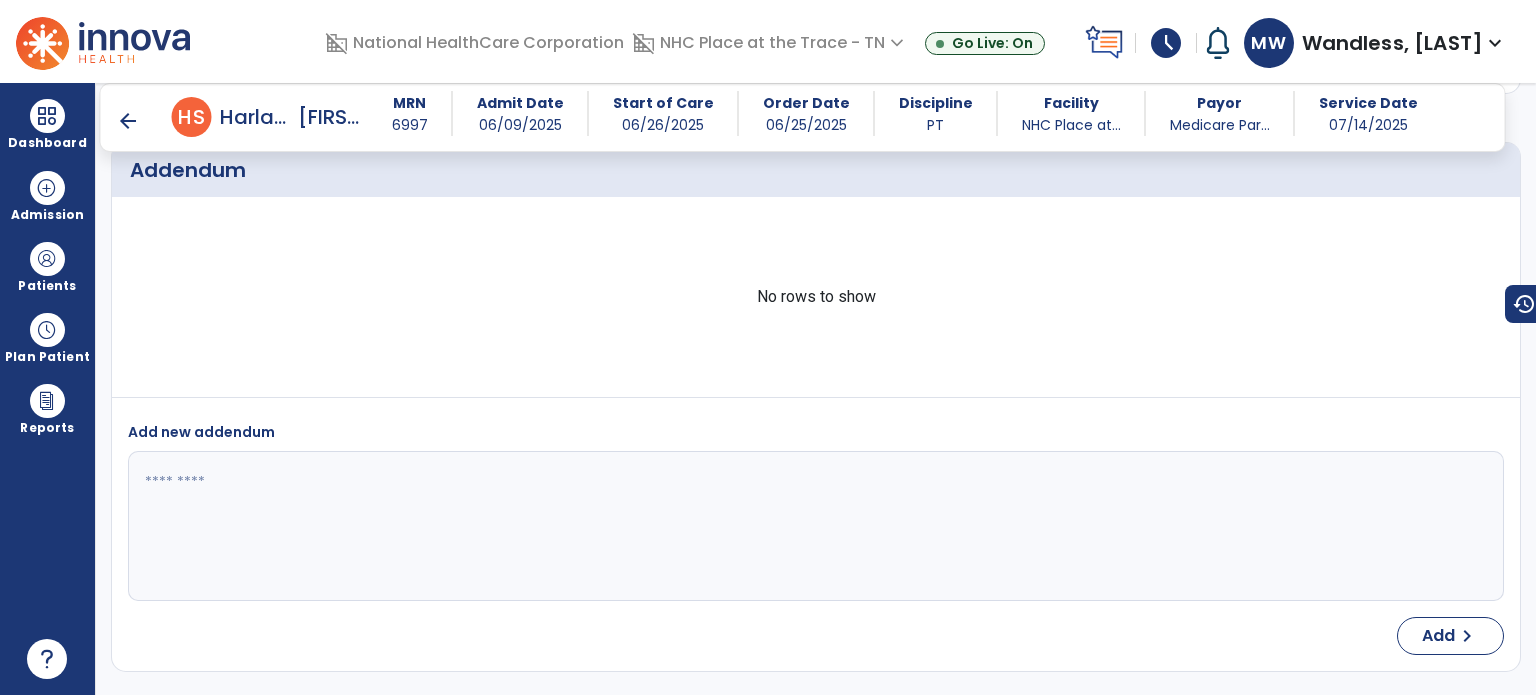 click on "arrow_back" at bounding box center (128, 121) 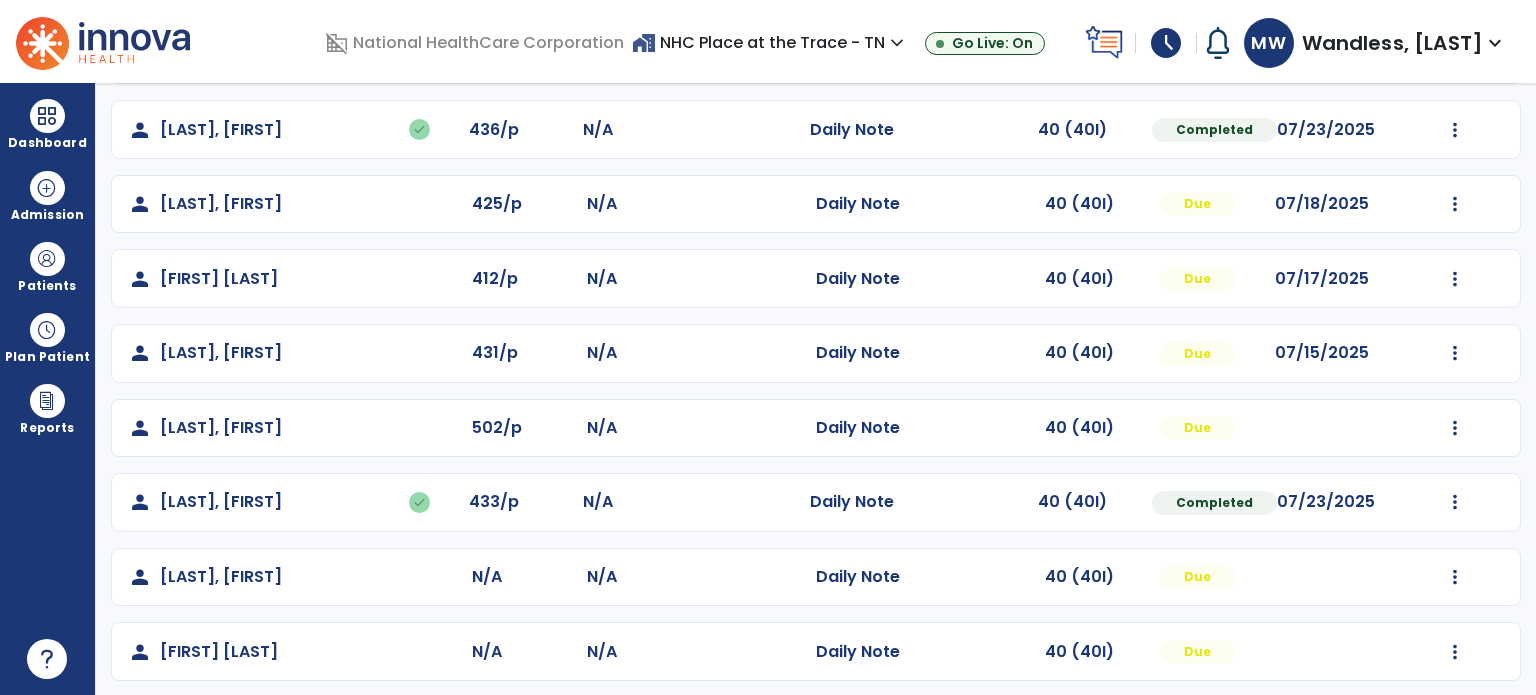 scroll, scrollTop: 225, scrollLeft: 0, axis: vertical 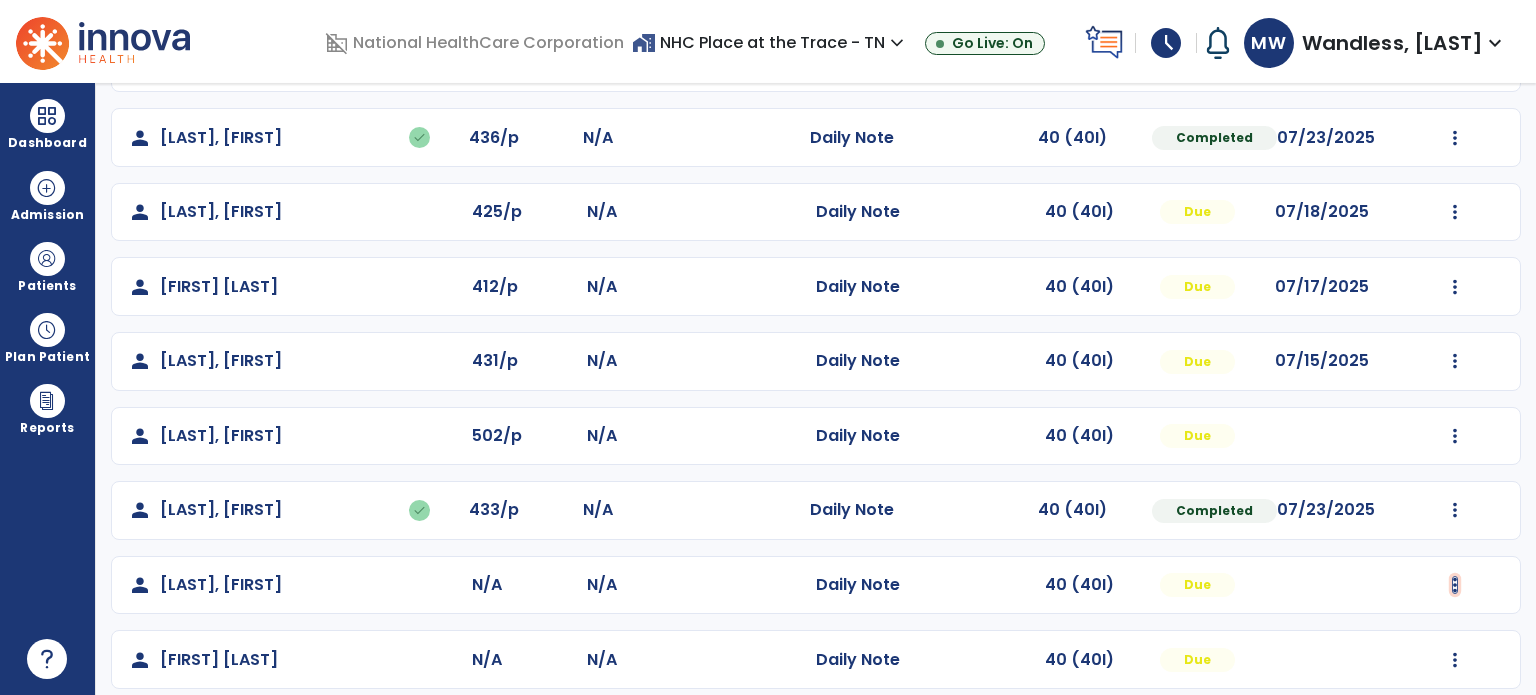 click at bounding box center (1455, 63) 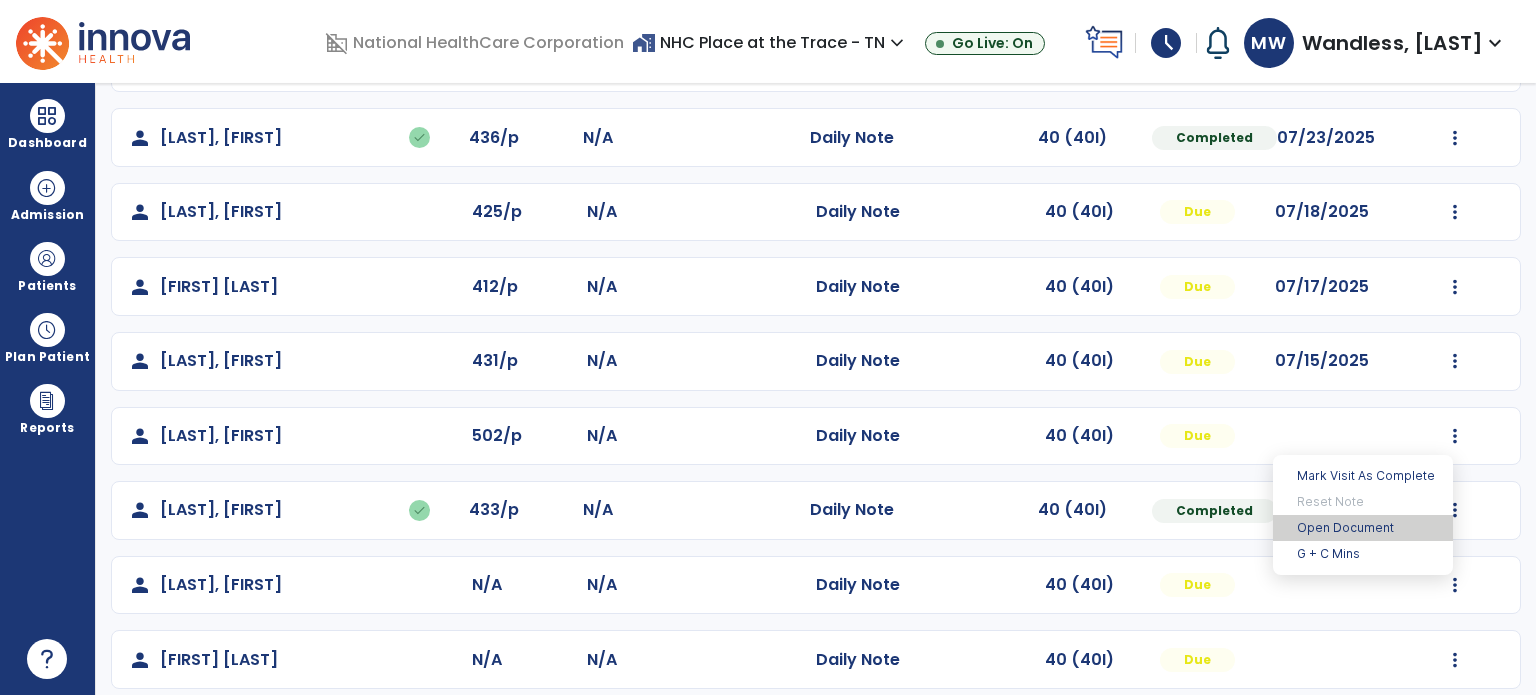 click on "Open Document" at bounding box center (1363, 528) 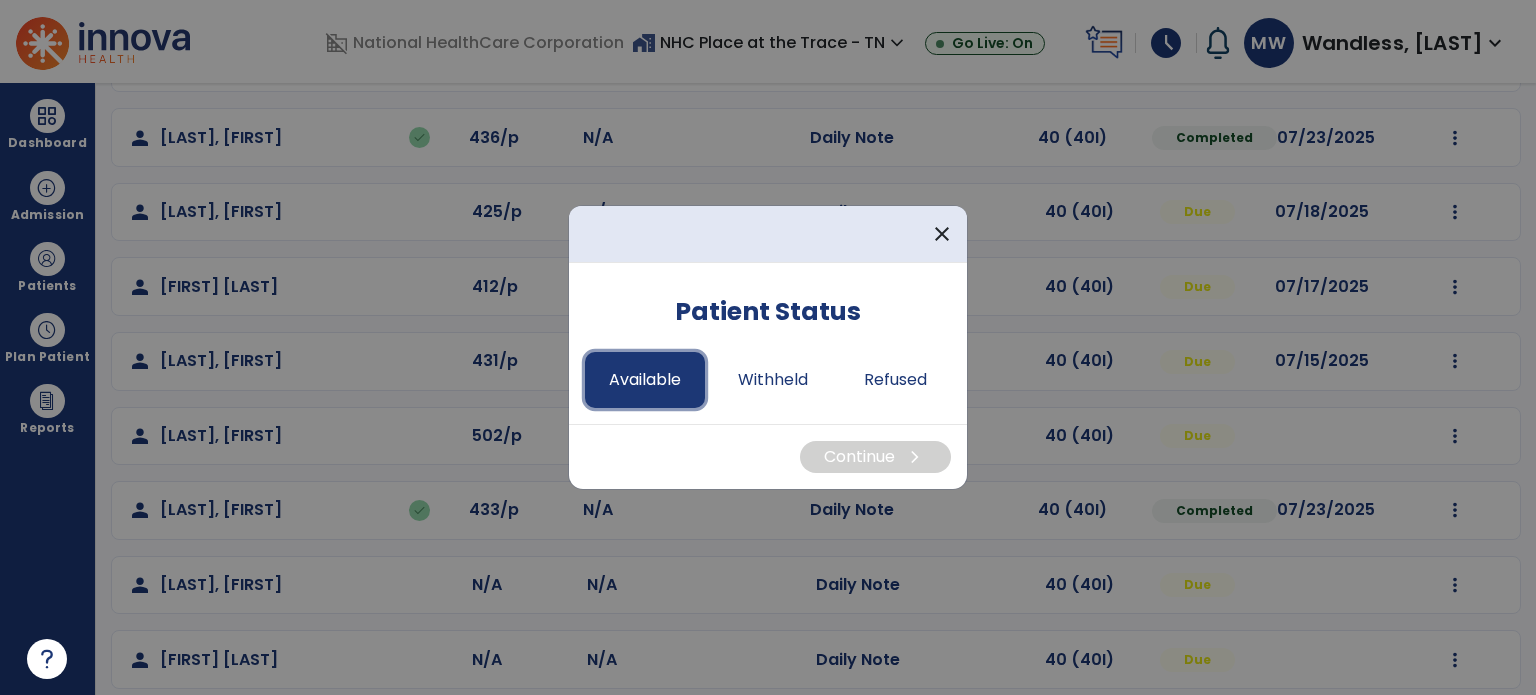 click on "Available" at bounding box center (645, 380) 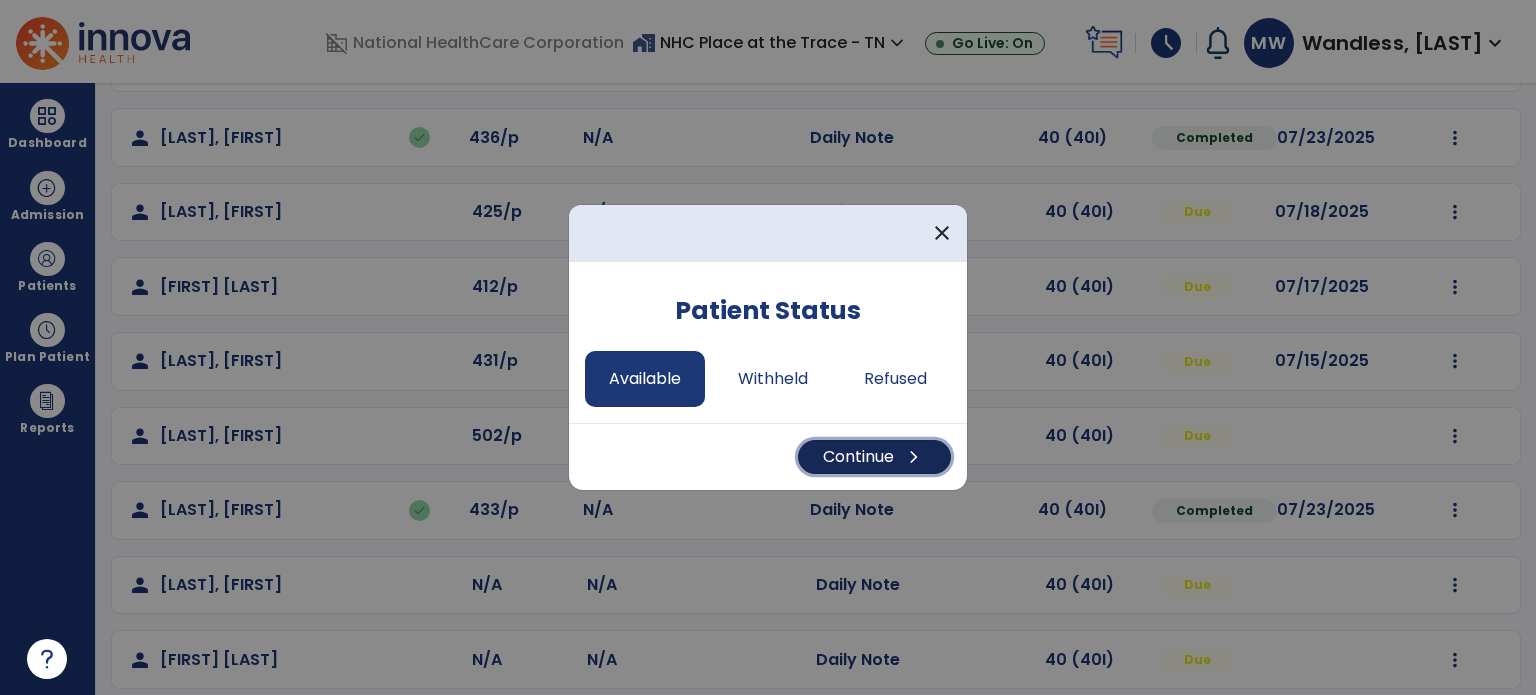 click on "Continue   chevron_right" at bounding box center [874, 457] 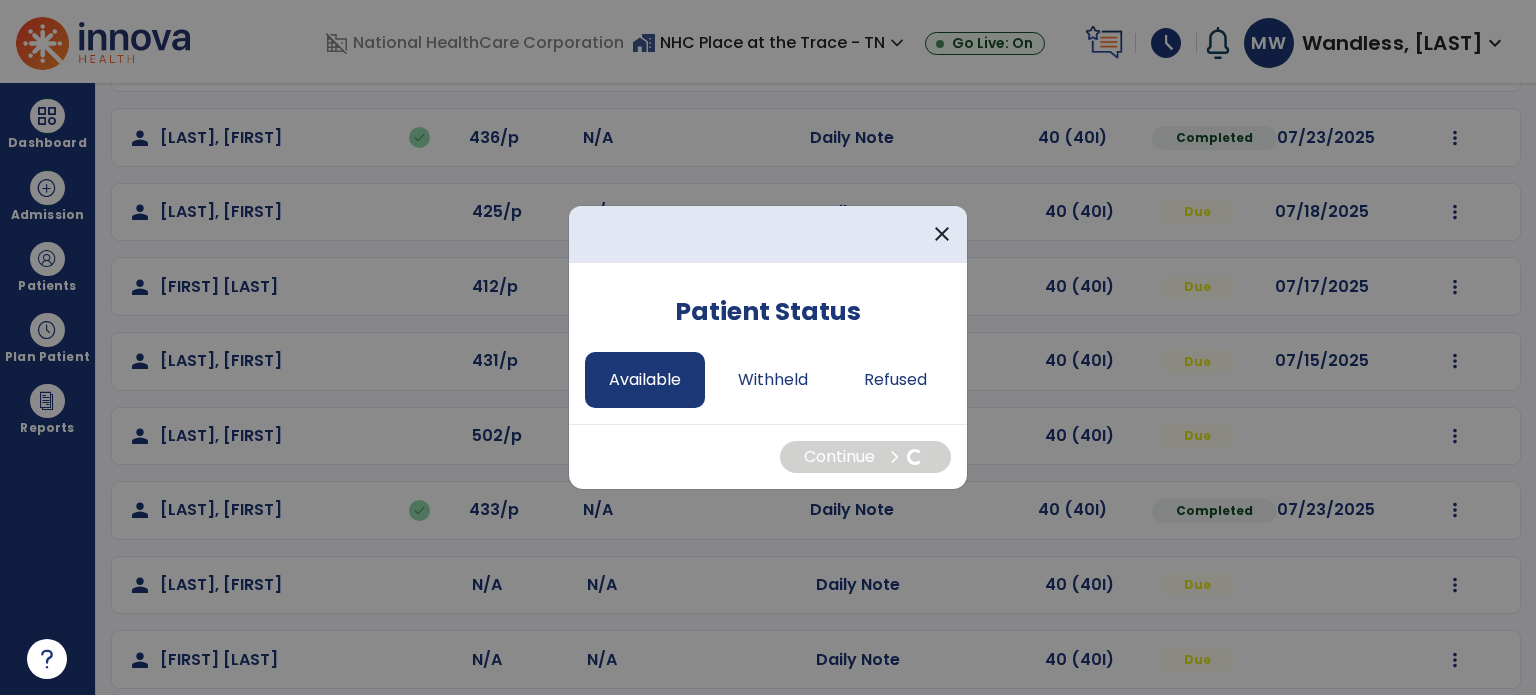select on "*" 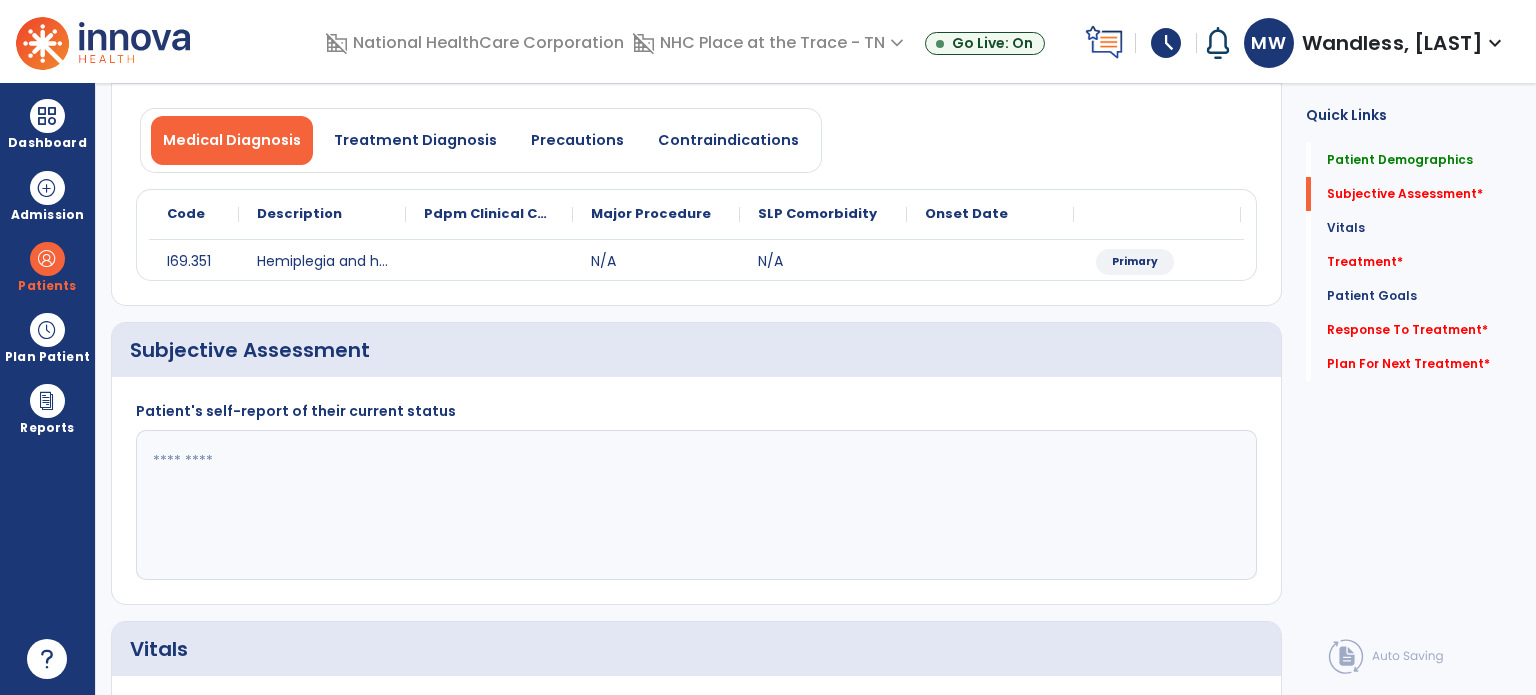click 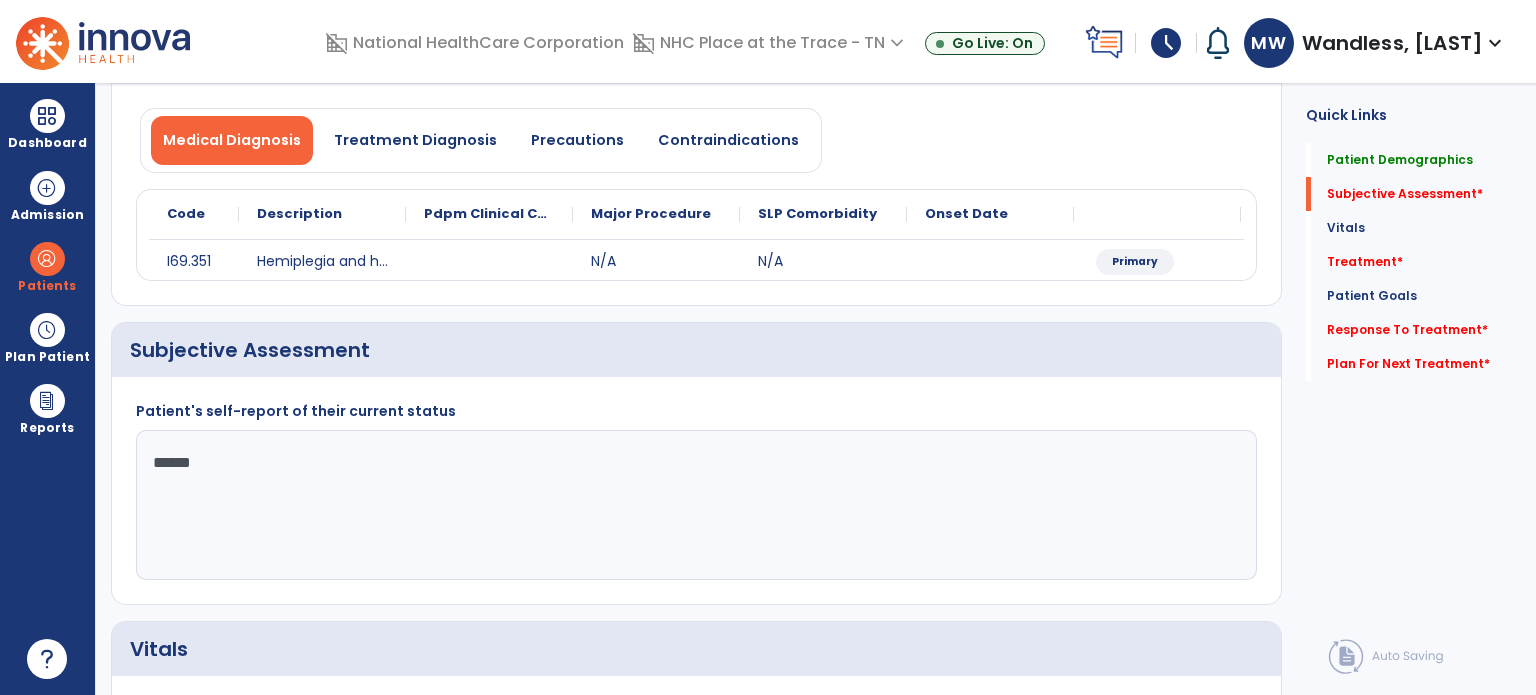 type on "*******" 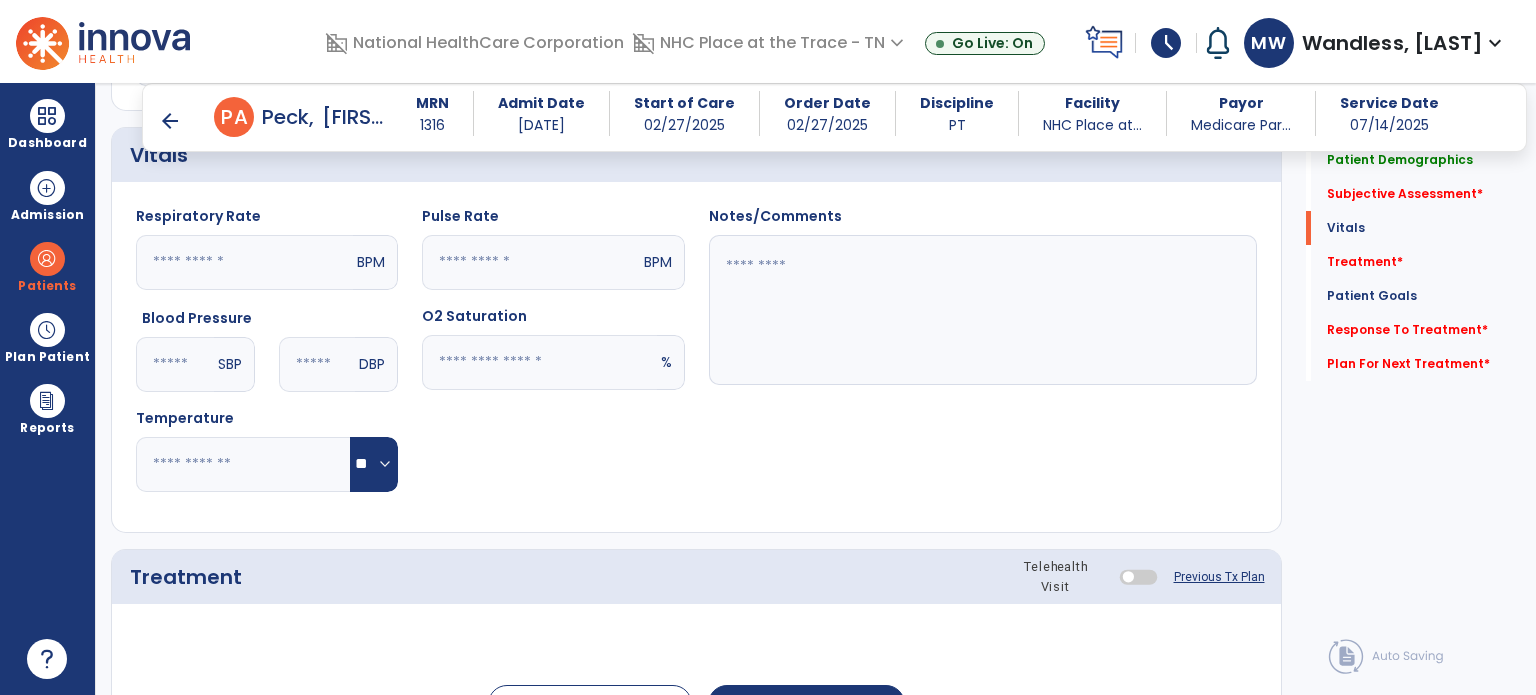 scroll, scrollTop: 732, scrollLeft: 0, axis: vertical 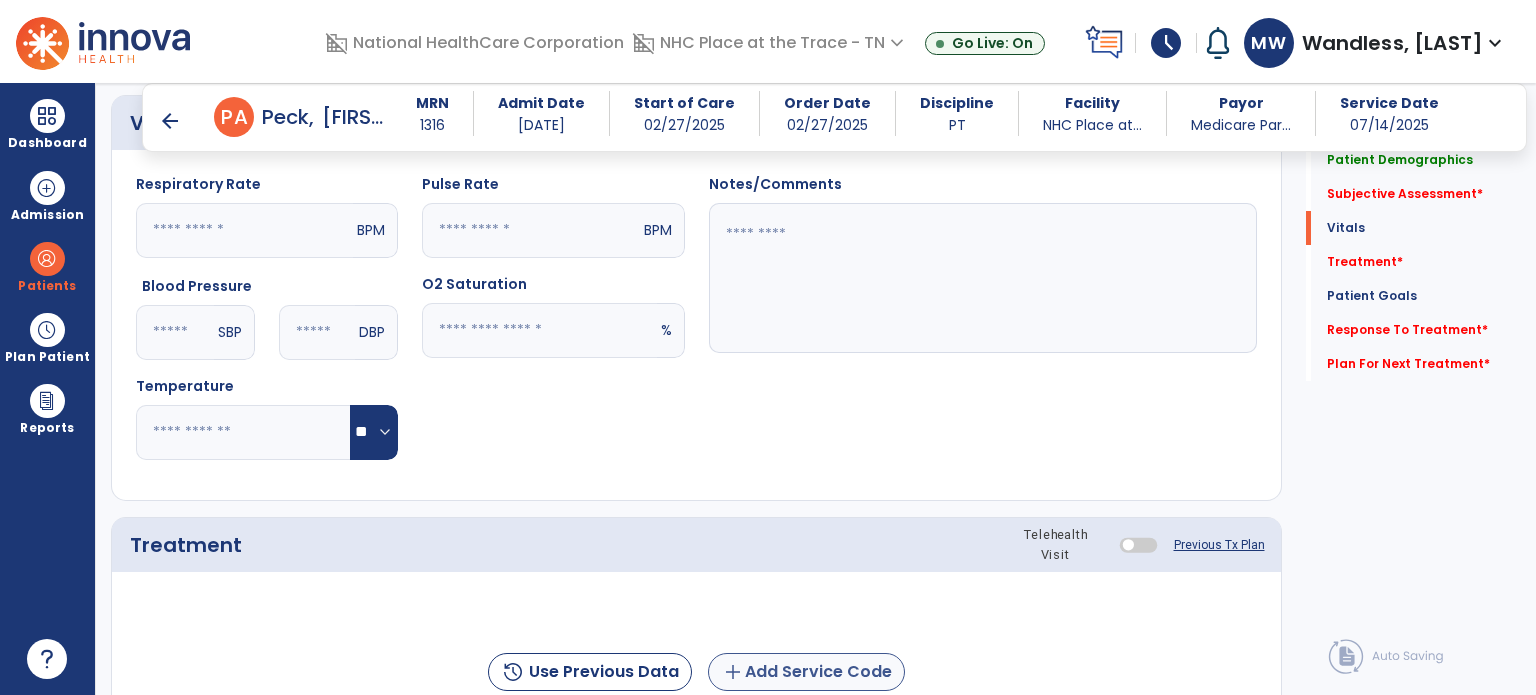 type on "**********" 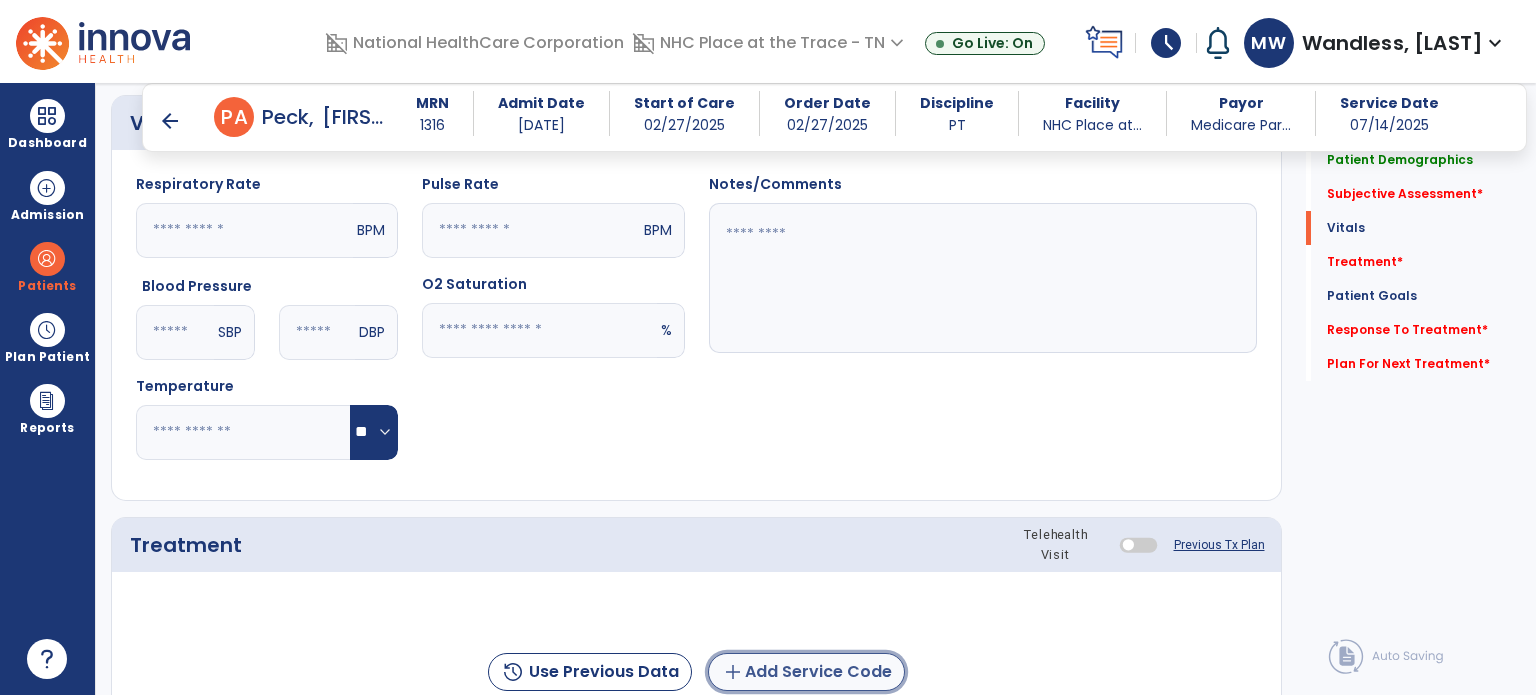 click on "add  Add Service Code" 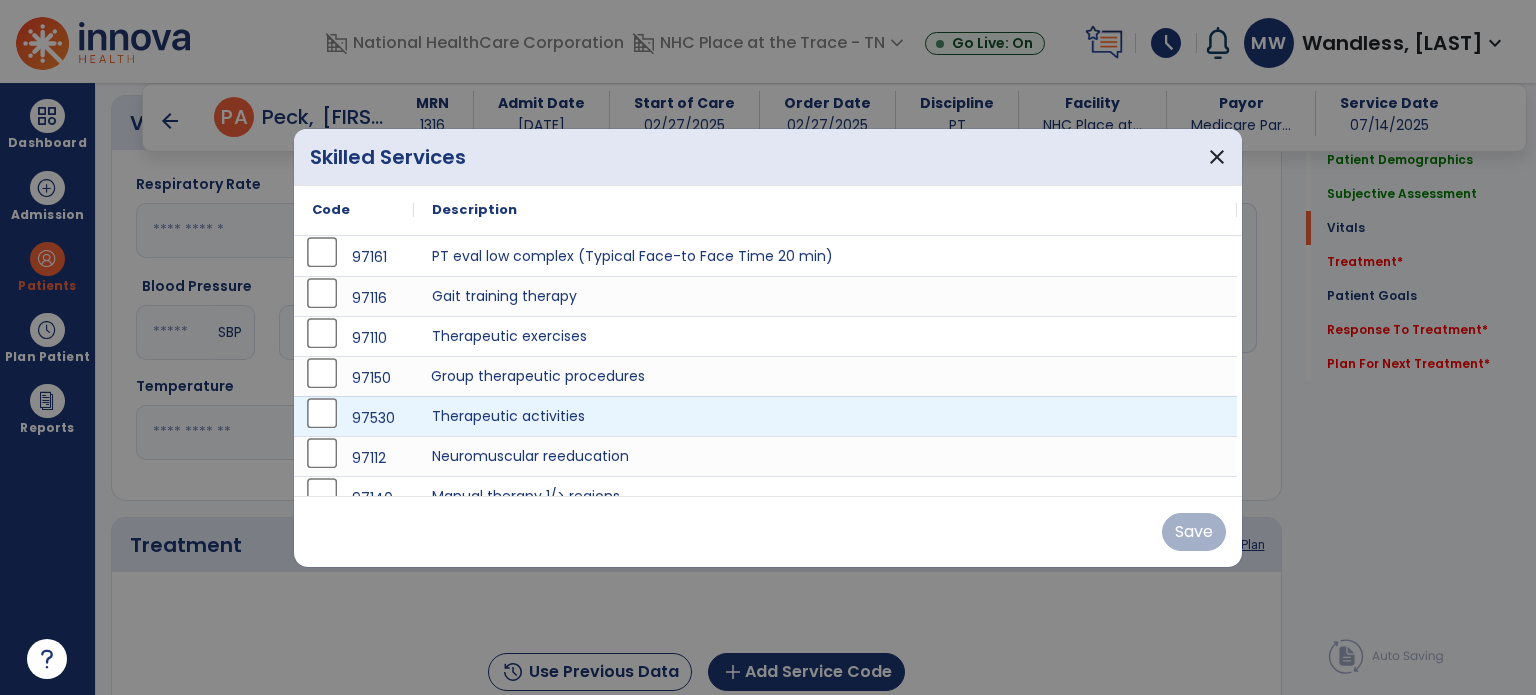 click on "Group therapeutic procedures" at bounding box center [825, 376] 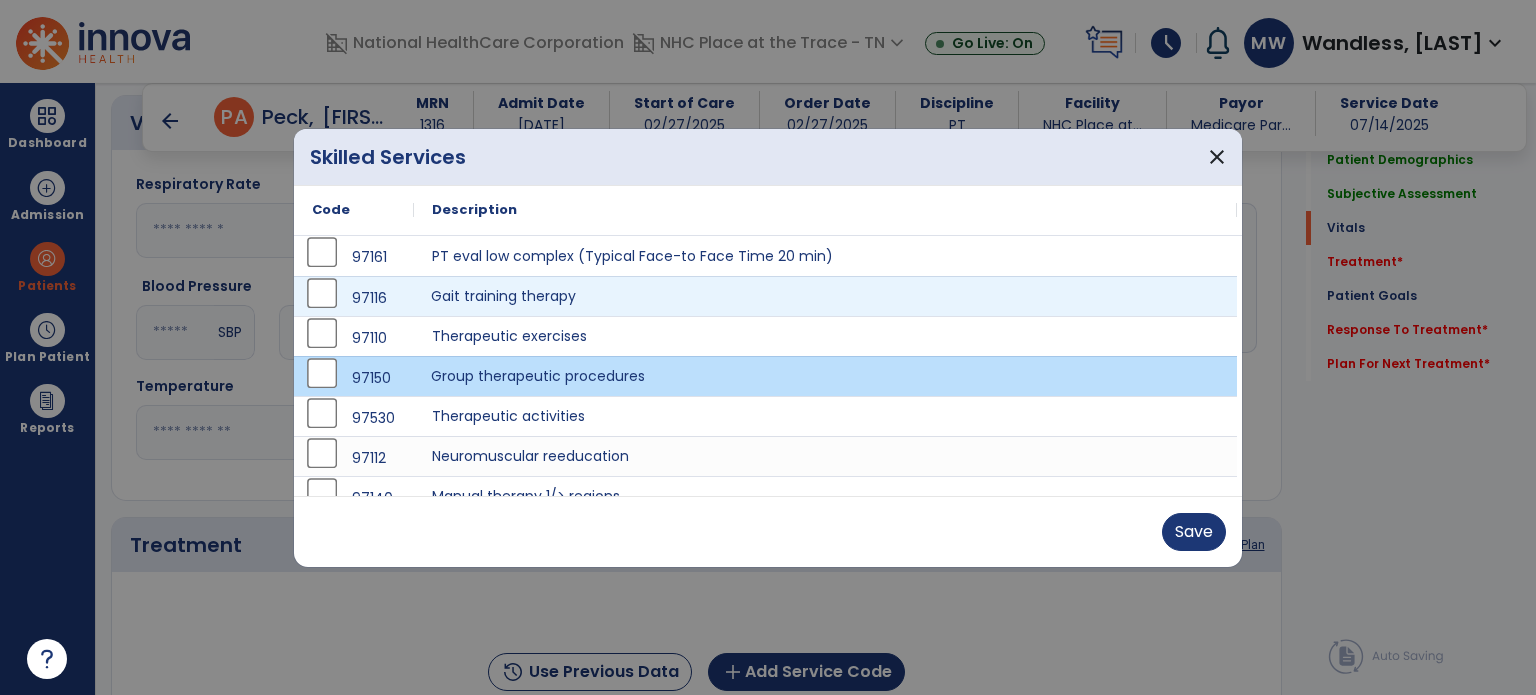 click on "Gait training therapy" at bounding box center [825, 296] 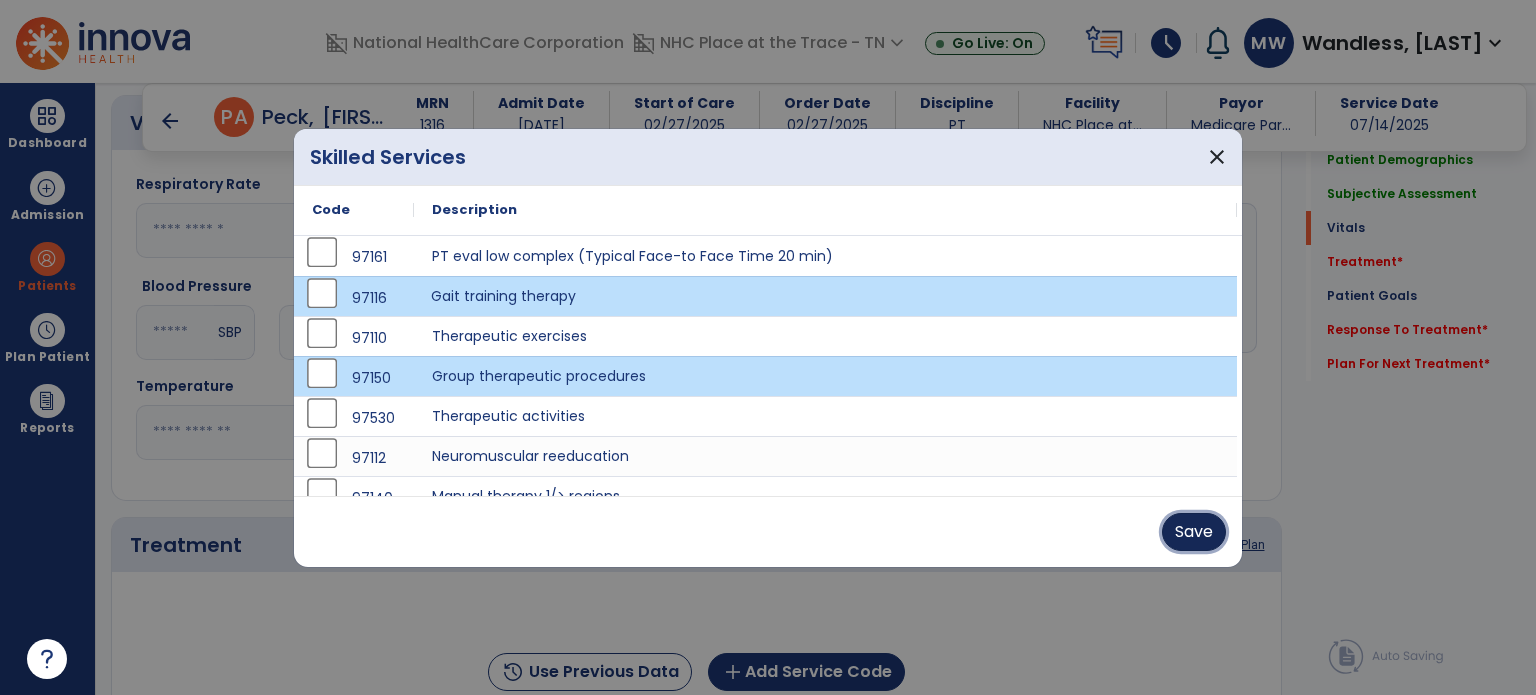 click on "Save" at bounding box center (1194, 532) 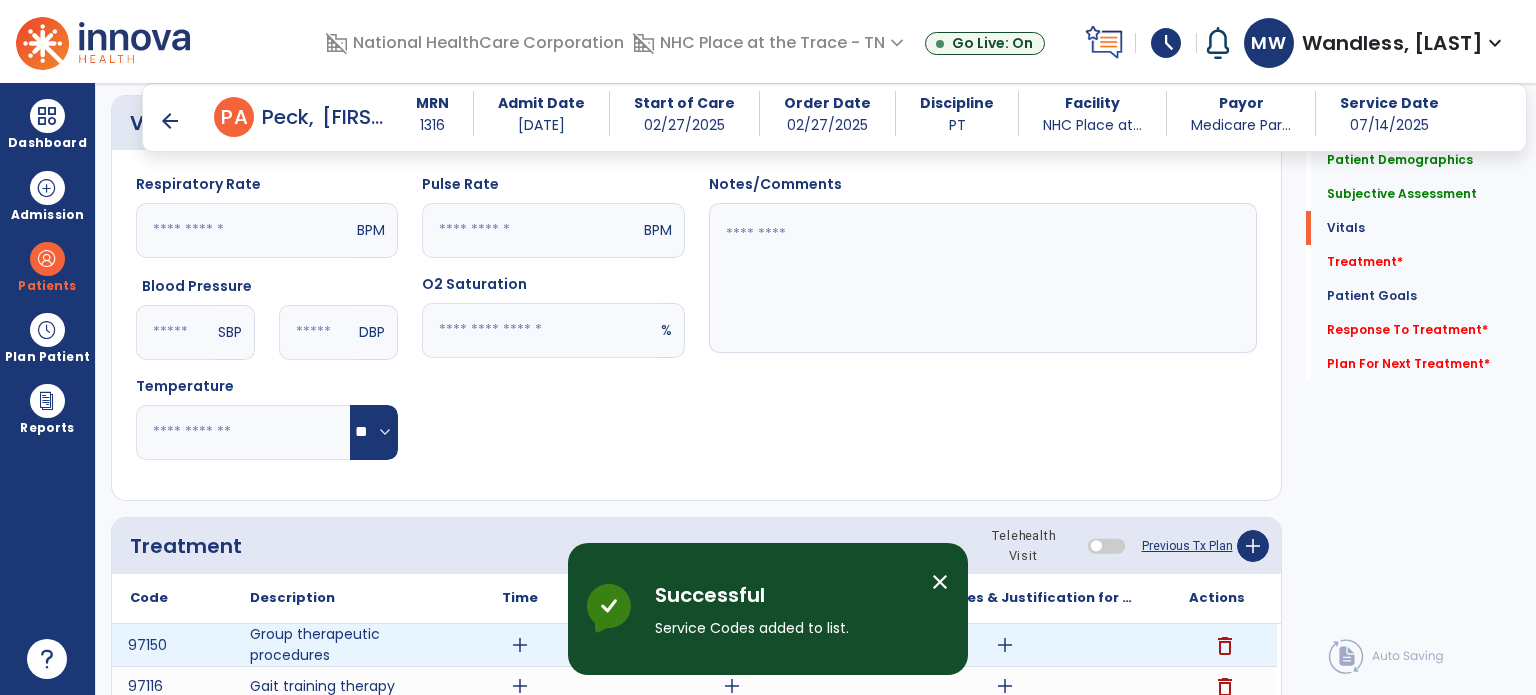 click on "add" at bounding box center [520, 645] 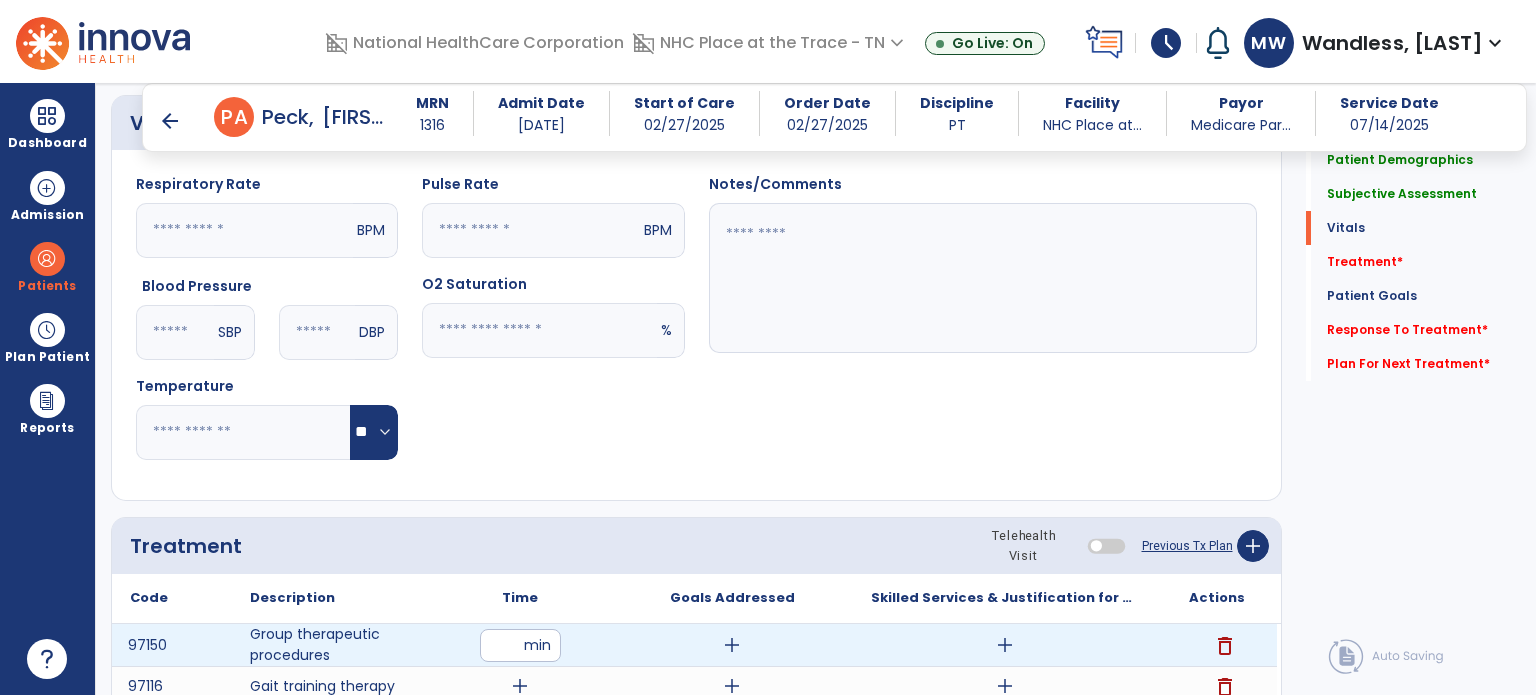 type on "**" 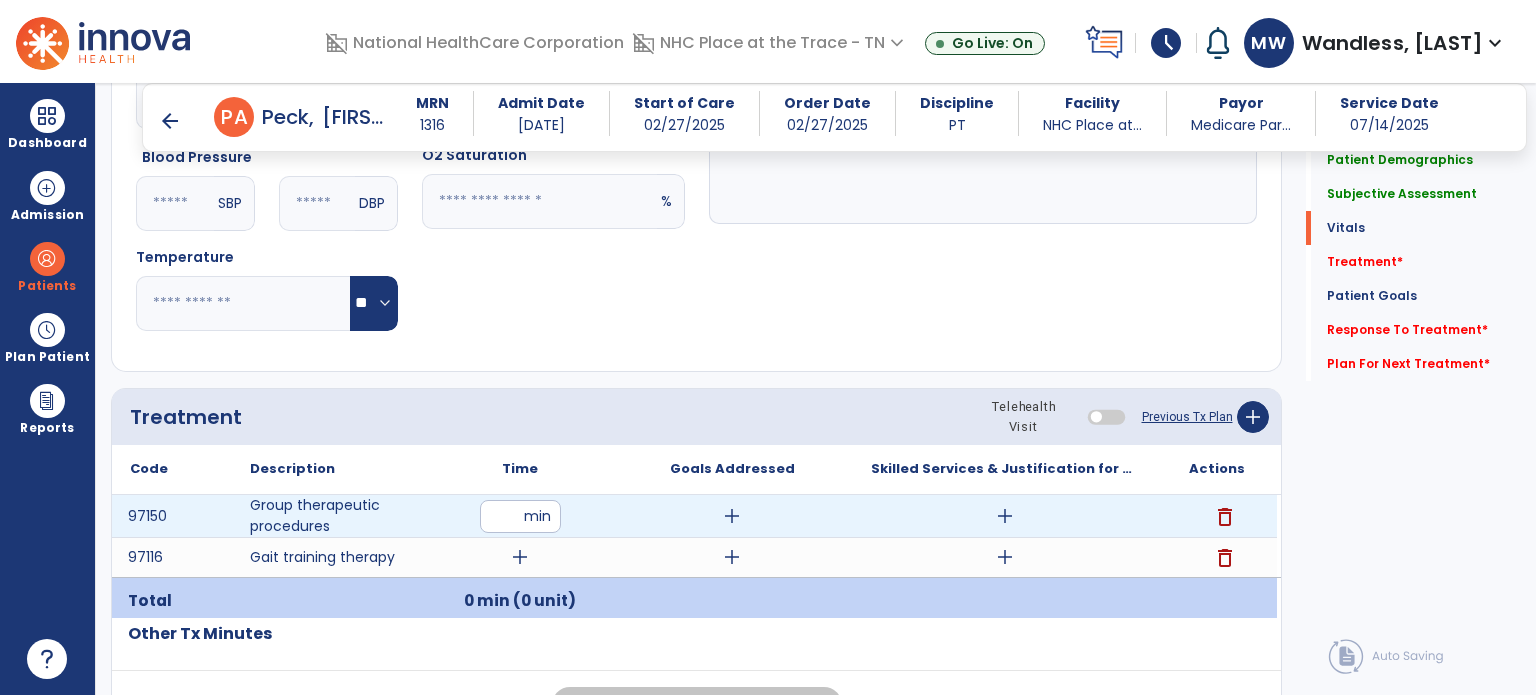 scroll, scrollTop: 899, scrollLeft: 0, axis: vertical 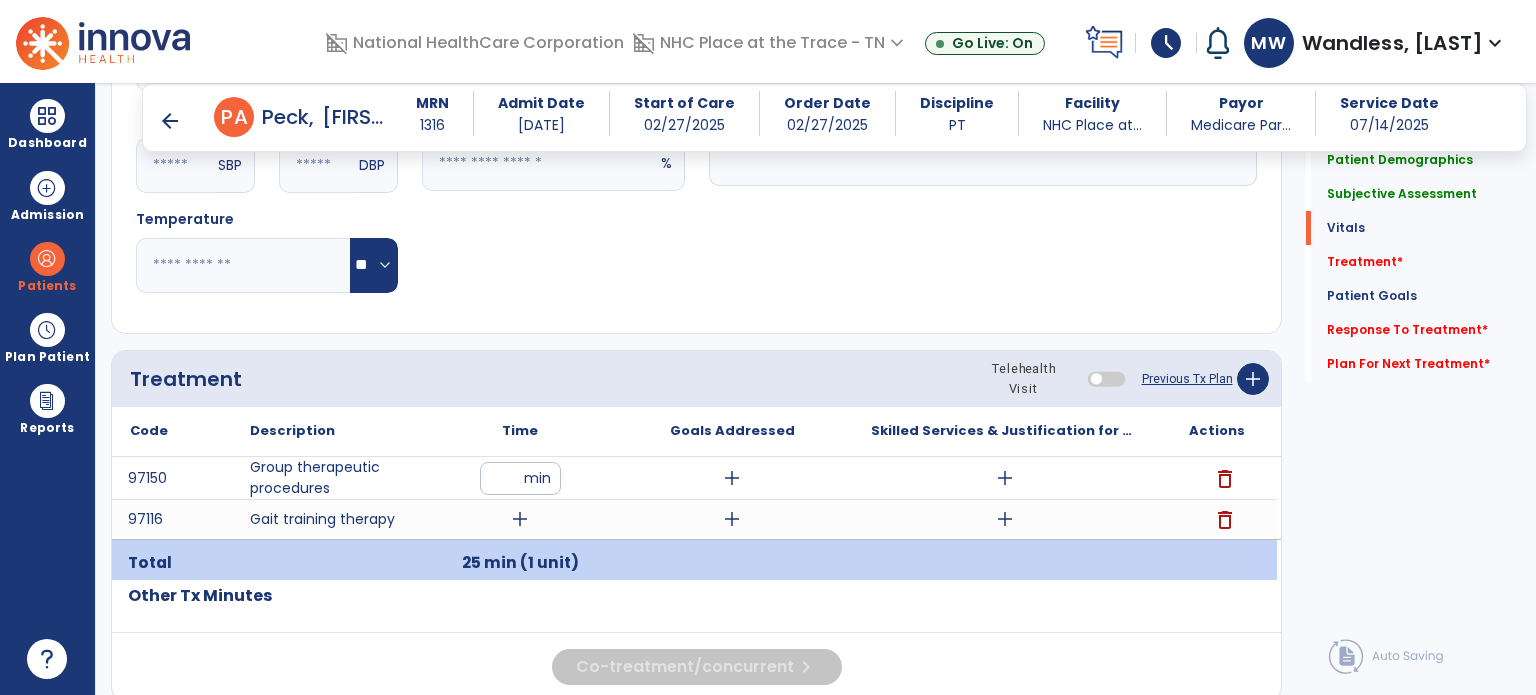 click on "25 min (1 unit)" at bounding box center [520, 563] 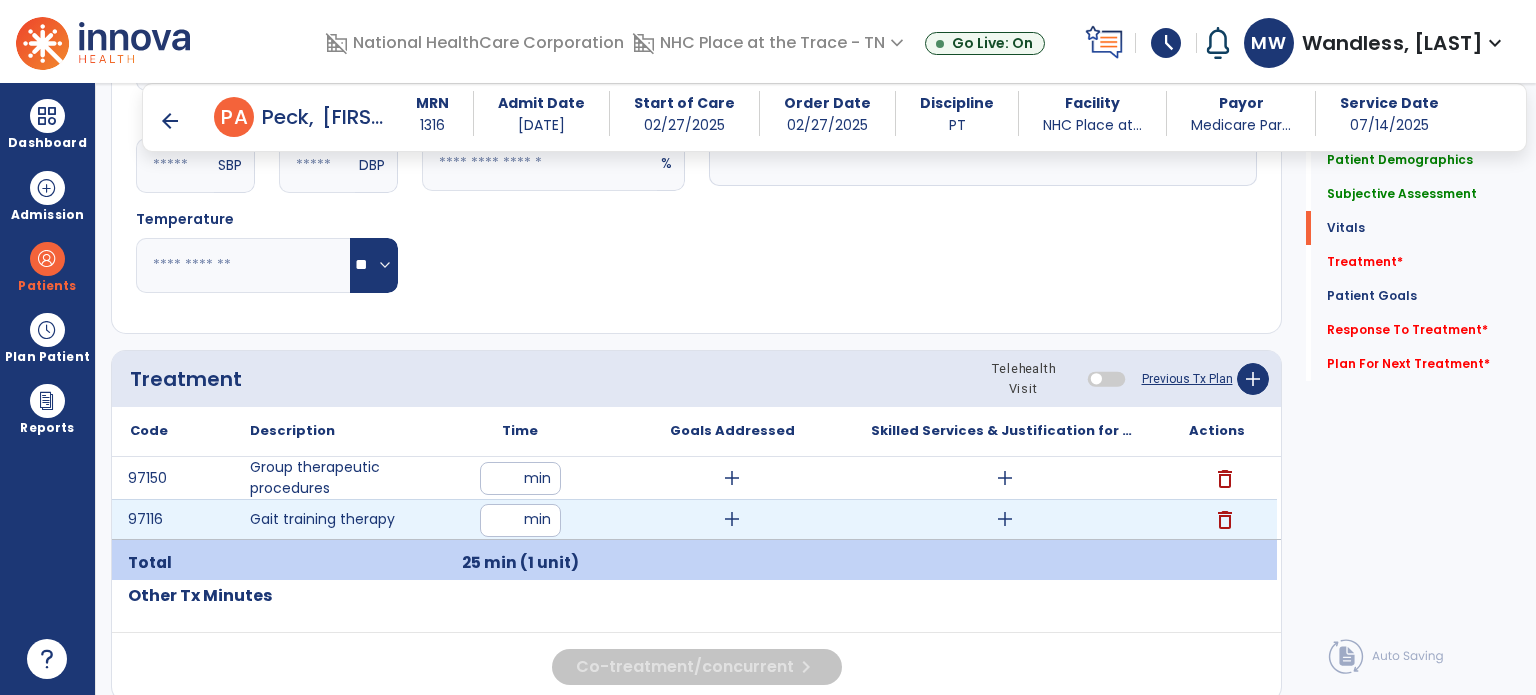 type on "**" 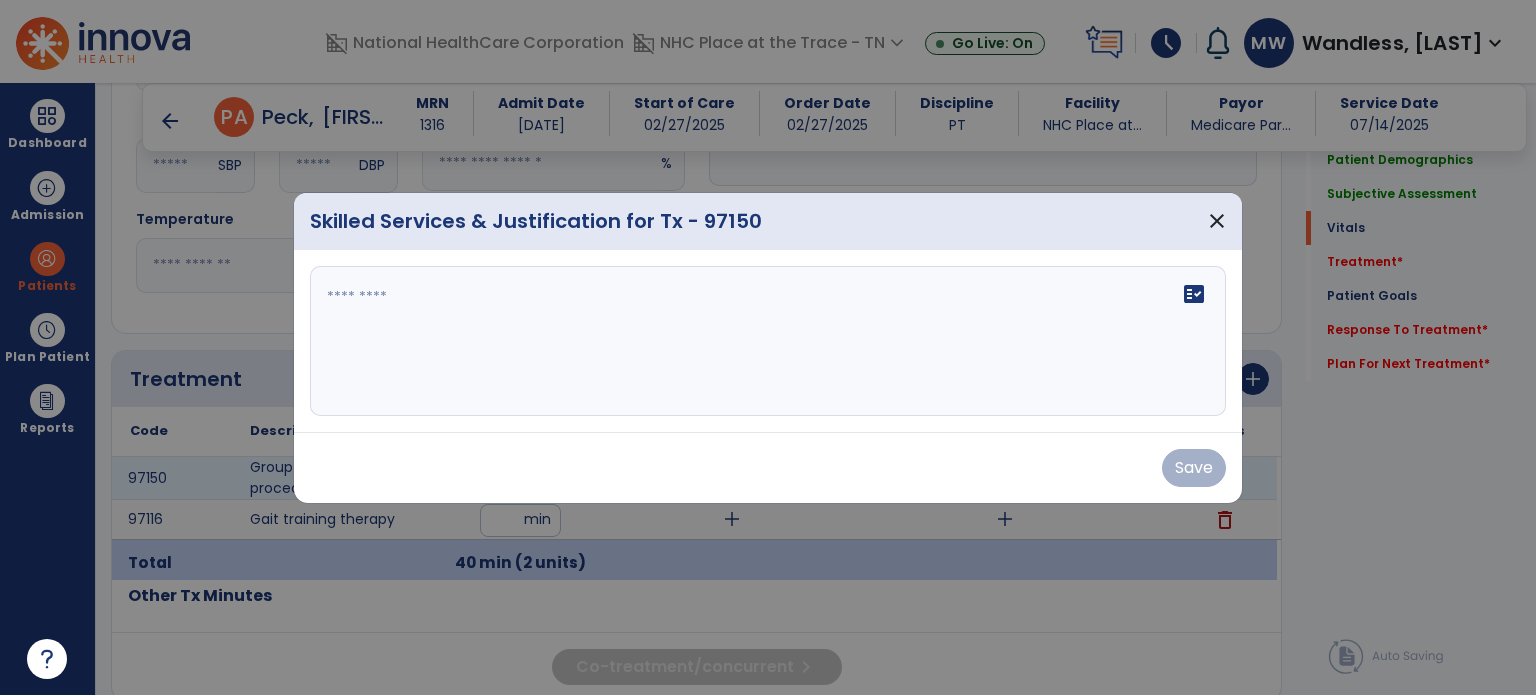 click on "fact_check" at bounding box center [768, 341] 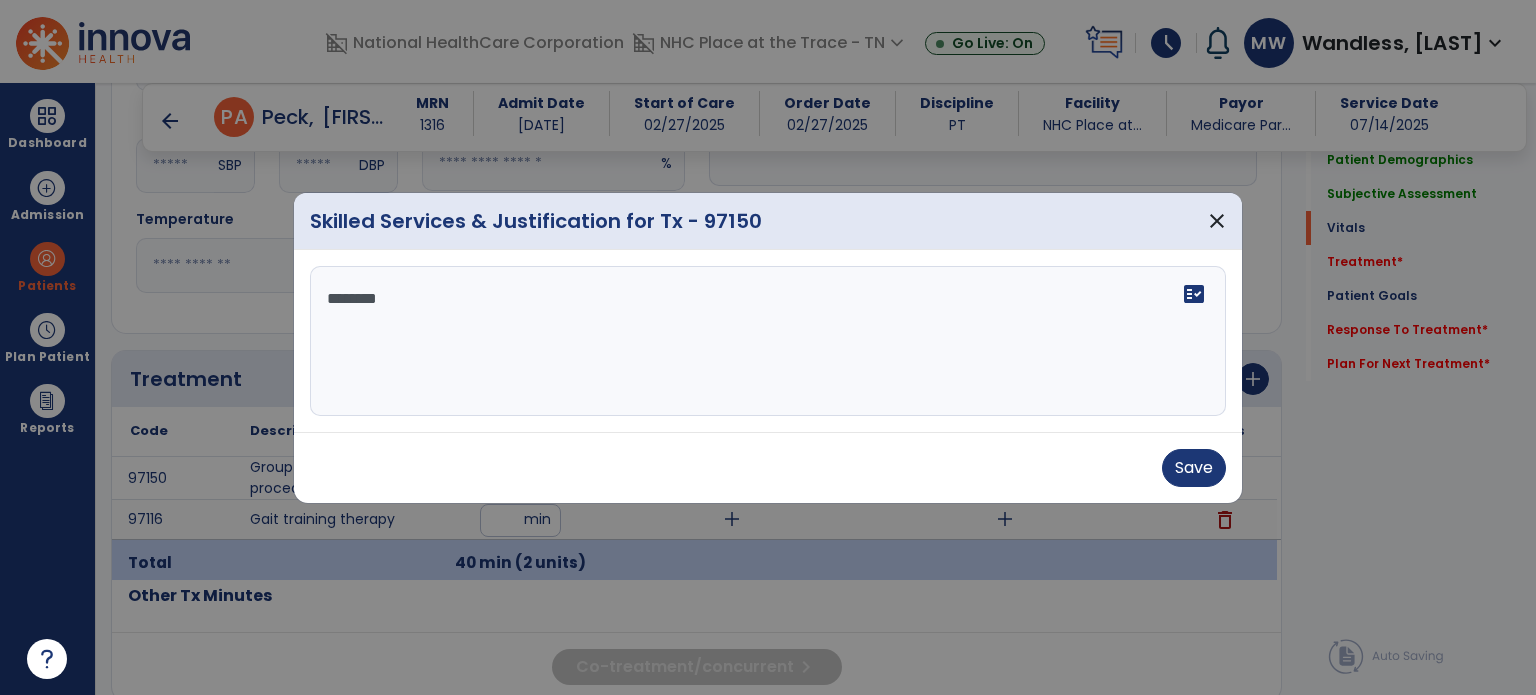 scroll, scrollTop: 0, scrollLeft: 0, axis: both 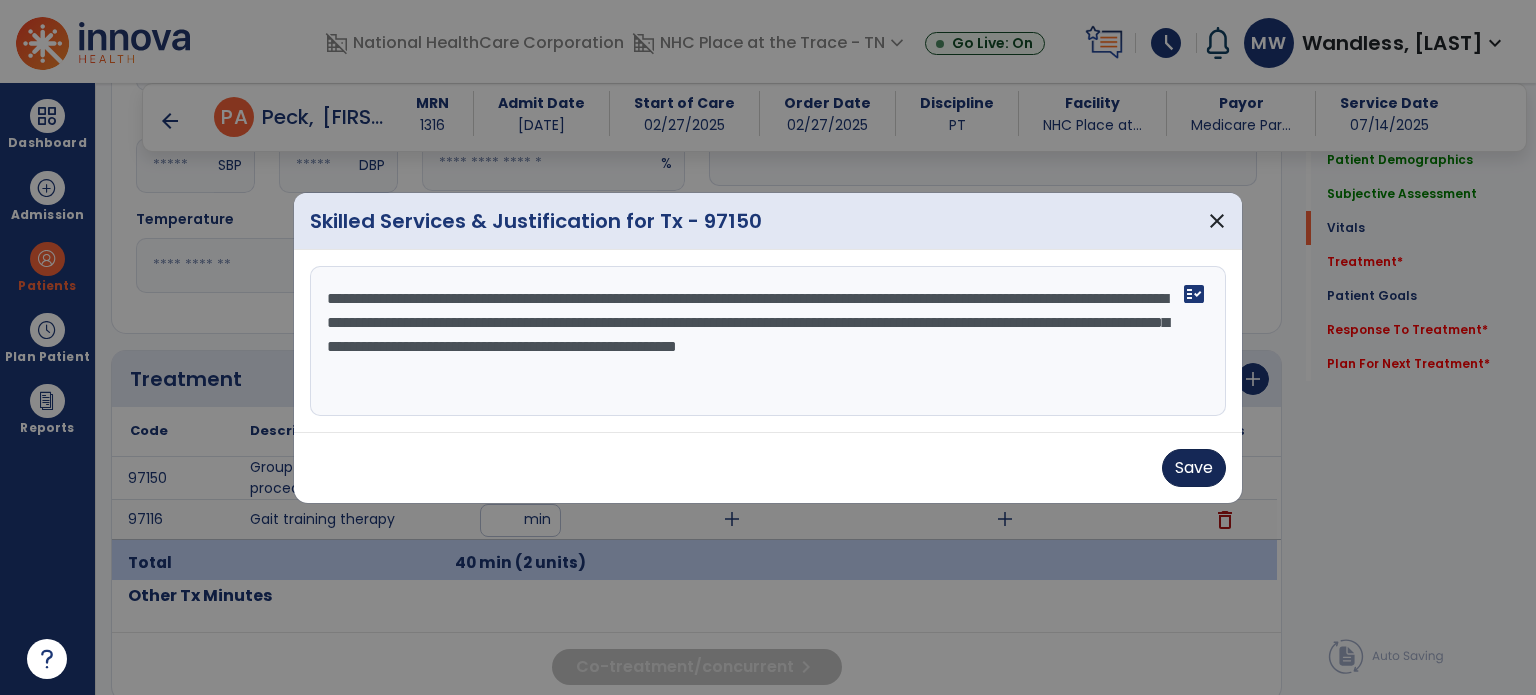 type on "**********" 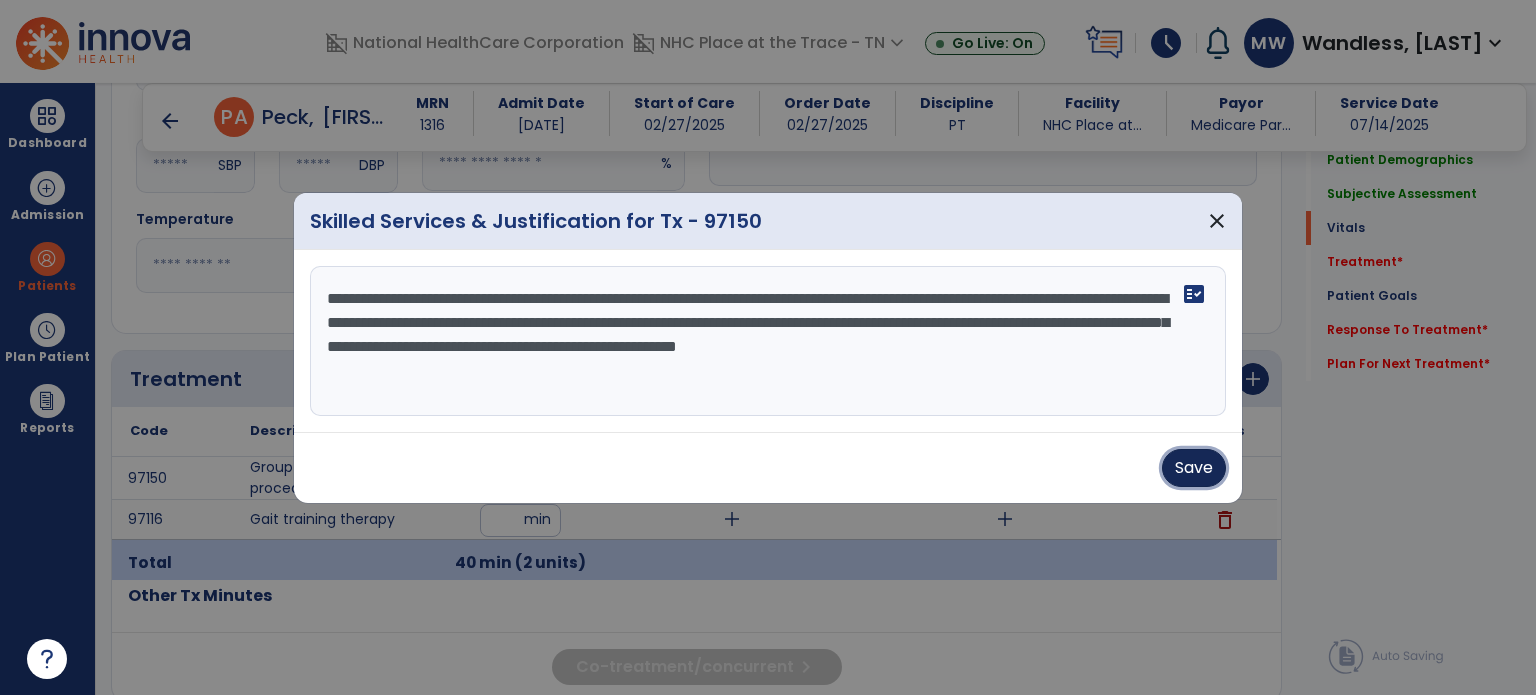 click on "Save" at bounding box center (1194, 468) 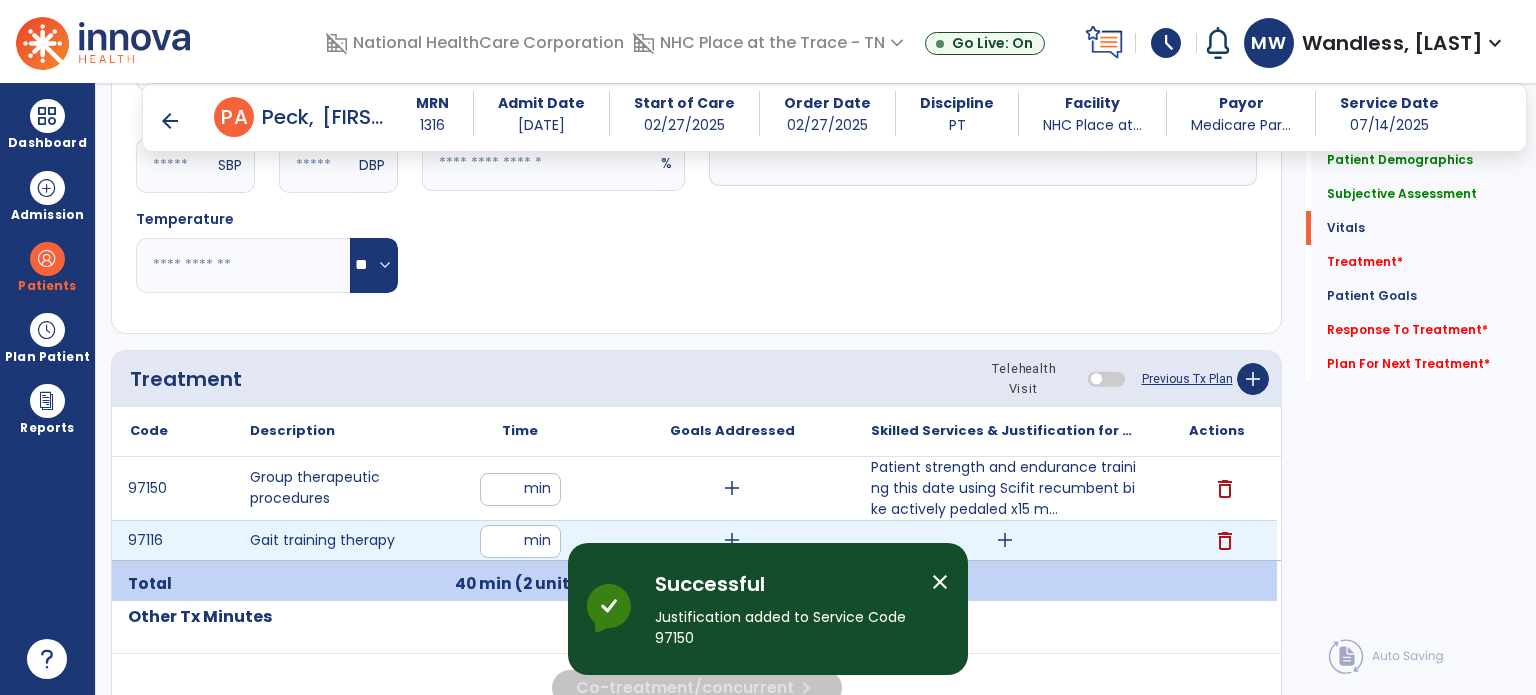 click on "add" at bounding box center (1005, 540) 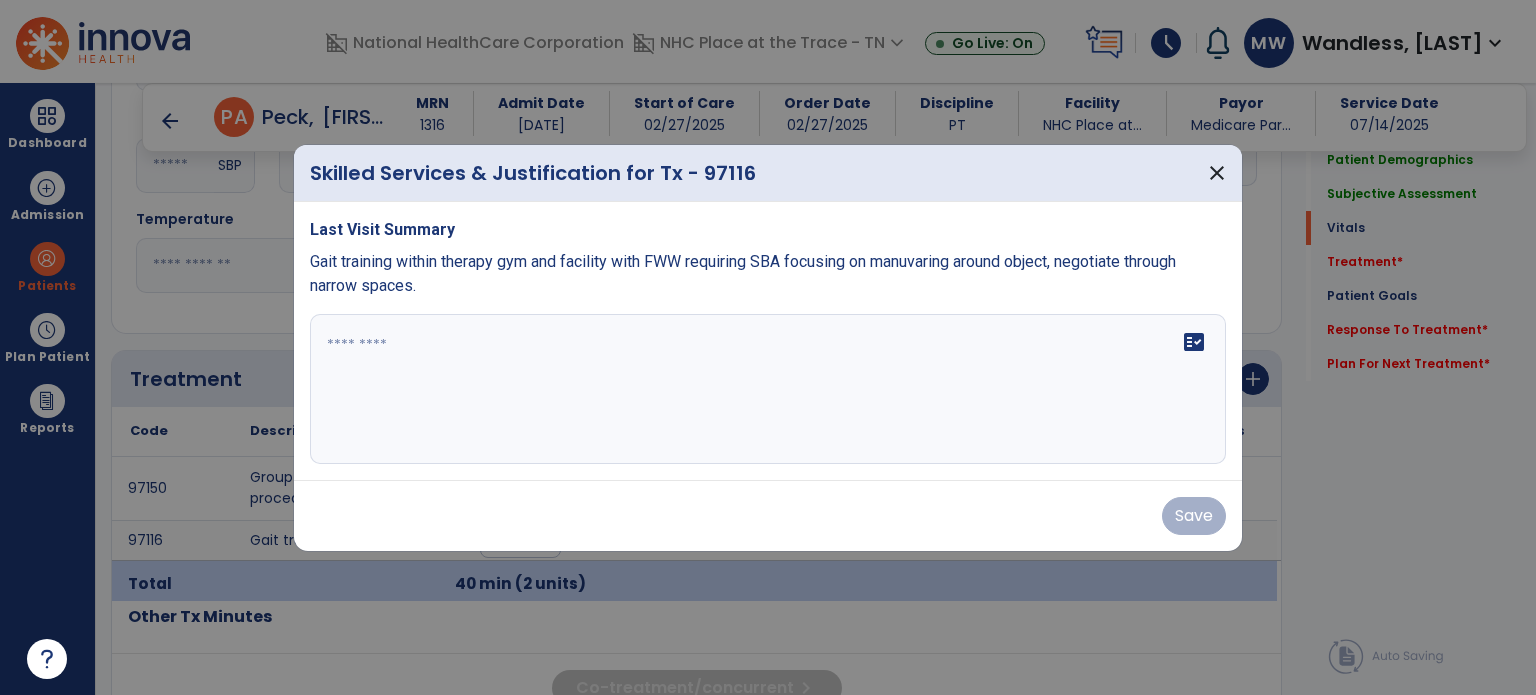 click at bounding box center [768, 389] 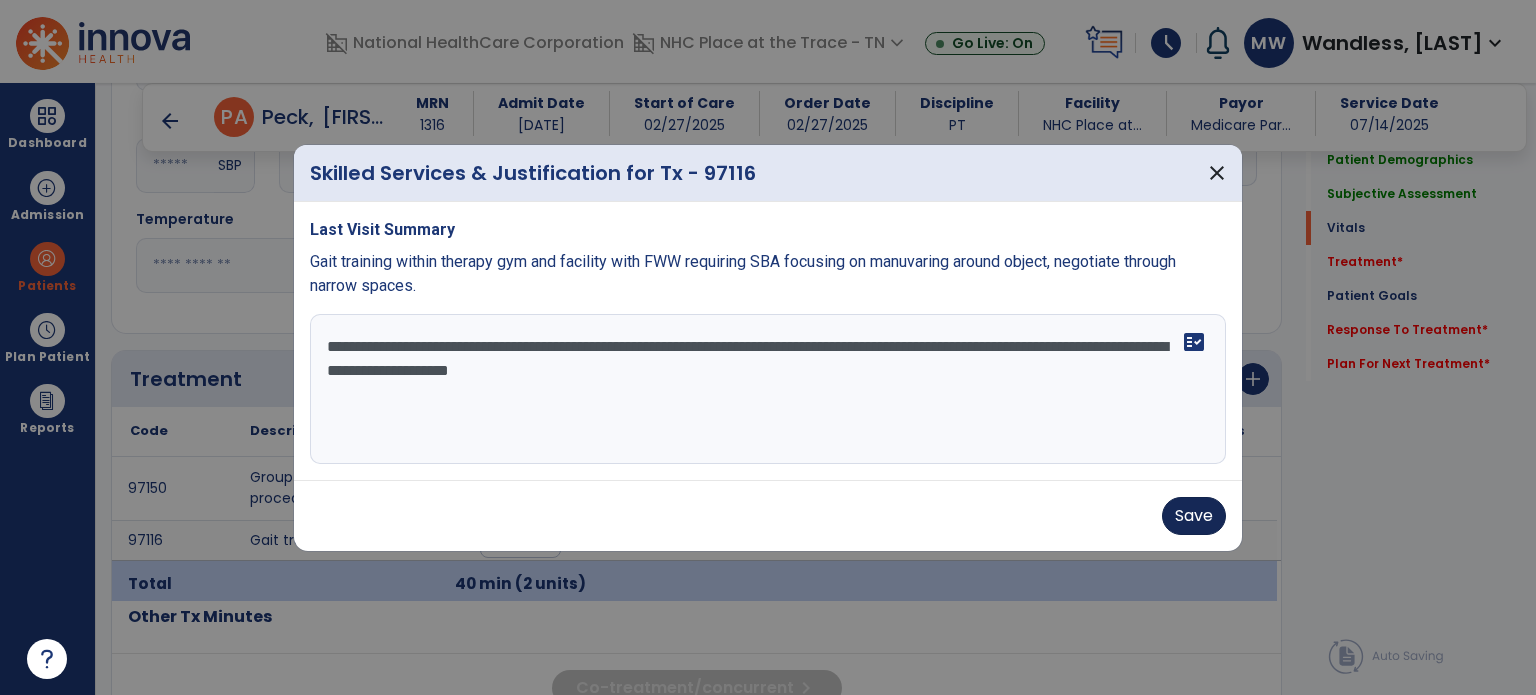 type on "**********" 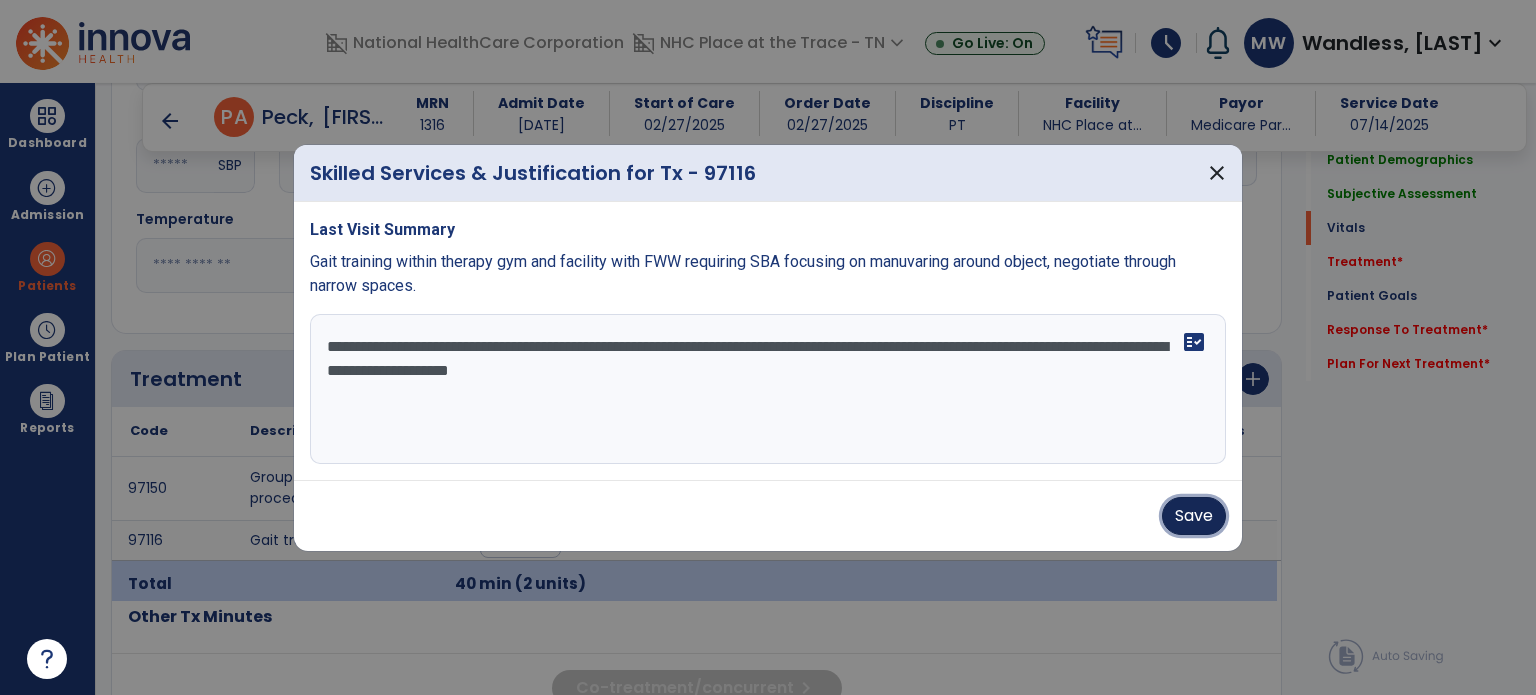 click on "Save" at bounding box center [1194, 516] 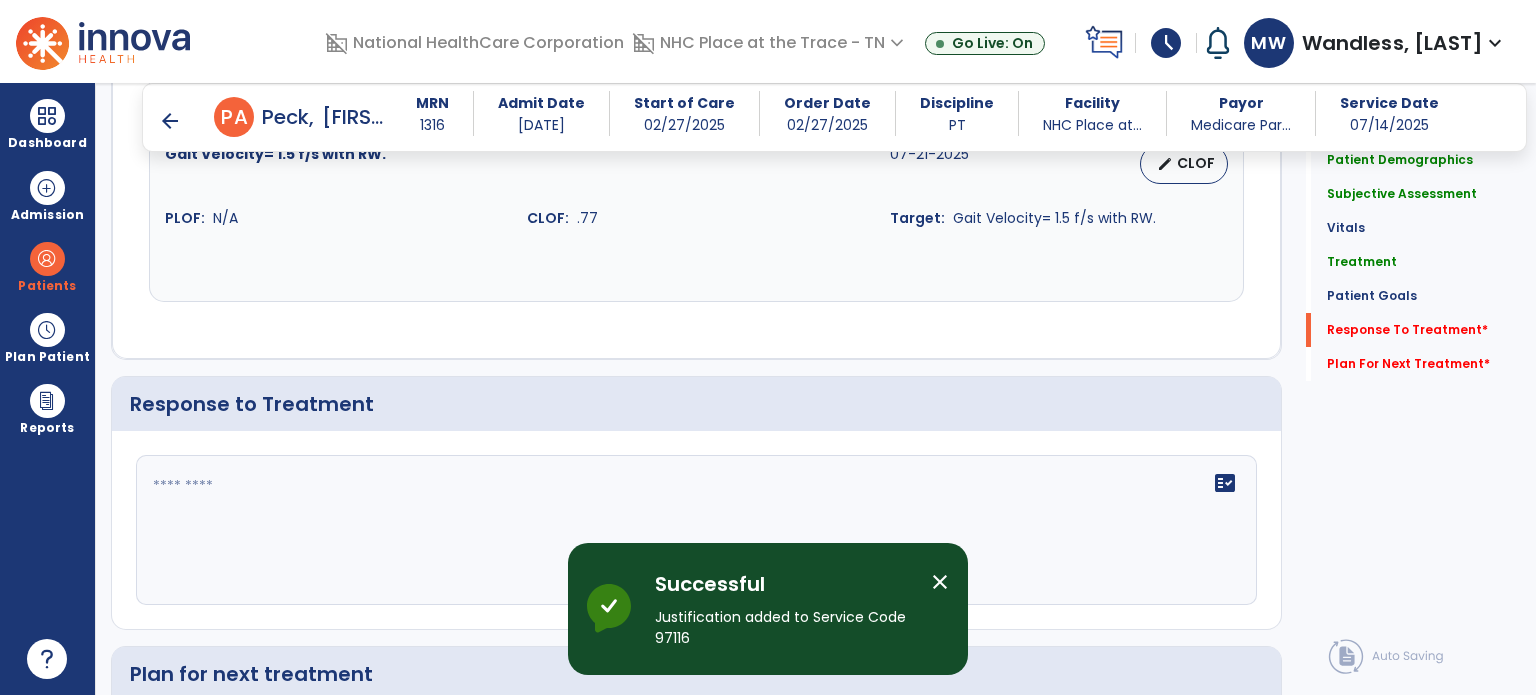 scroll, scrollTop: 2782, scrollLeft: 0, axis: vertical 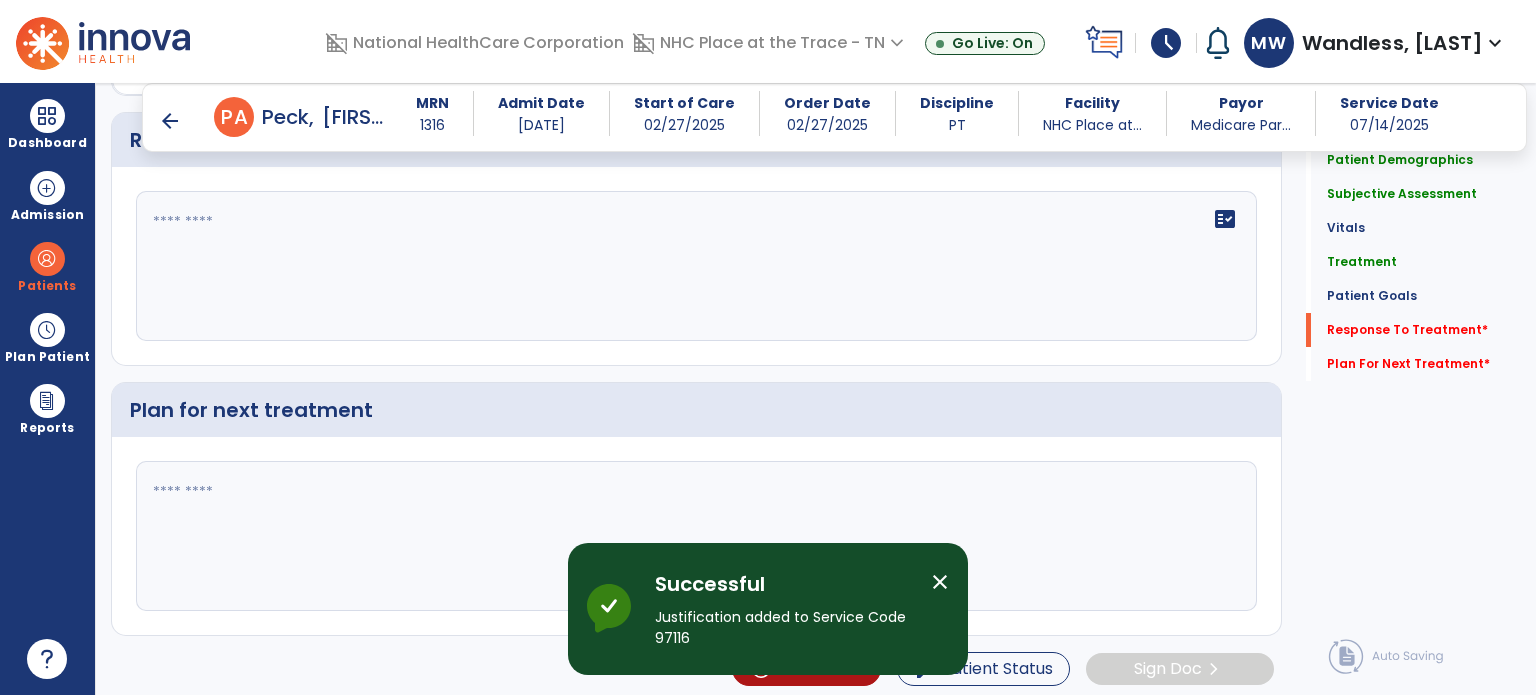 click on "fact_check" 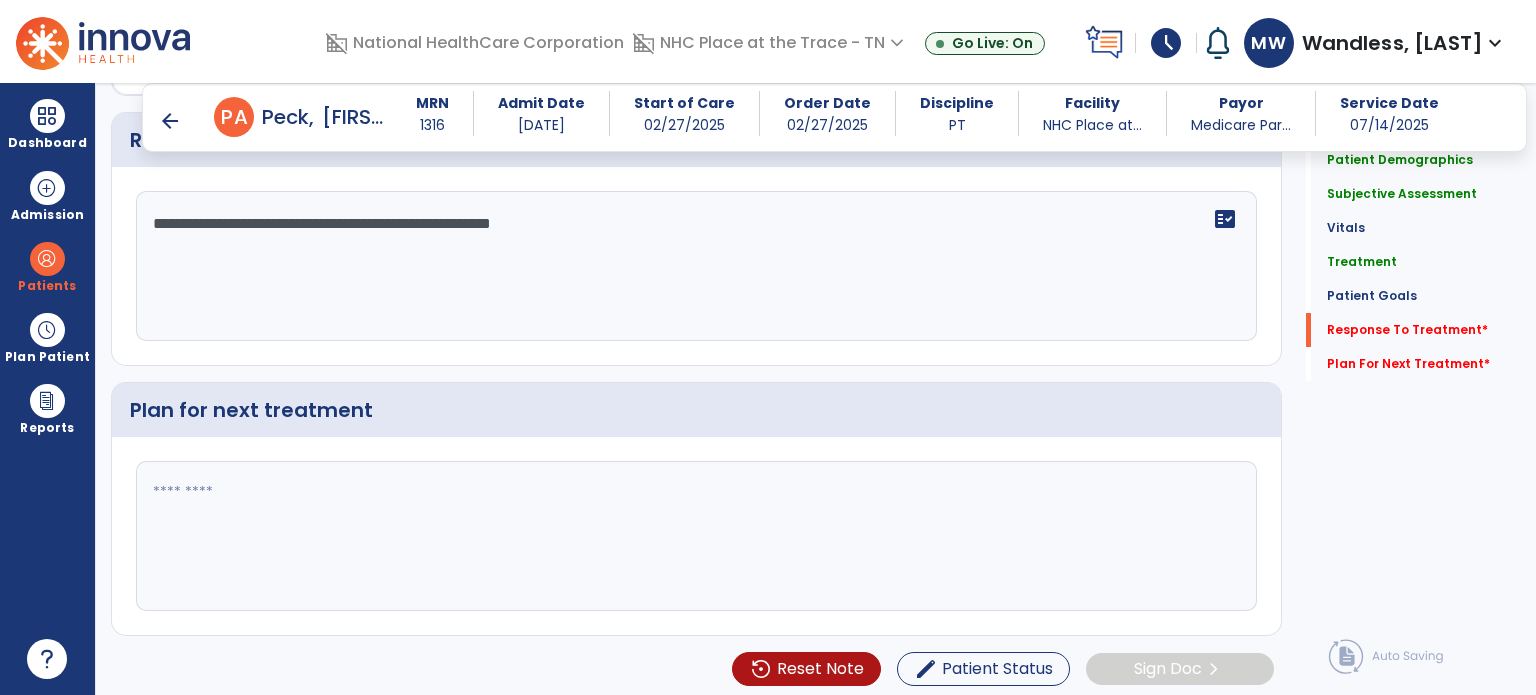 type on "**********" 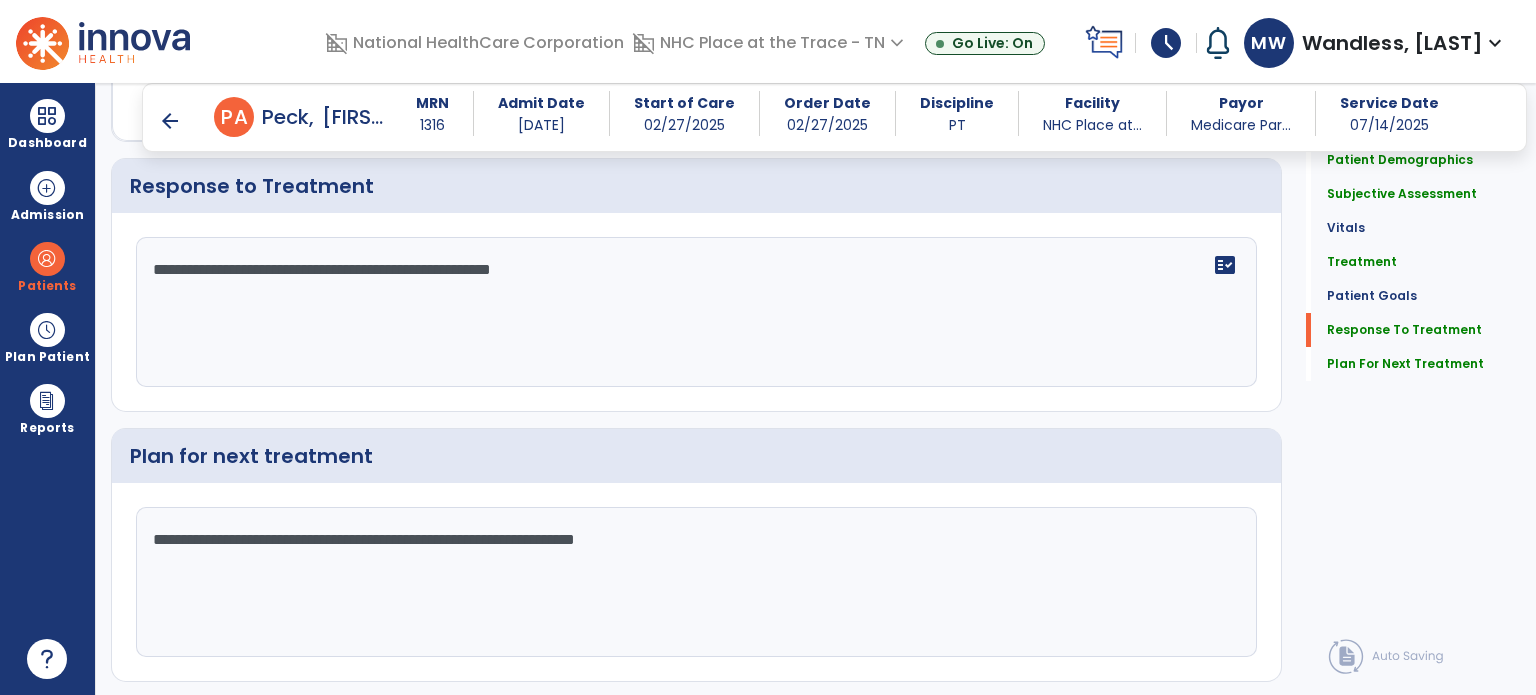 scroll, scrollTop: 2782, scrollLeft: 0, axis: vertical 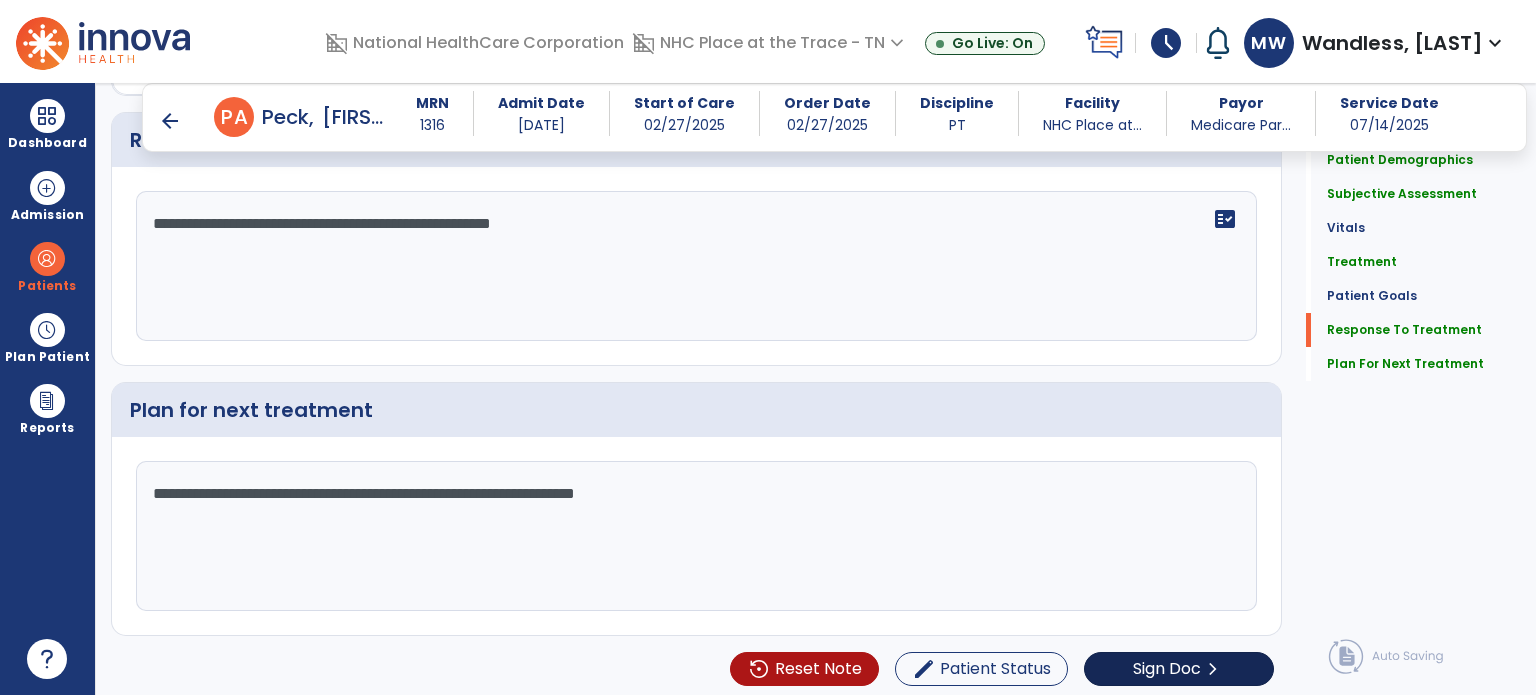 type on "**********" 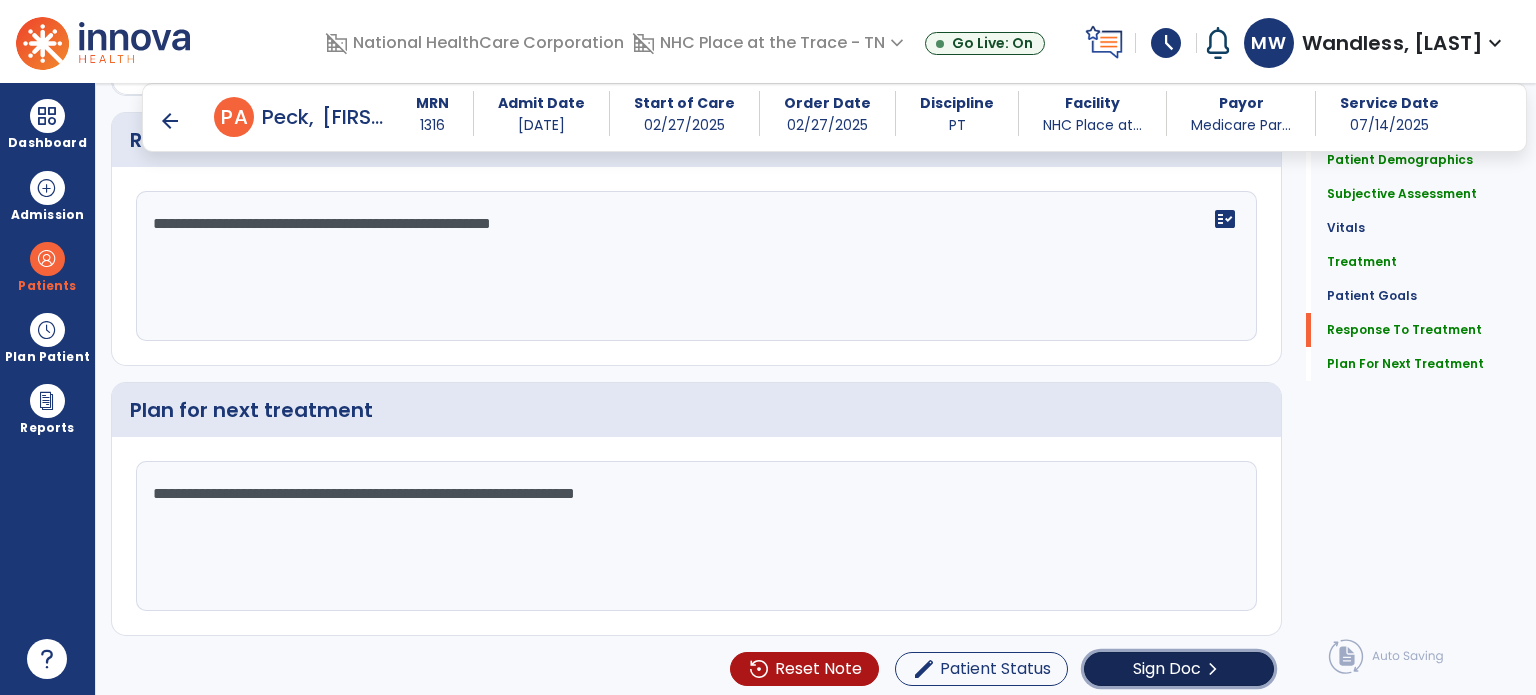 click on "Sign Doc  chevron_right" 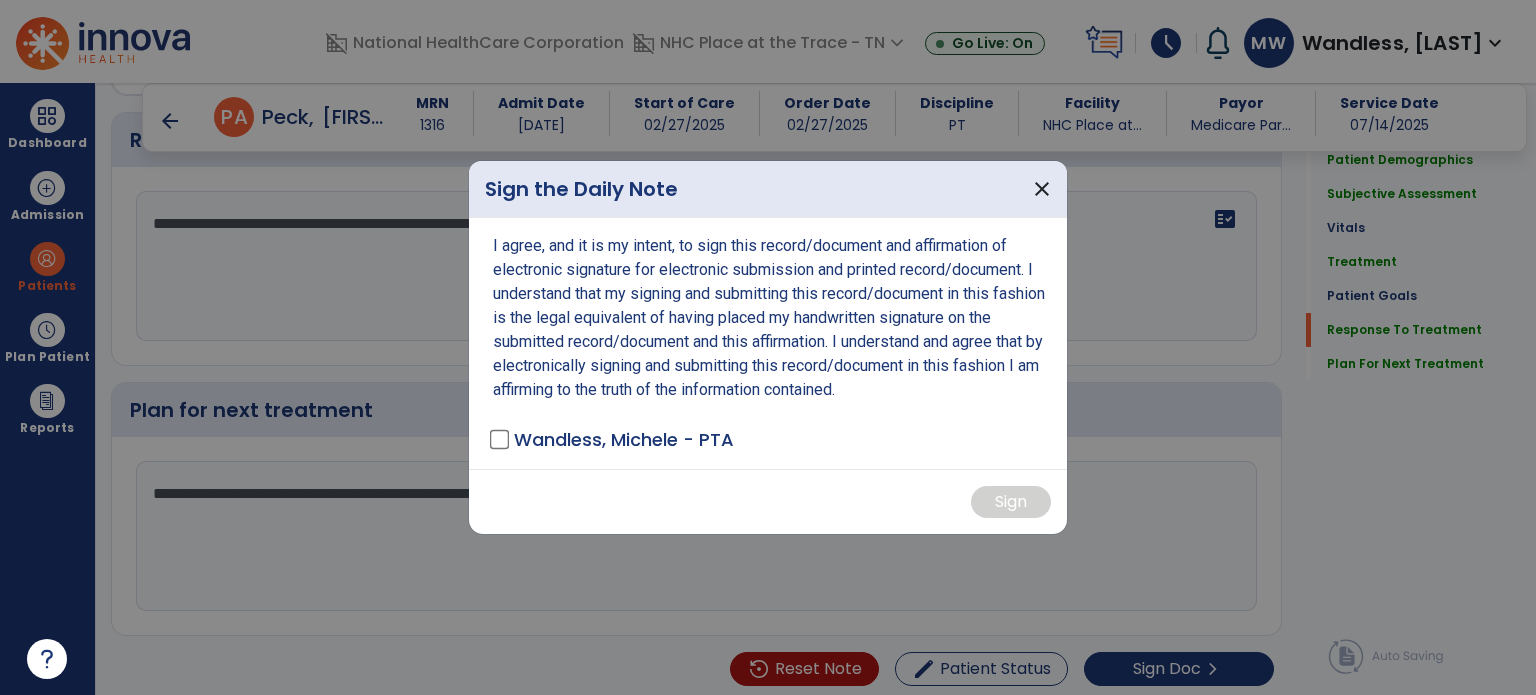click on "Wandless, Michele - PTA" at bounding box center [624, 439] 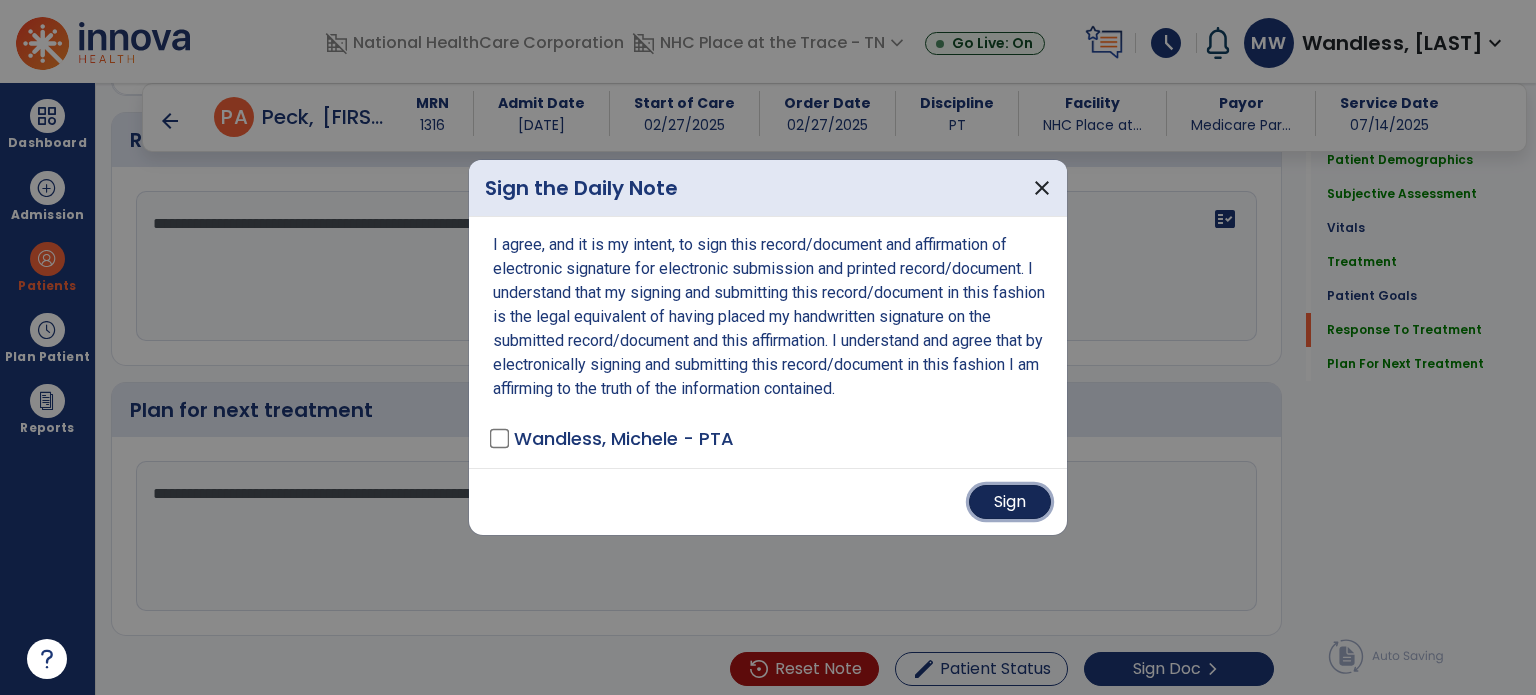 click on "Sign" at bounding box center [1010, 502] 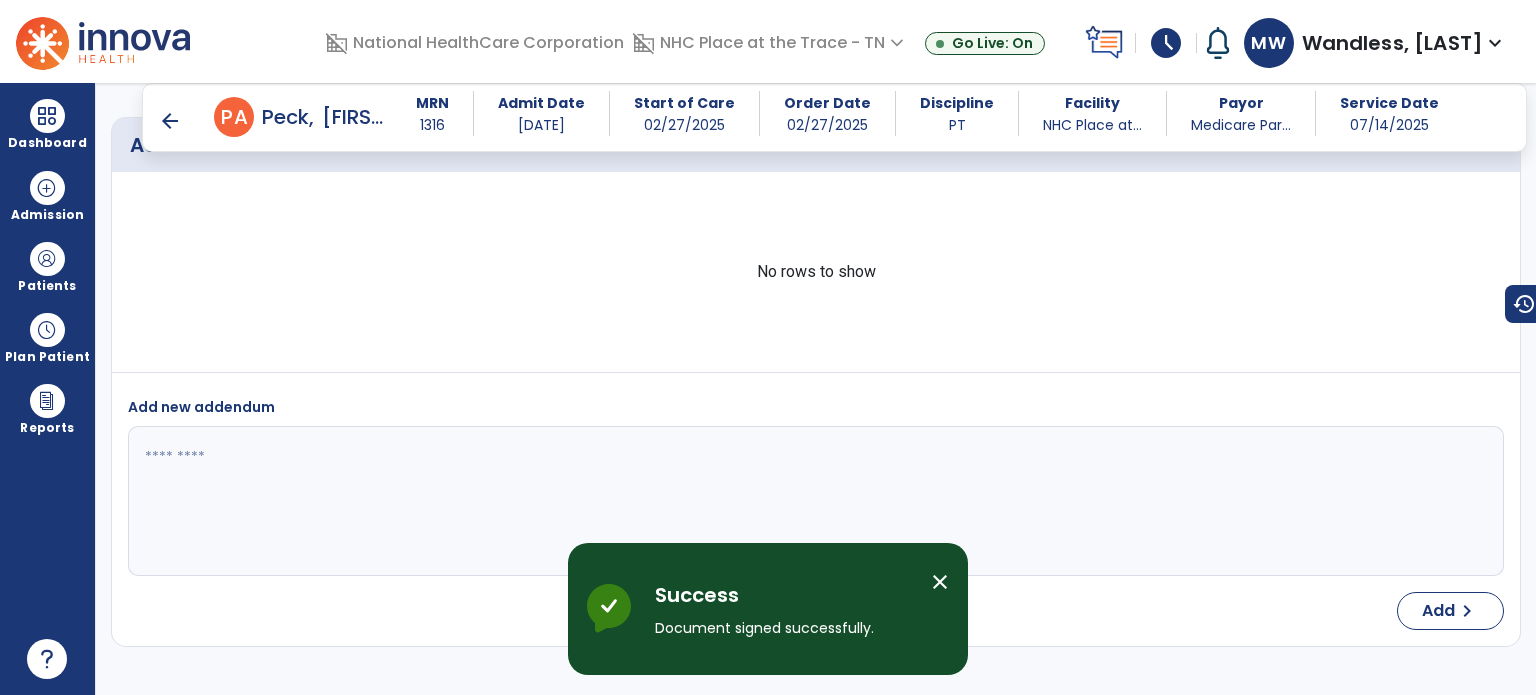 scroll, scrollTop: 3623, scrollLeft: 0, axis: vertical 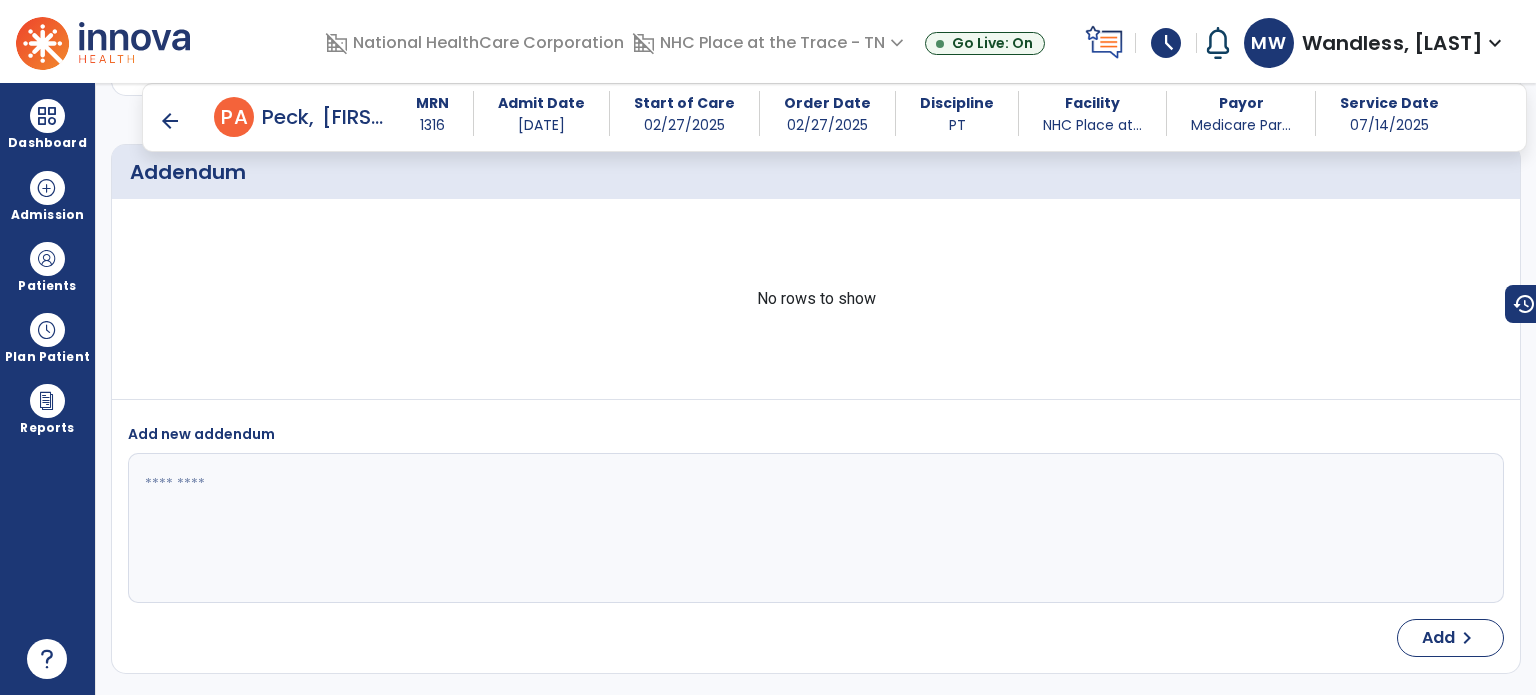 click on "arrow_back" at bounding box center (170, 121) 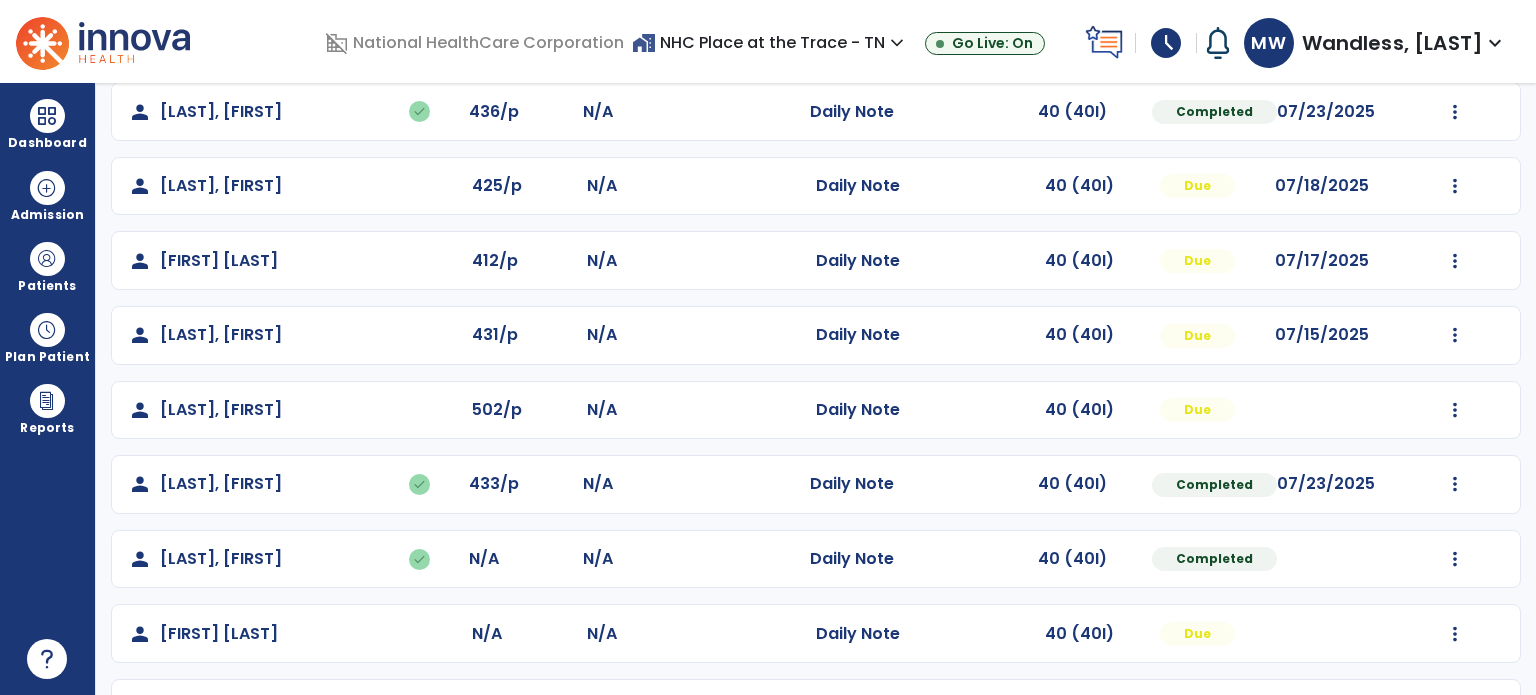 scroll, scrollTop: 319, scrollLeft: 0, axis: vertical 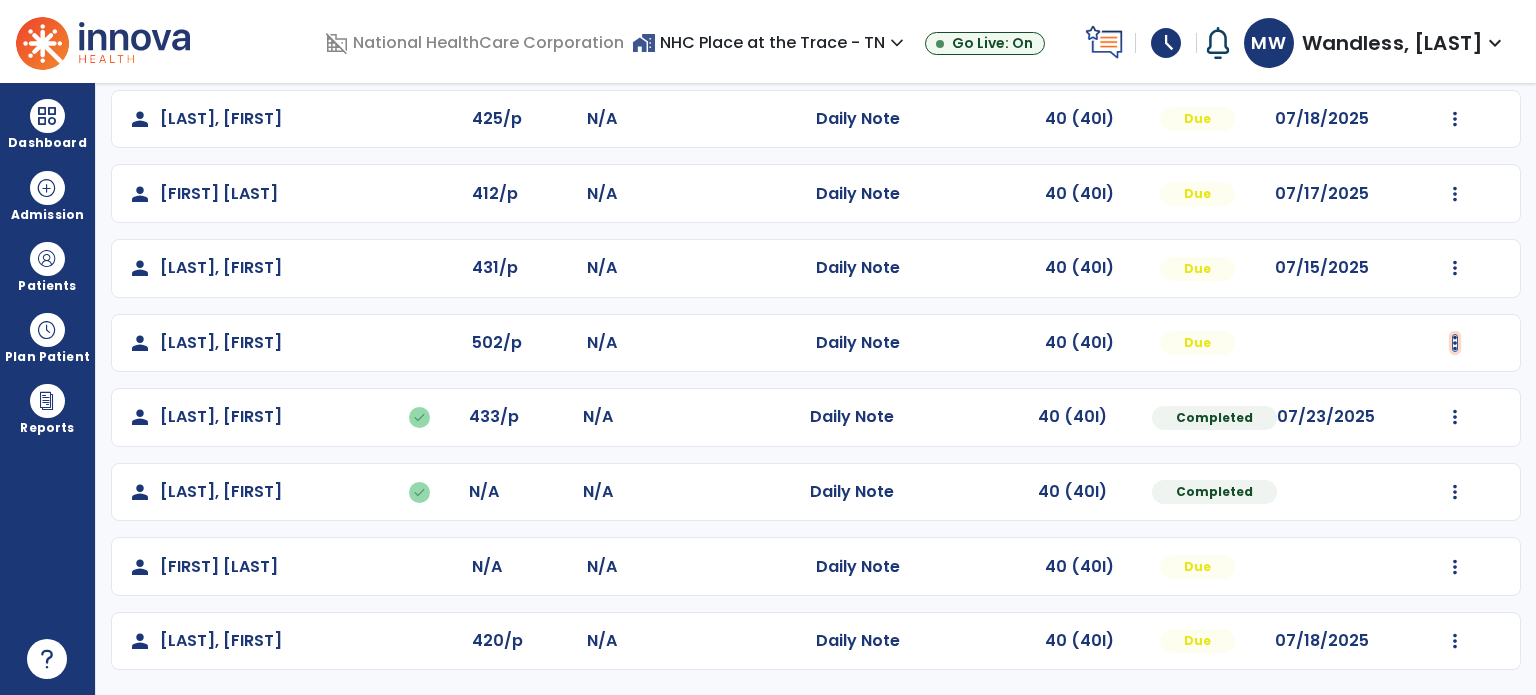 click at bounding box center (1455, -30) 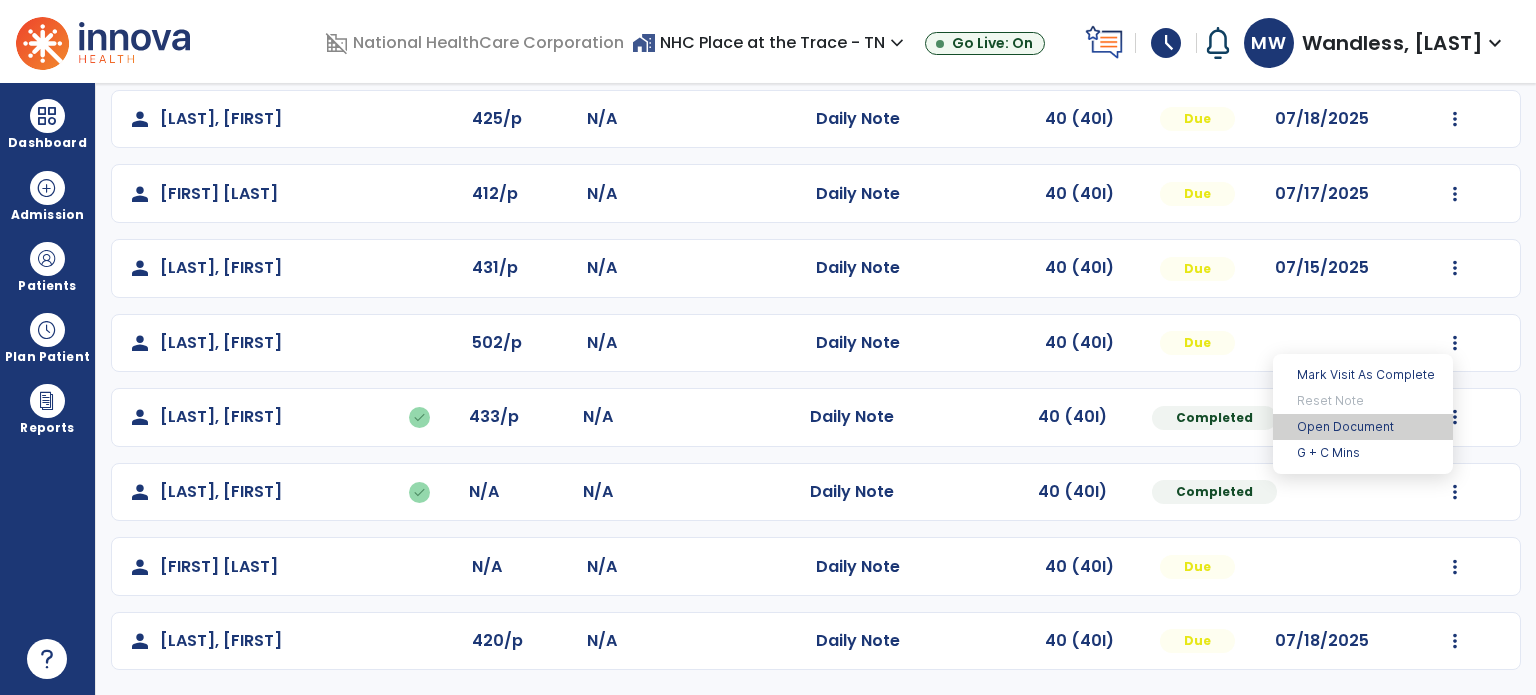 click on "Open Document" at bounding box center (1363, 427) 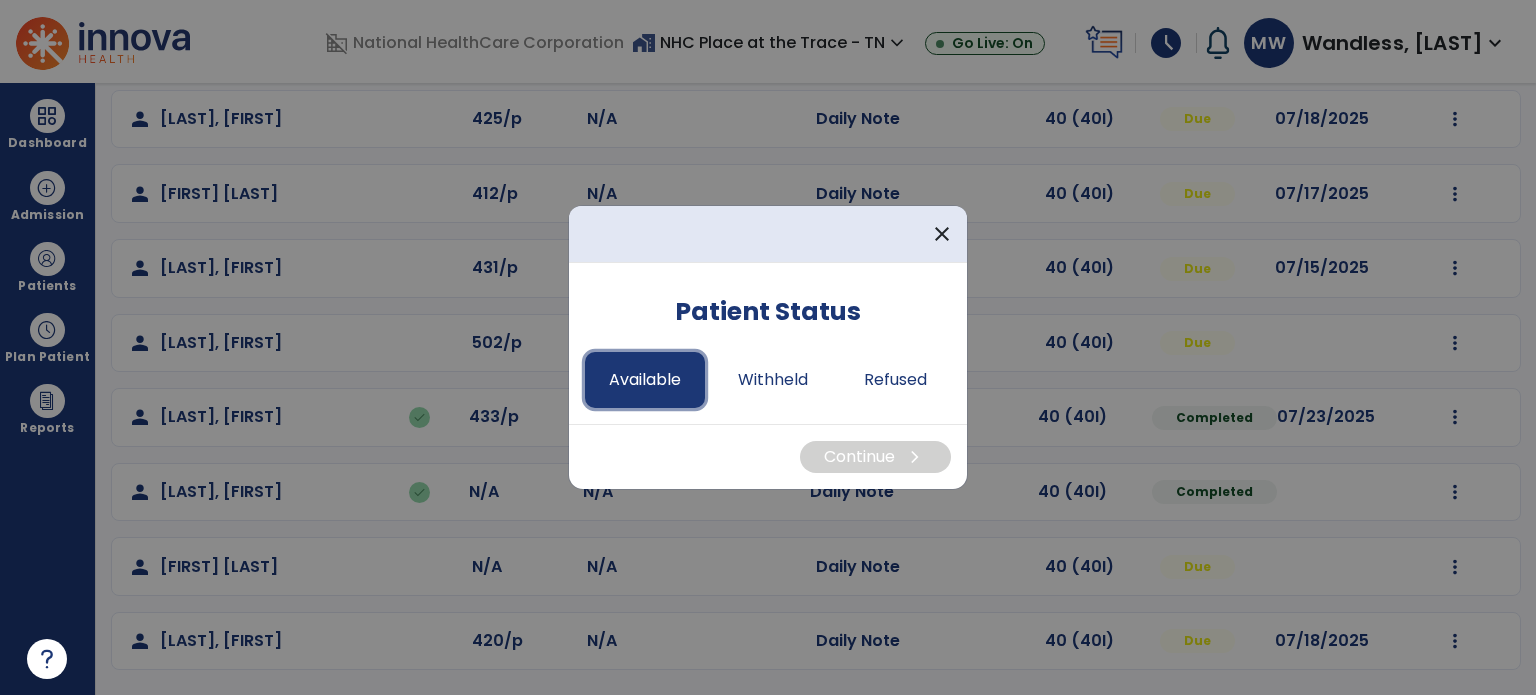 click on "Available" at bounding box center [645, 380] 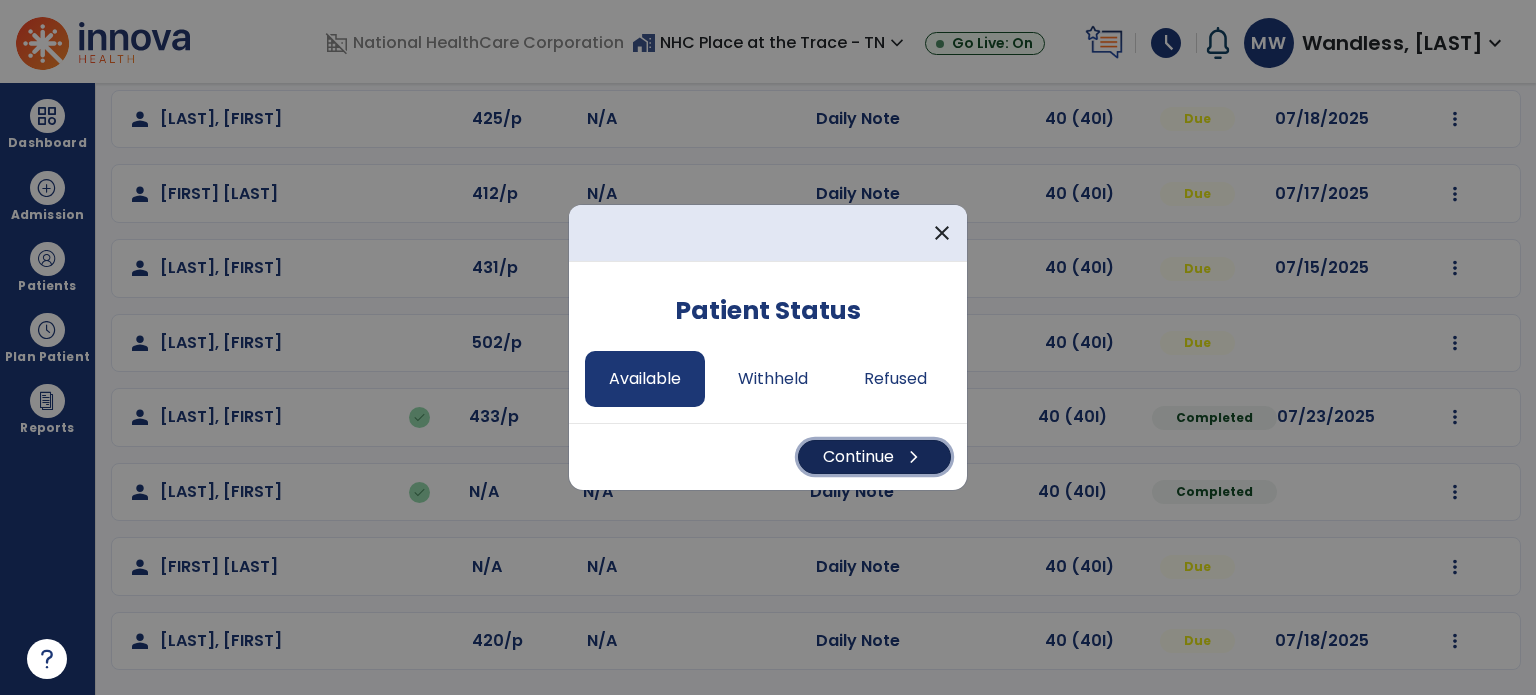 click on "Continue   chevron_right" at bounding box center (874, 457) 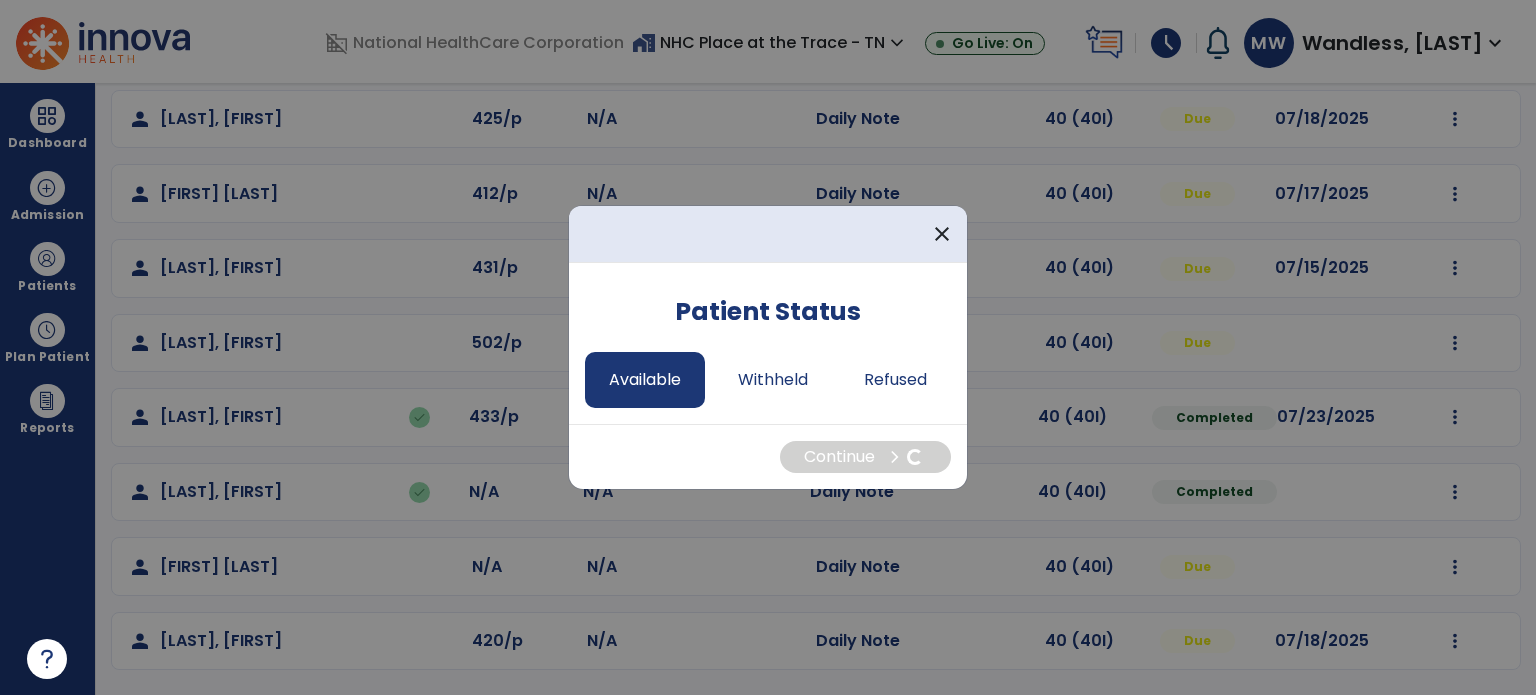 select on "*" 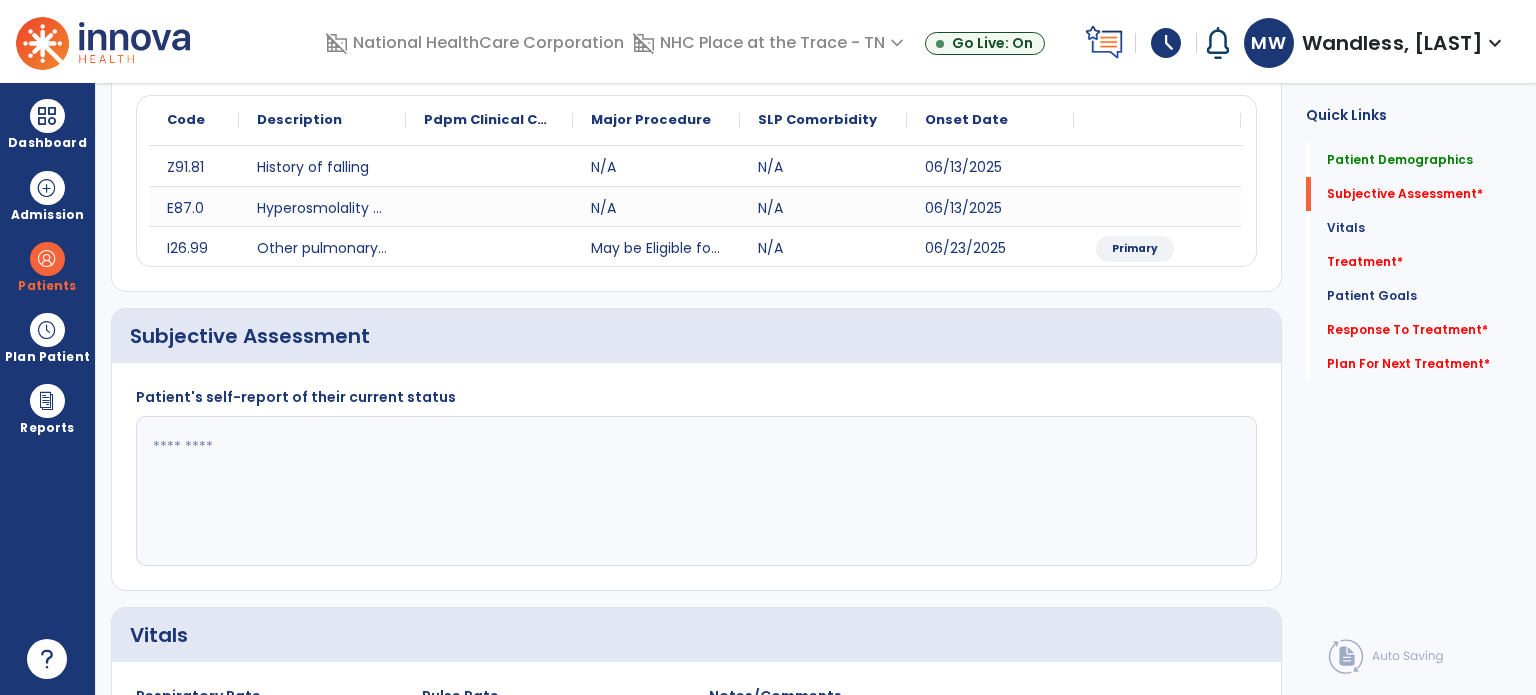 click 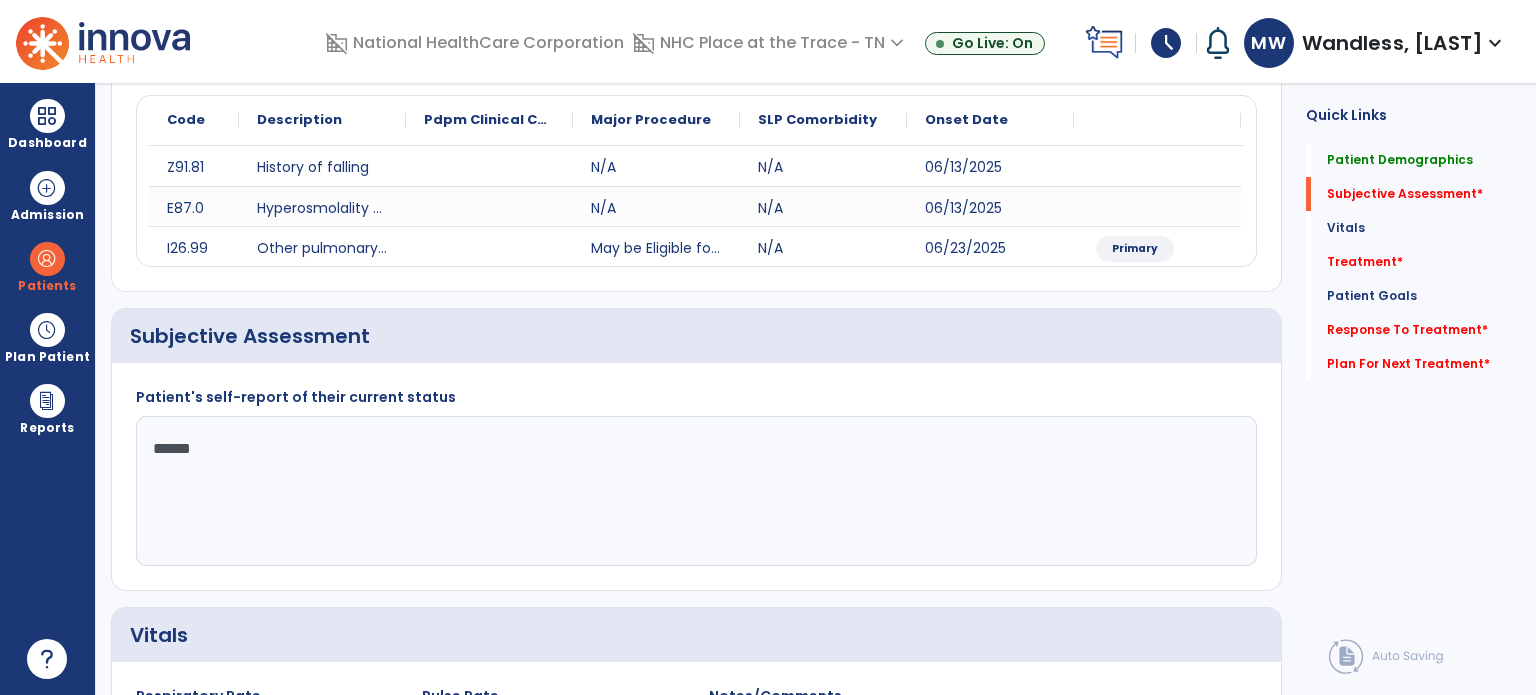 type on "*******" 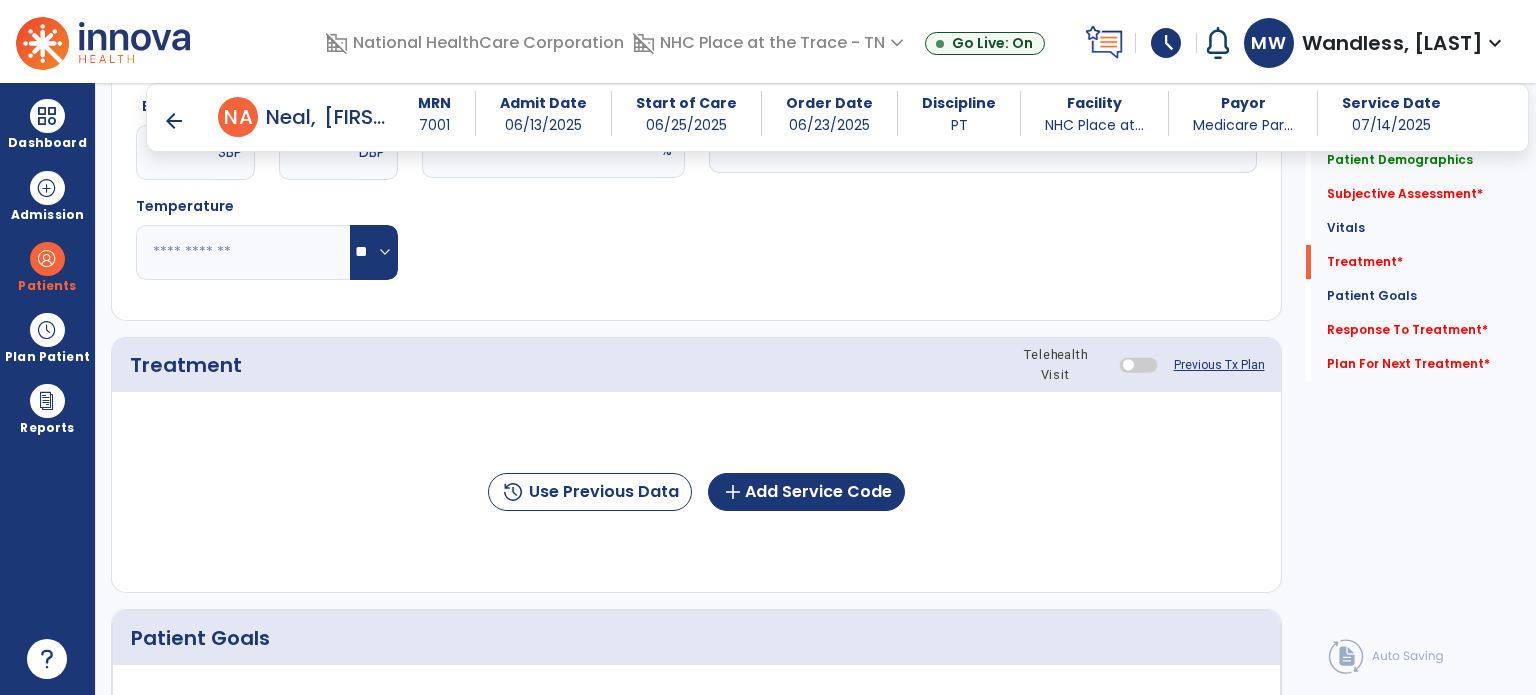 scroll, scrollTop: 1013, scrollLeft: 0, axis: vertical 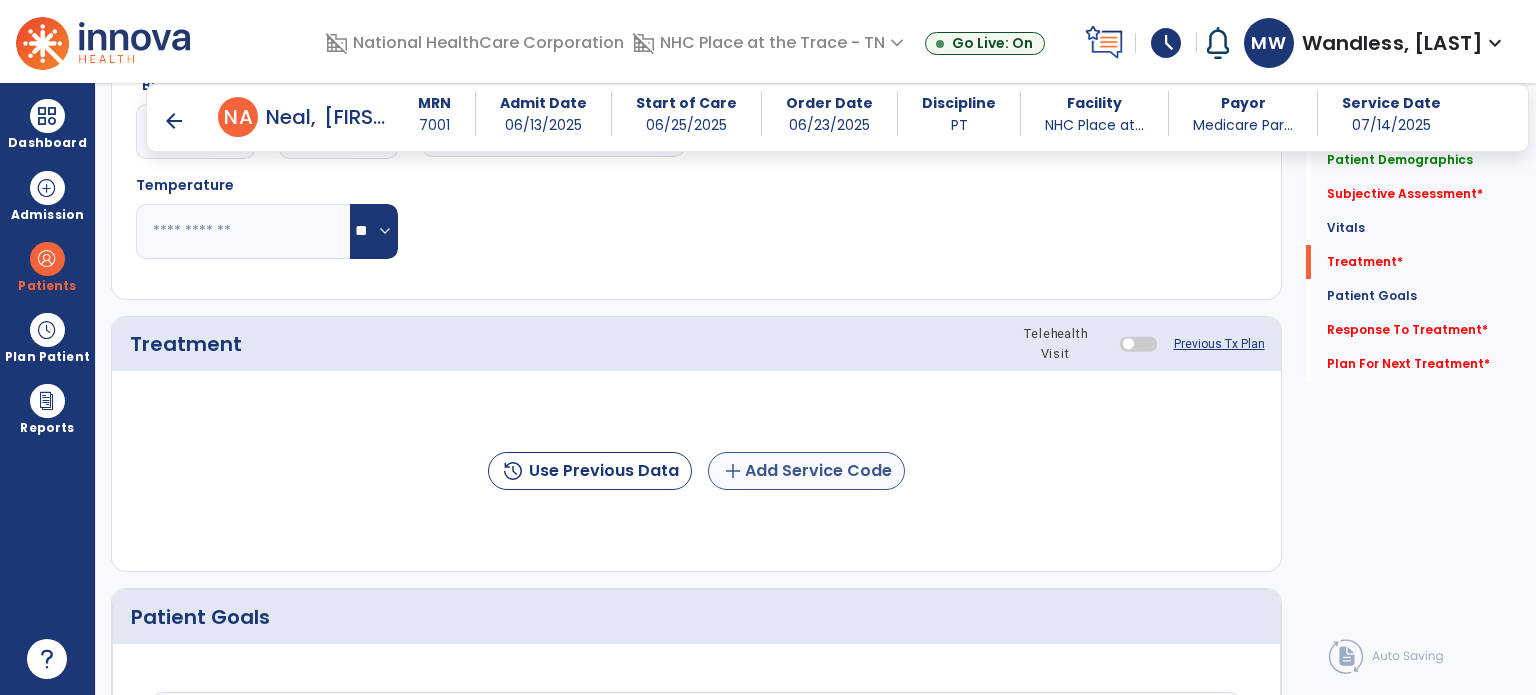 type on "**********" 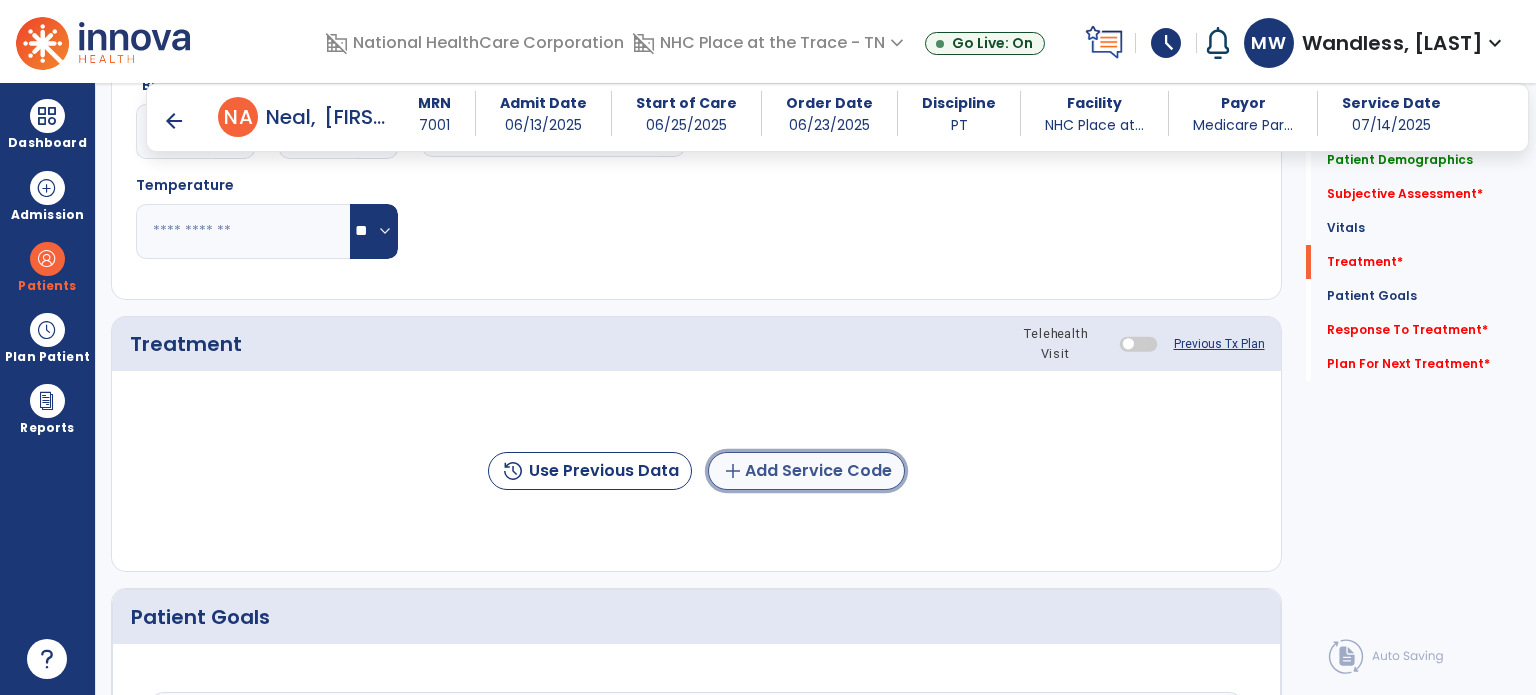 click on "add  Add Service Code" 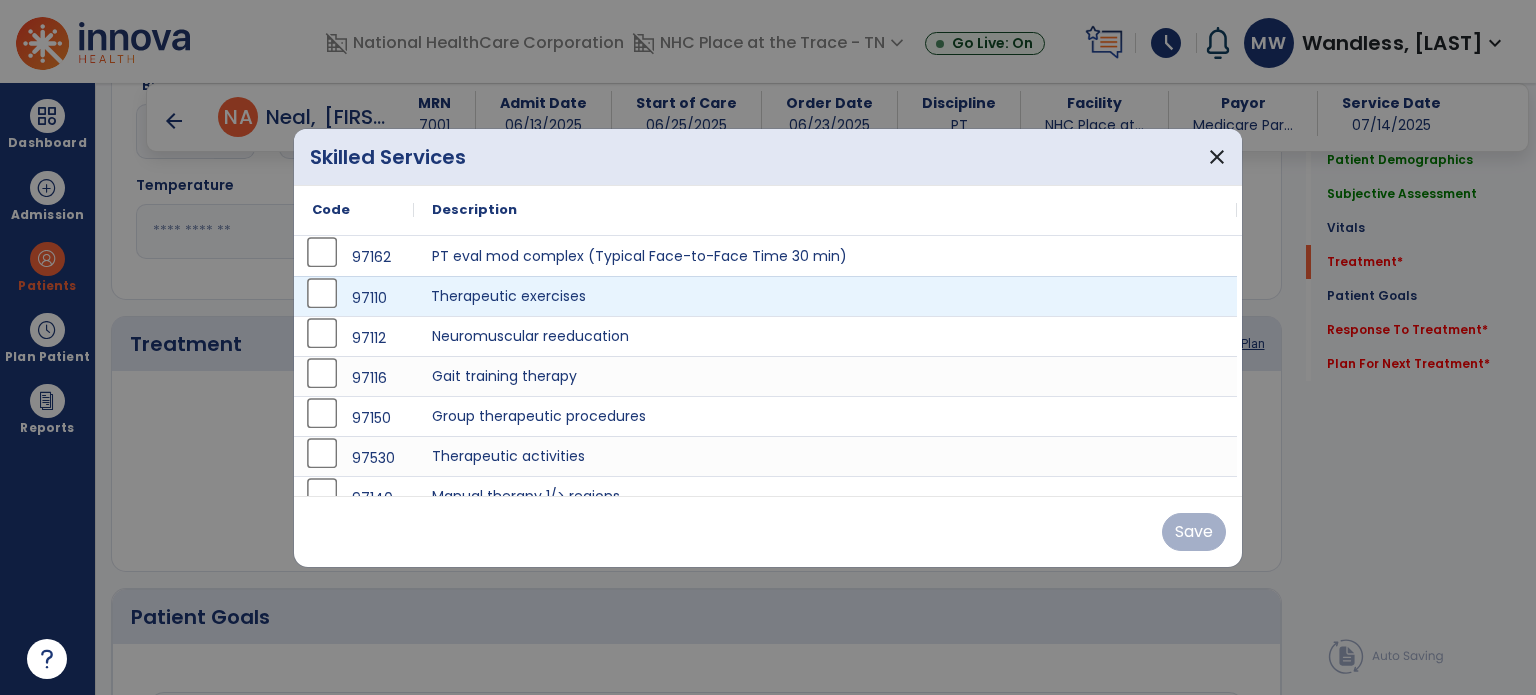 click on "Therapeutic exercises" at bounding box center (825, 296) 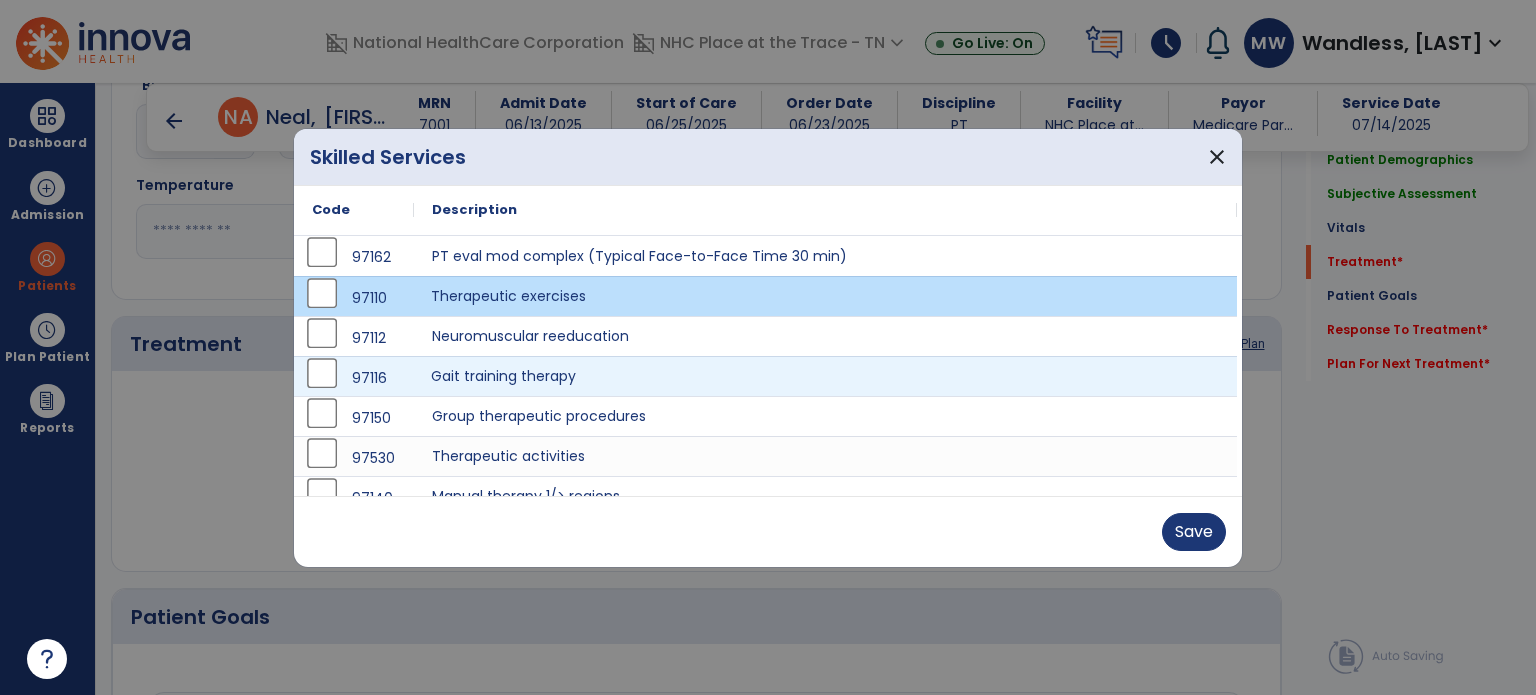 click on "Gait training therapy" at bounding box center [825, 376] 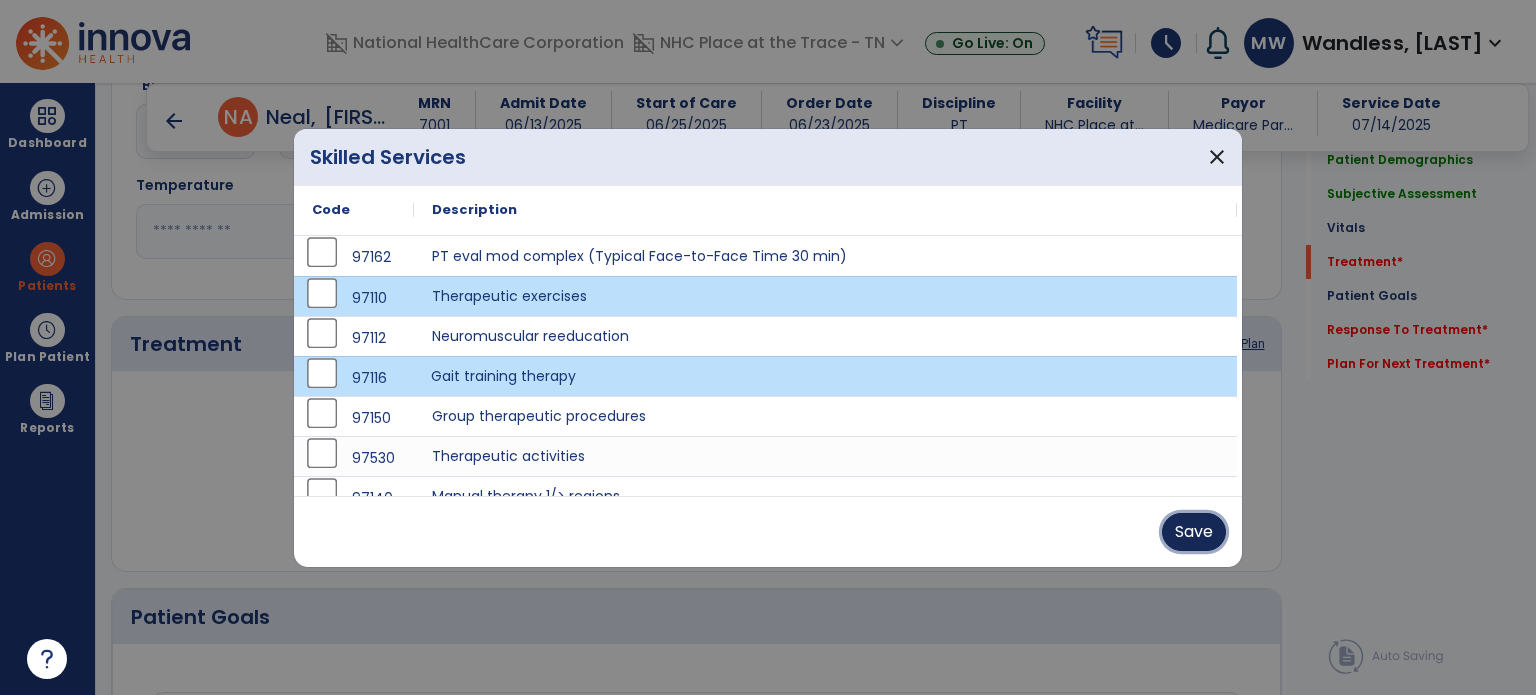 click on "Save" at bounding box center [1194, 532] 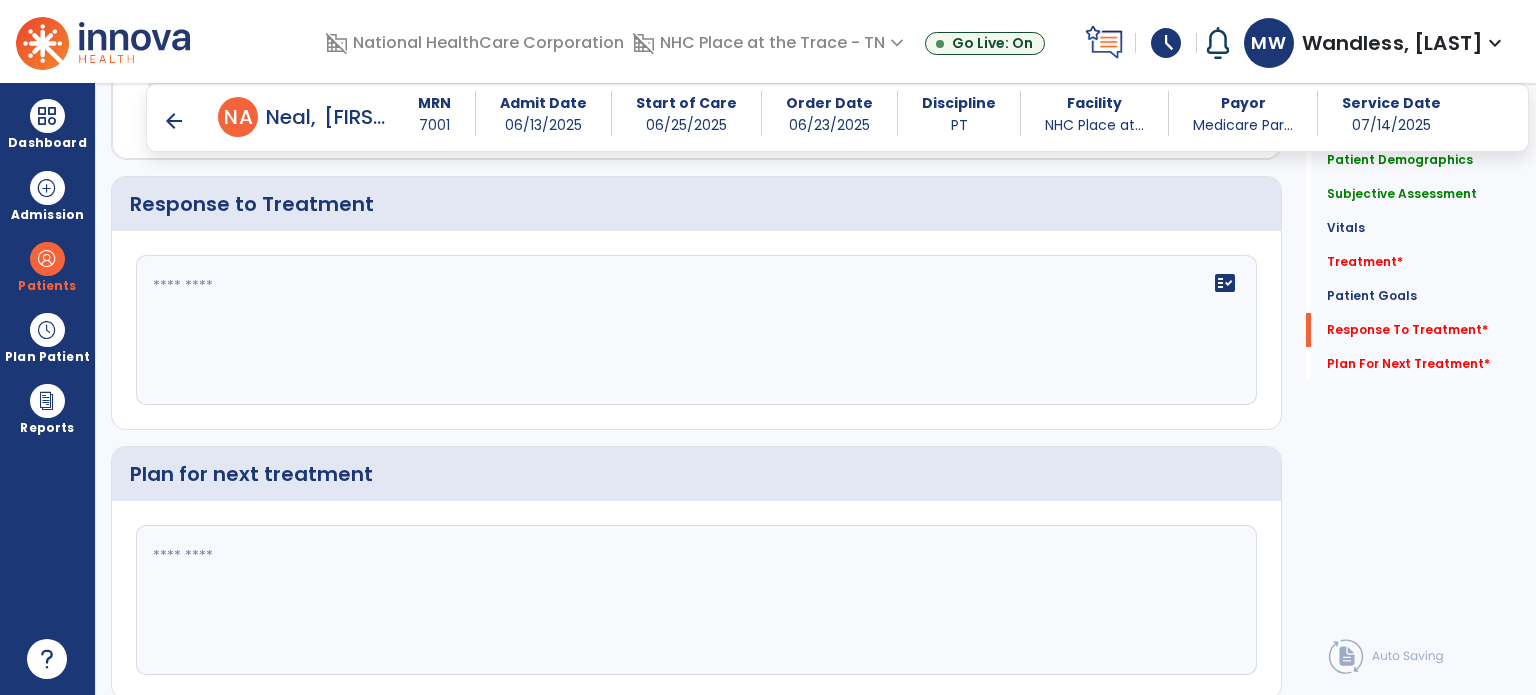 scroll, scrollTop: 2684, scrollLeft: 0, axis: vertical 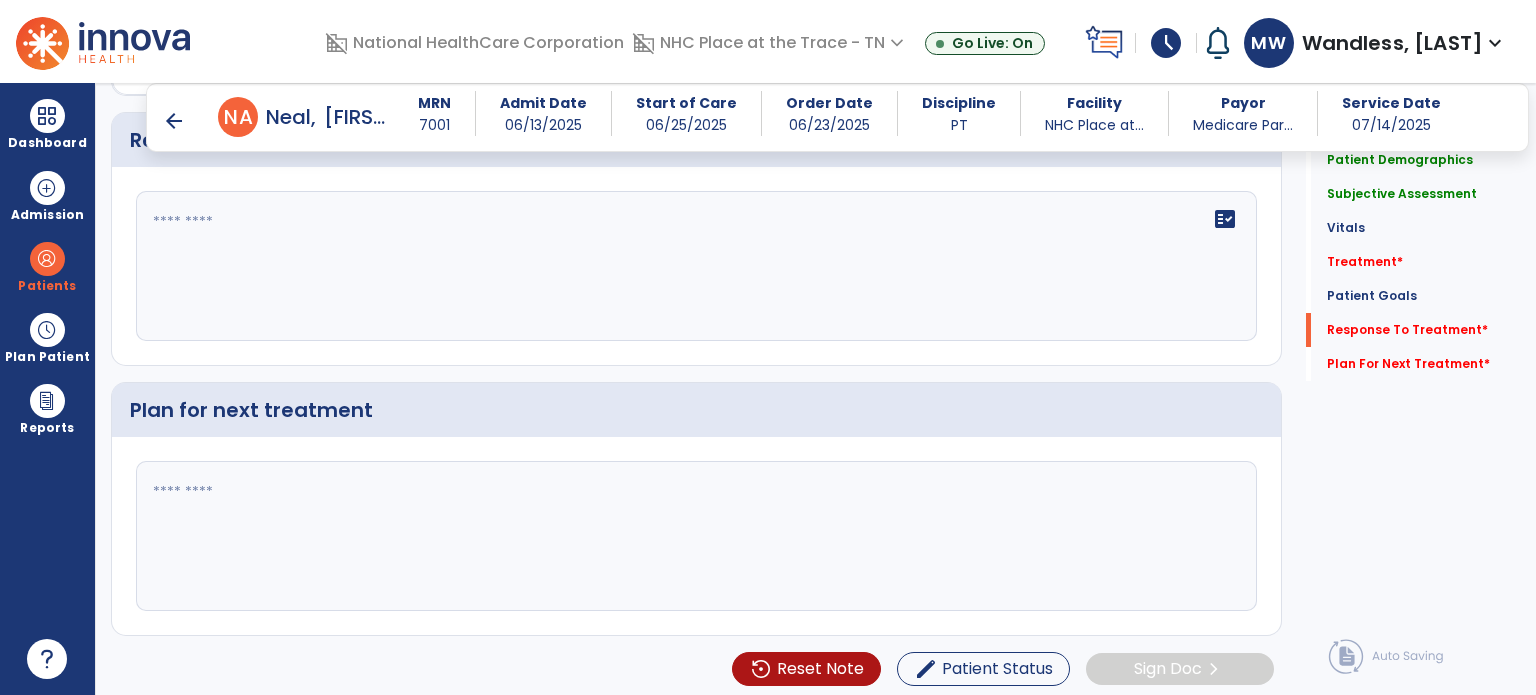 click 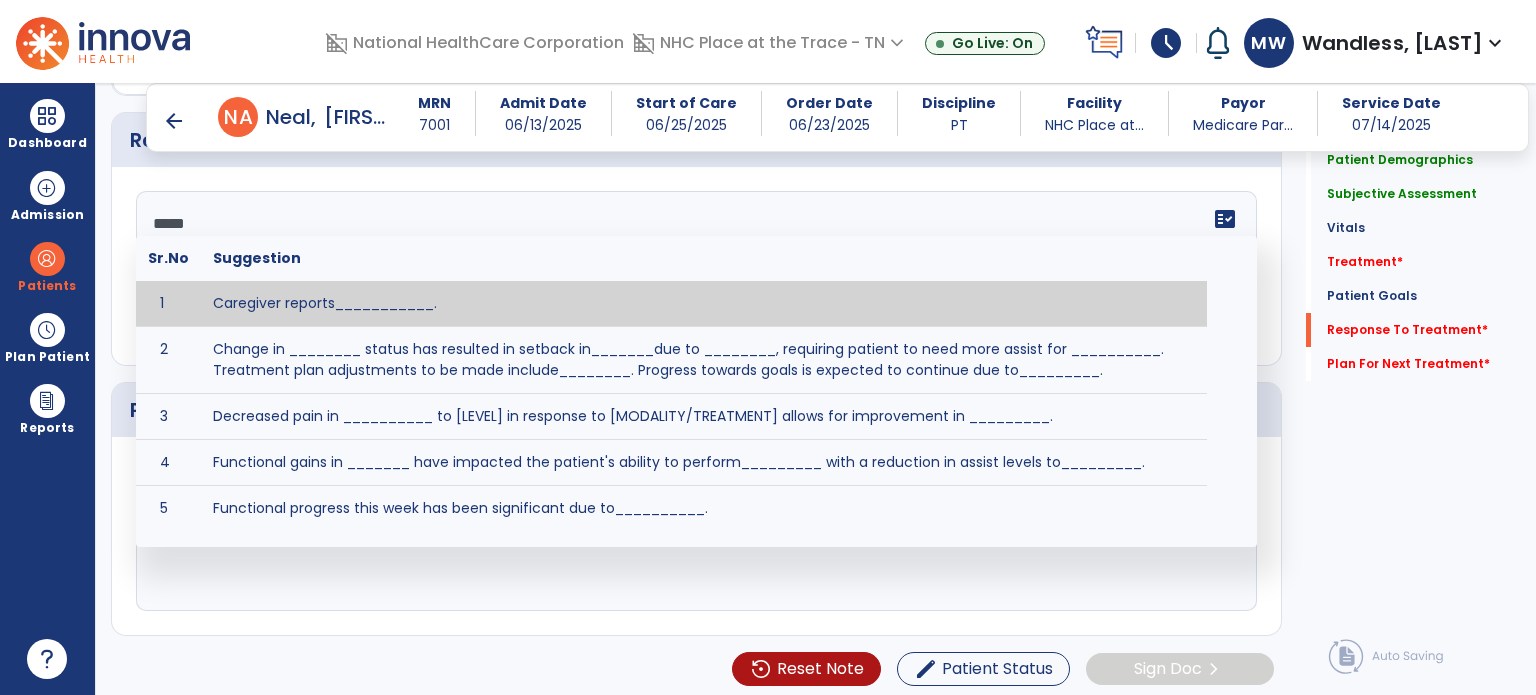 type on "******" 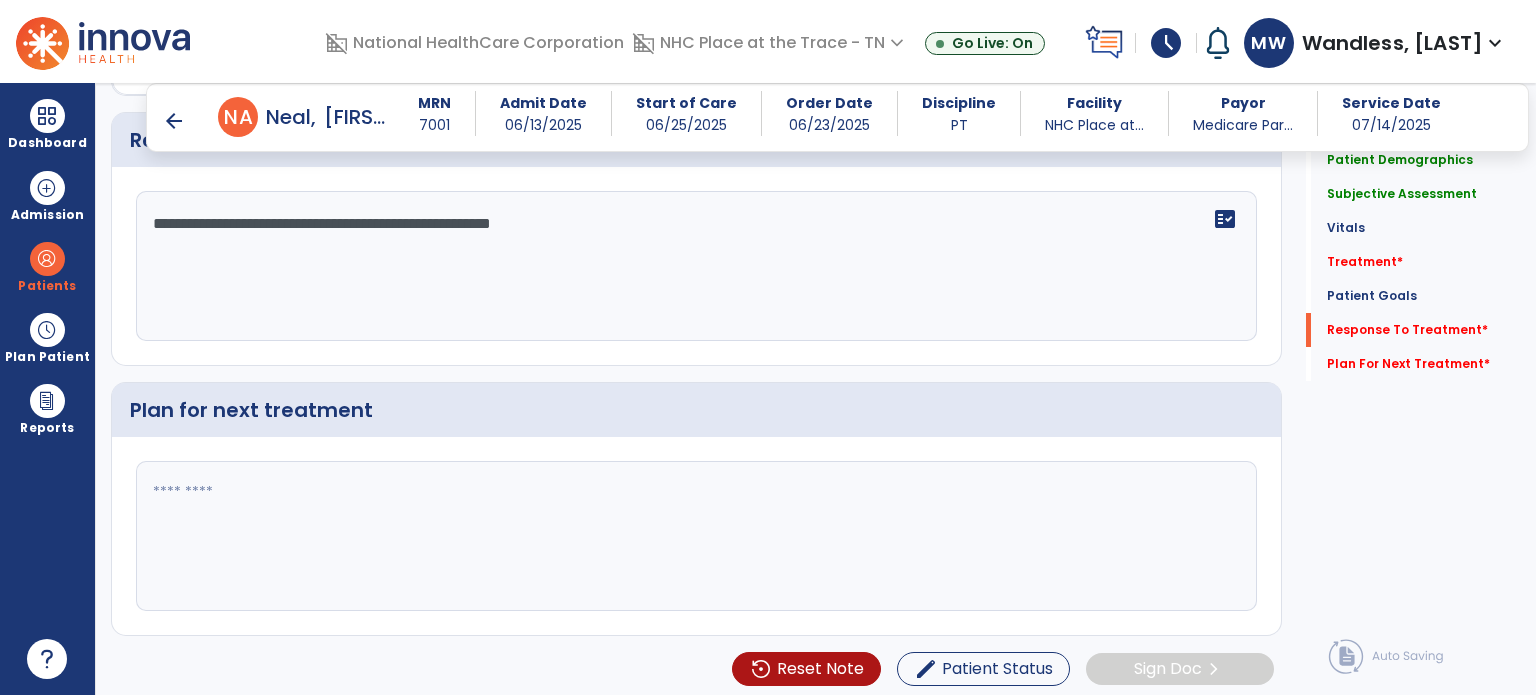type on "**********" 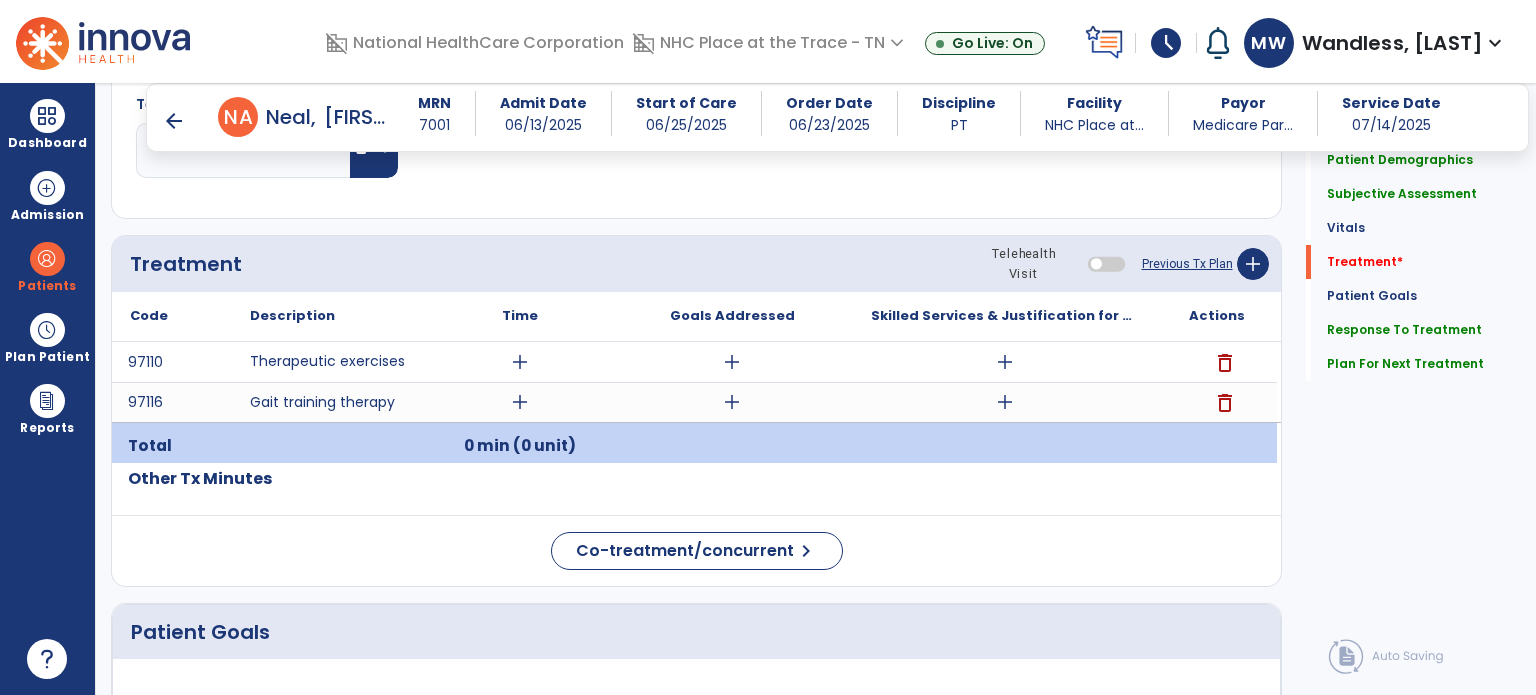 scroll, scrollTop: 1097, scrollLeft: 0, axis: vertical 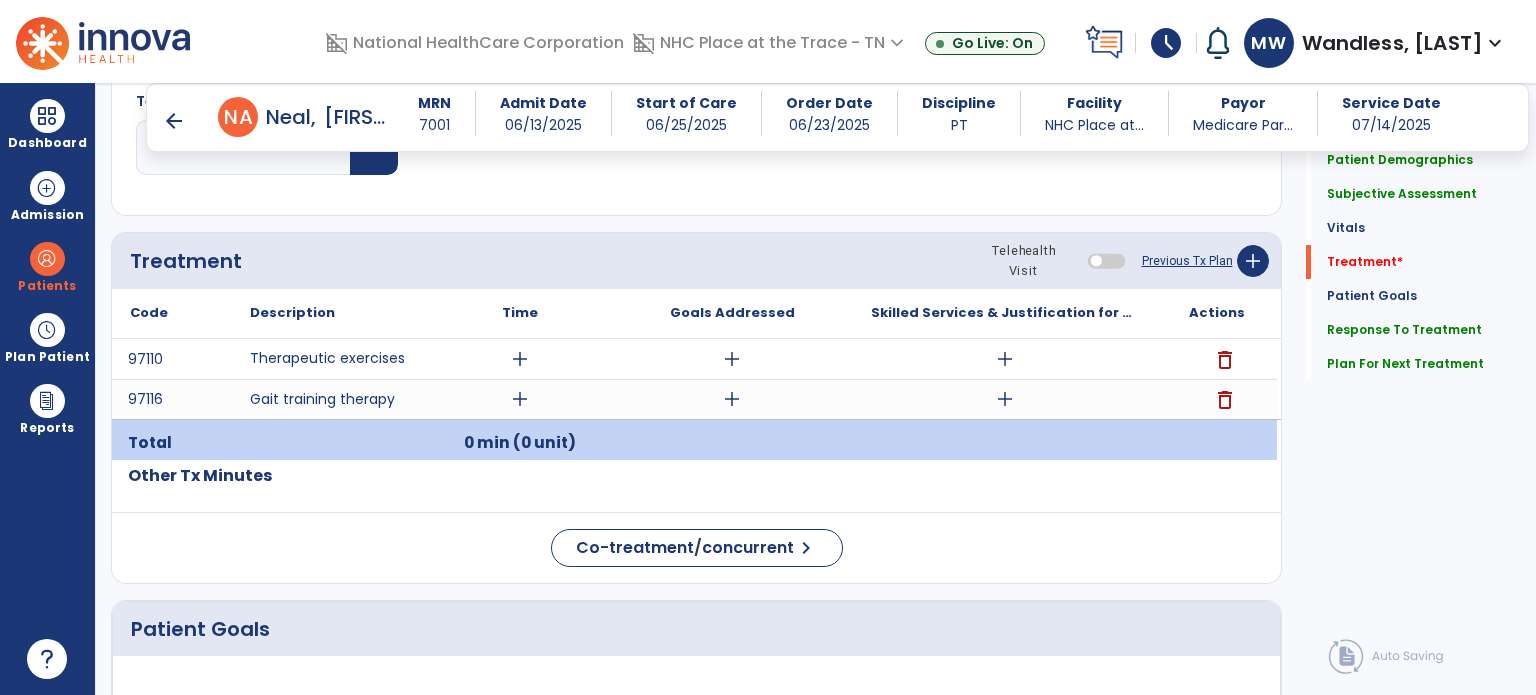 type on "**********" 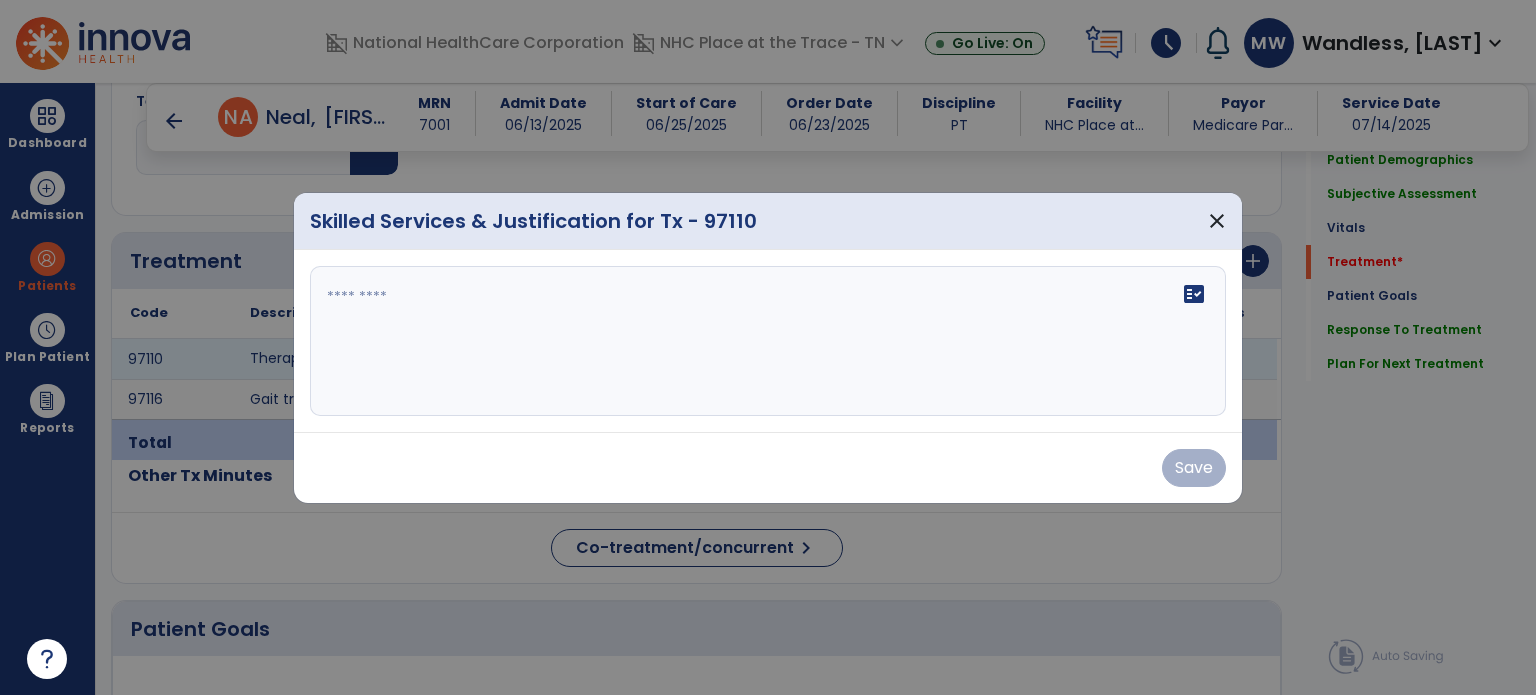 click on "fact_check" at bounding box center (768, 341) 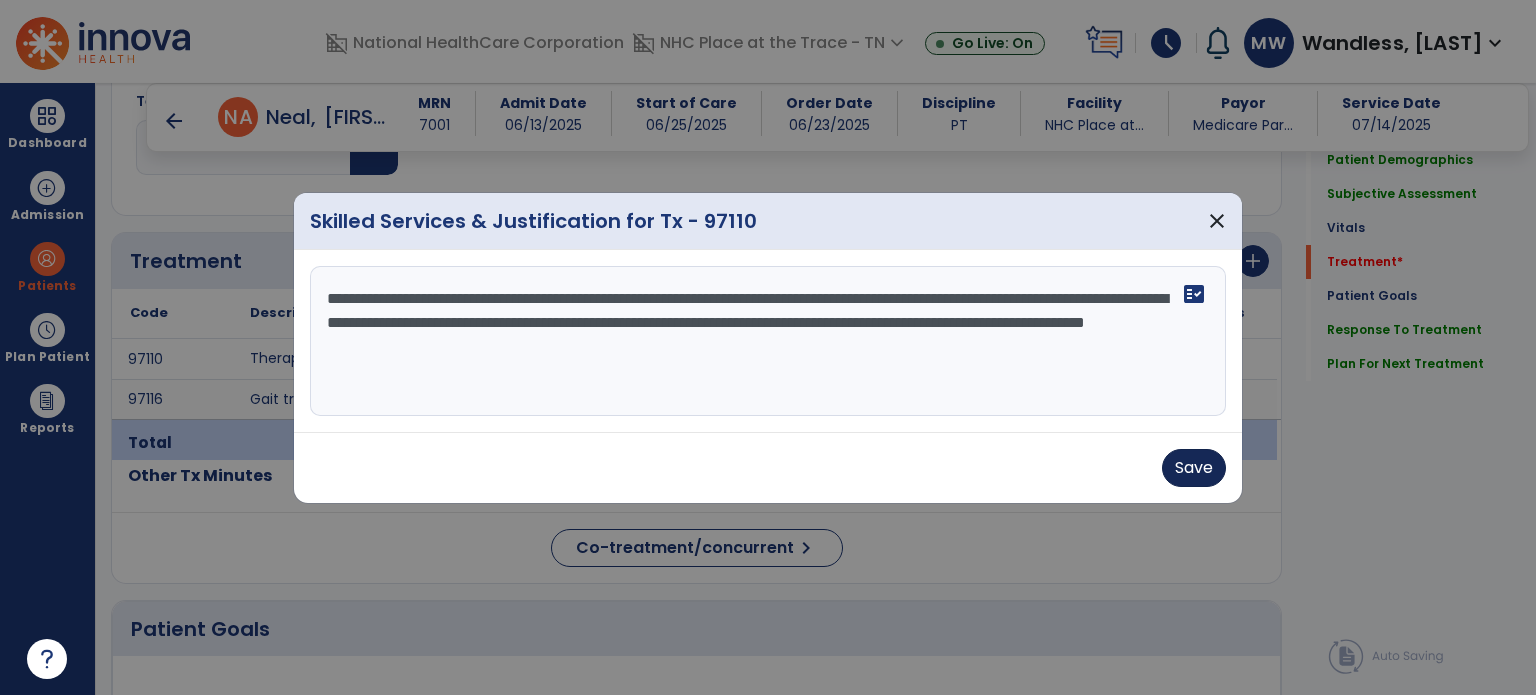 type on "**********" 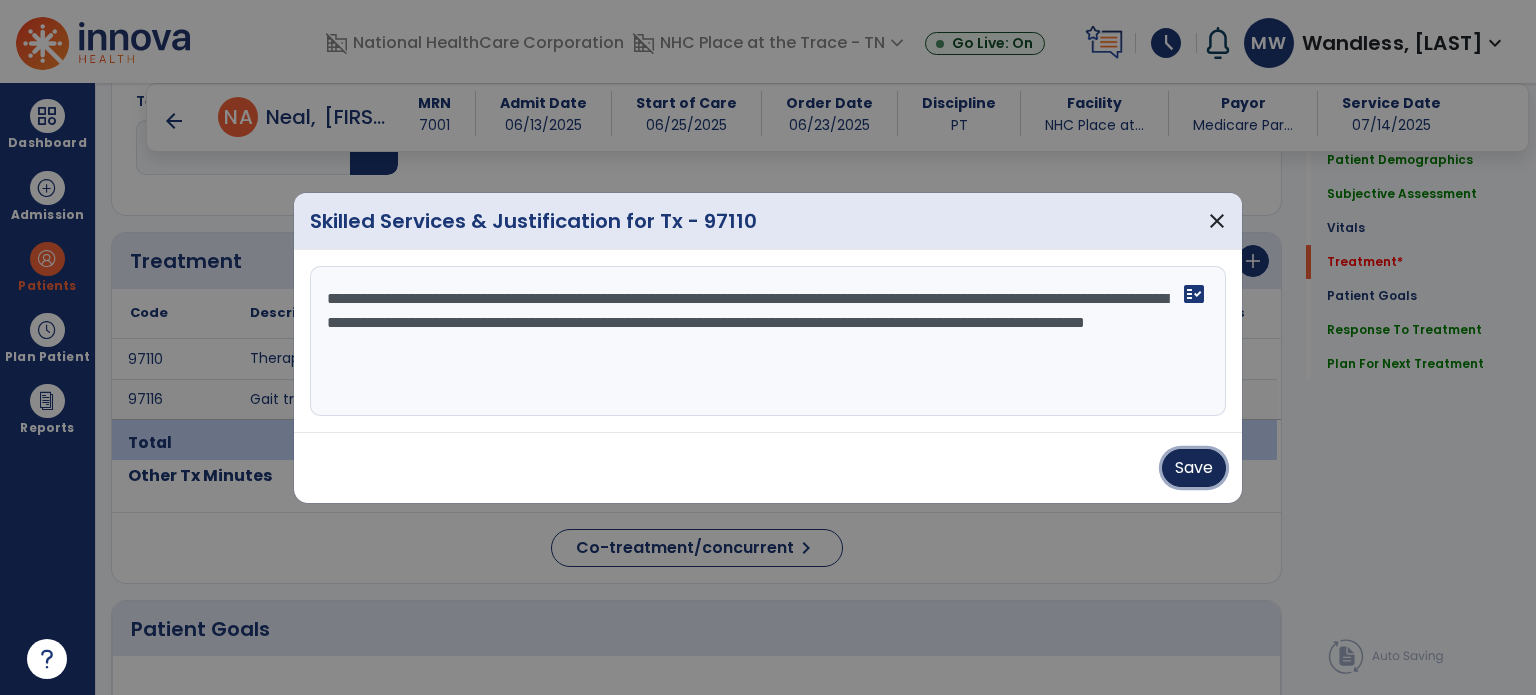 click on "Save" at bounding box center [1194, 468] 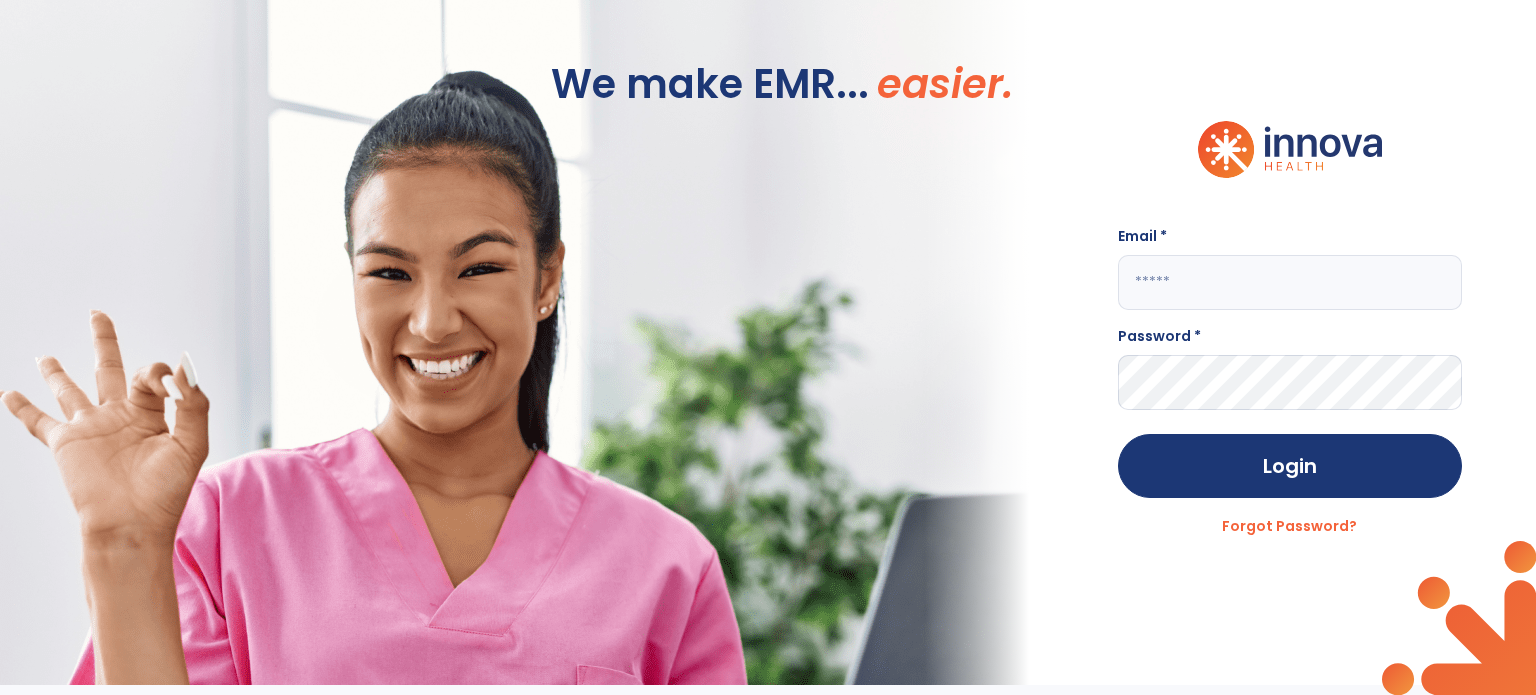scroll, scrollTop: 0, scrollLeft: 0, axis: both 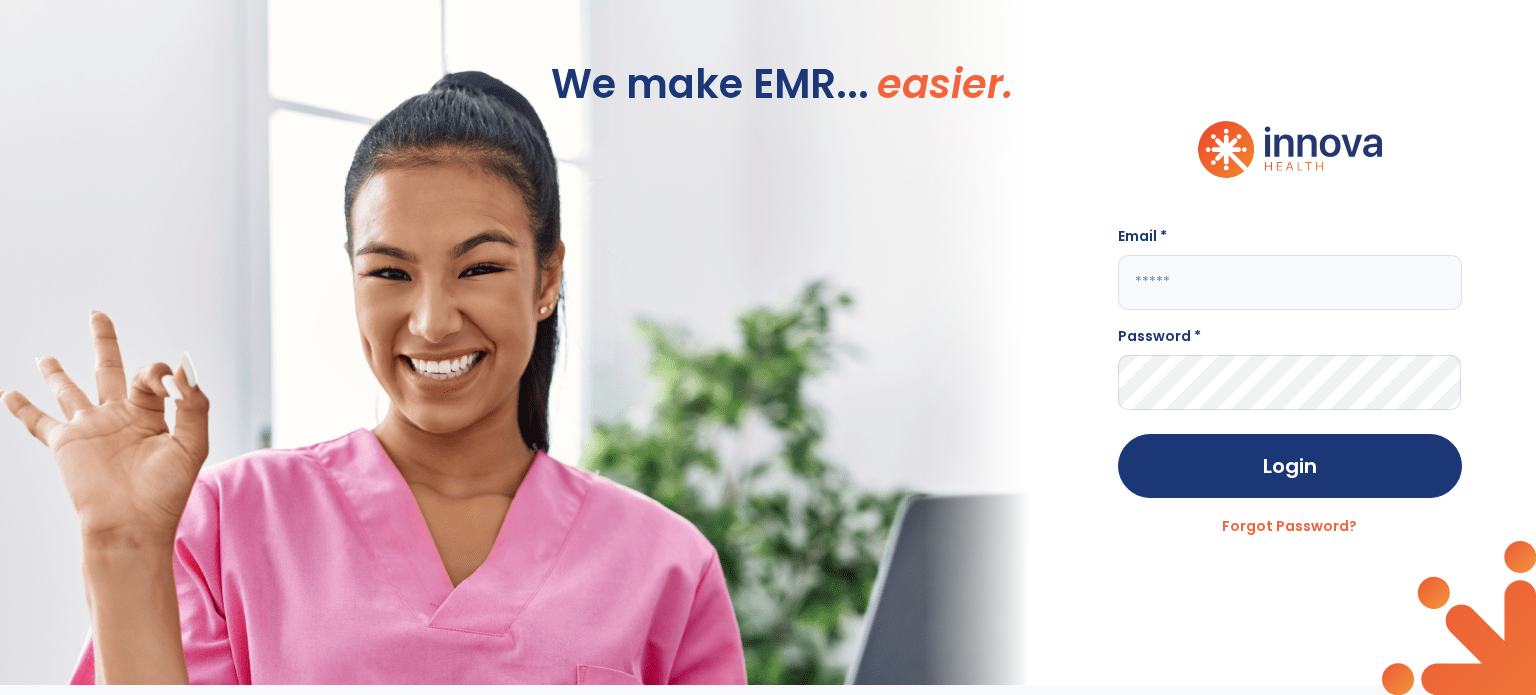 click 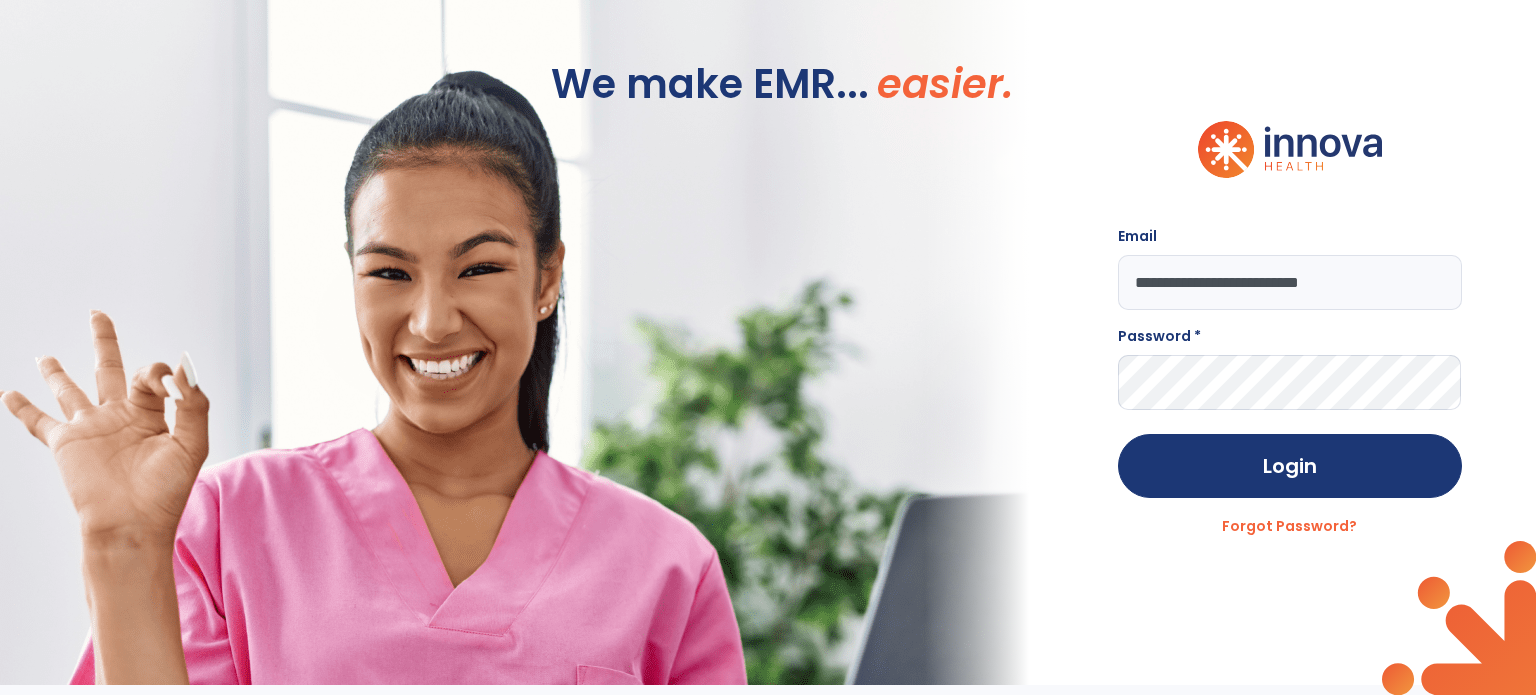type on "**********" 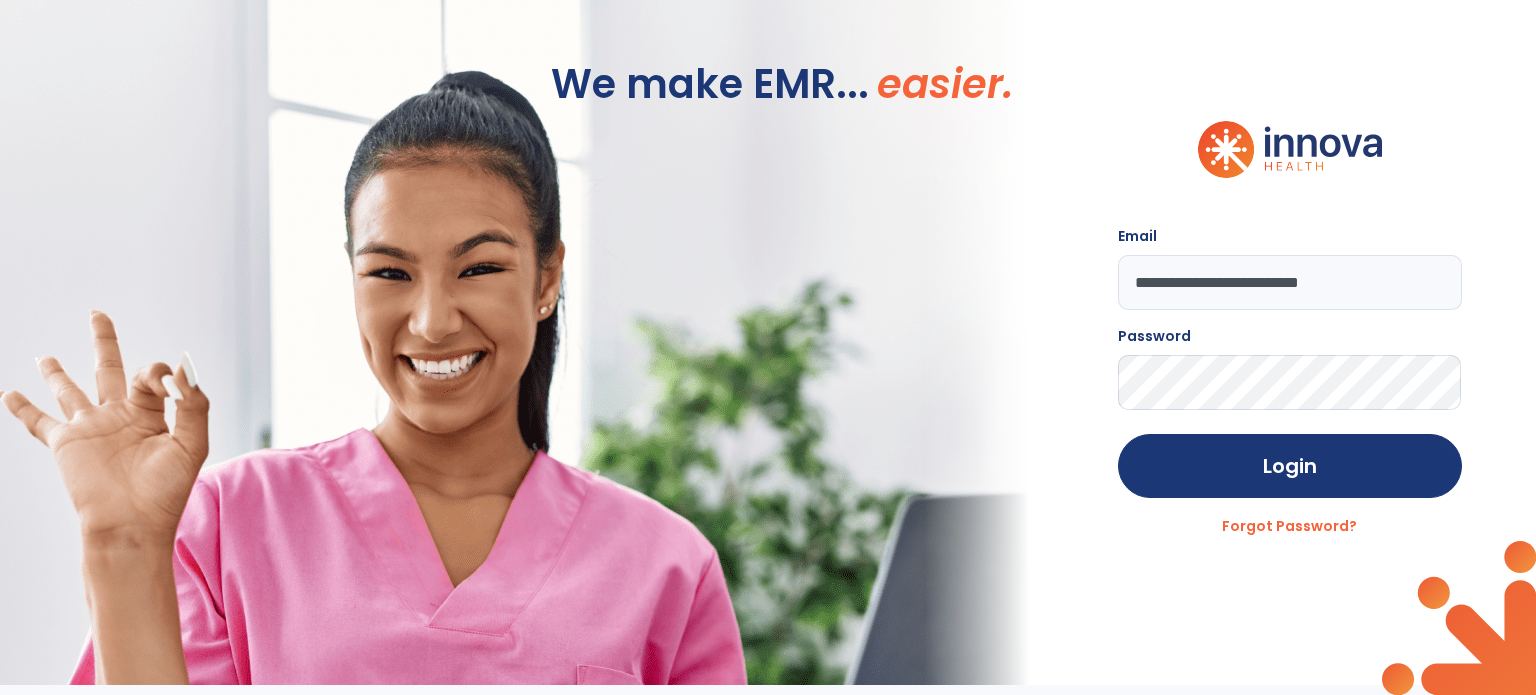 click on "Login" 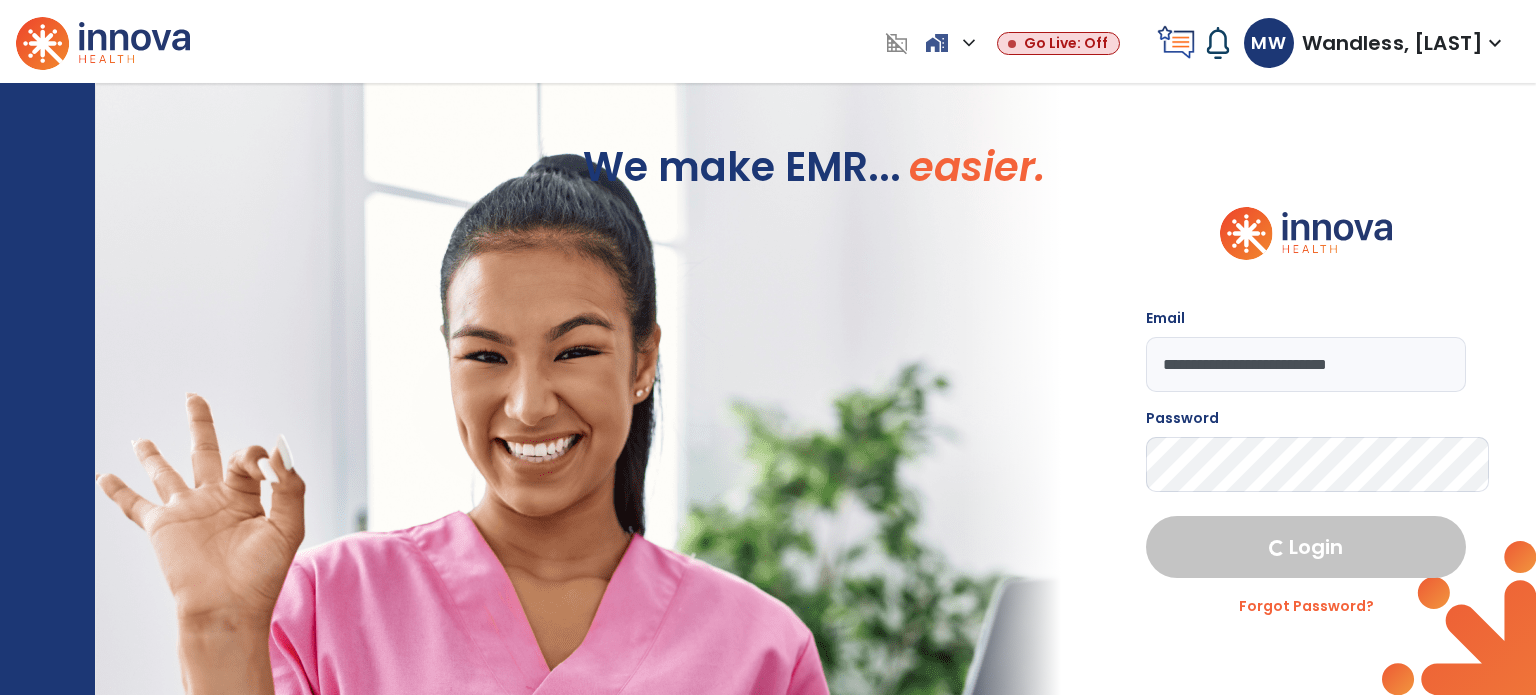 select on "****" 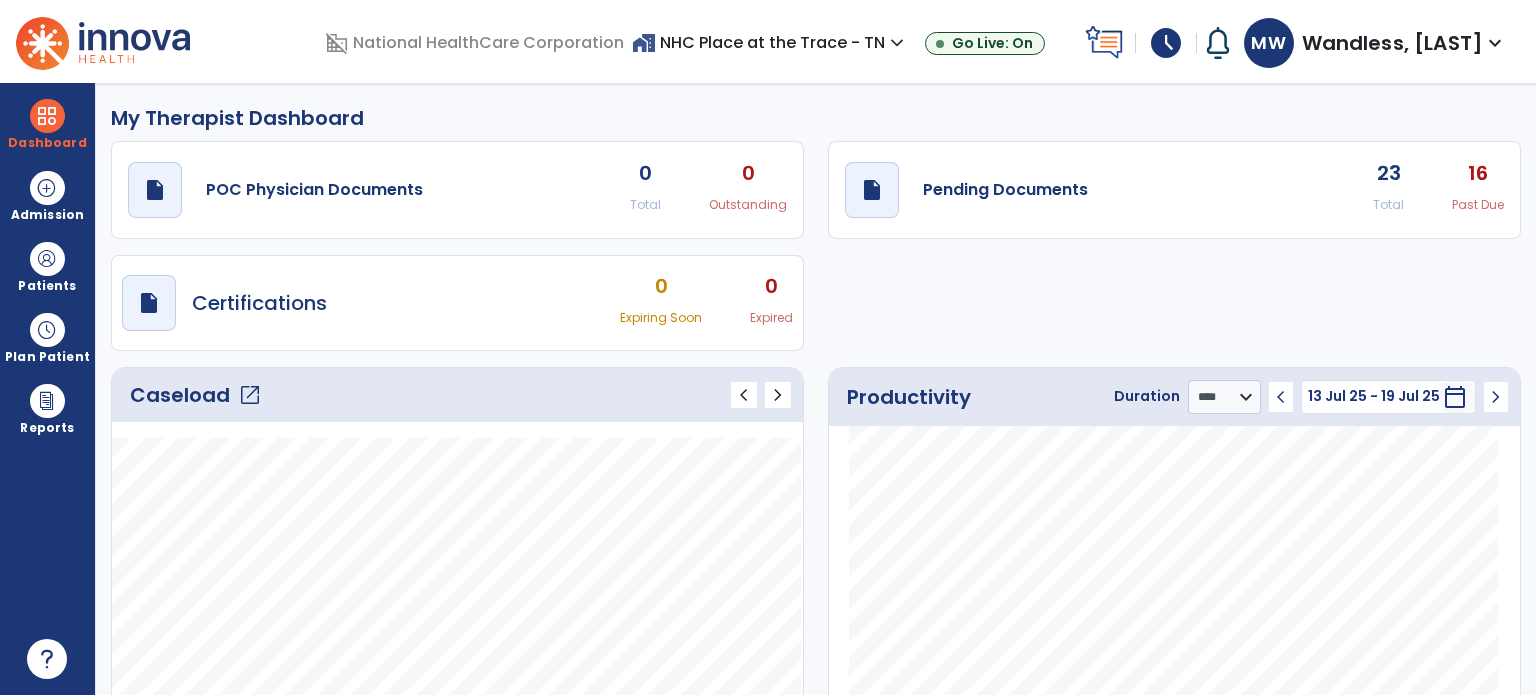 click on "open_in_new" 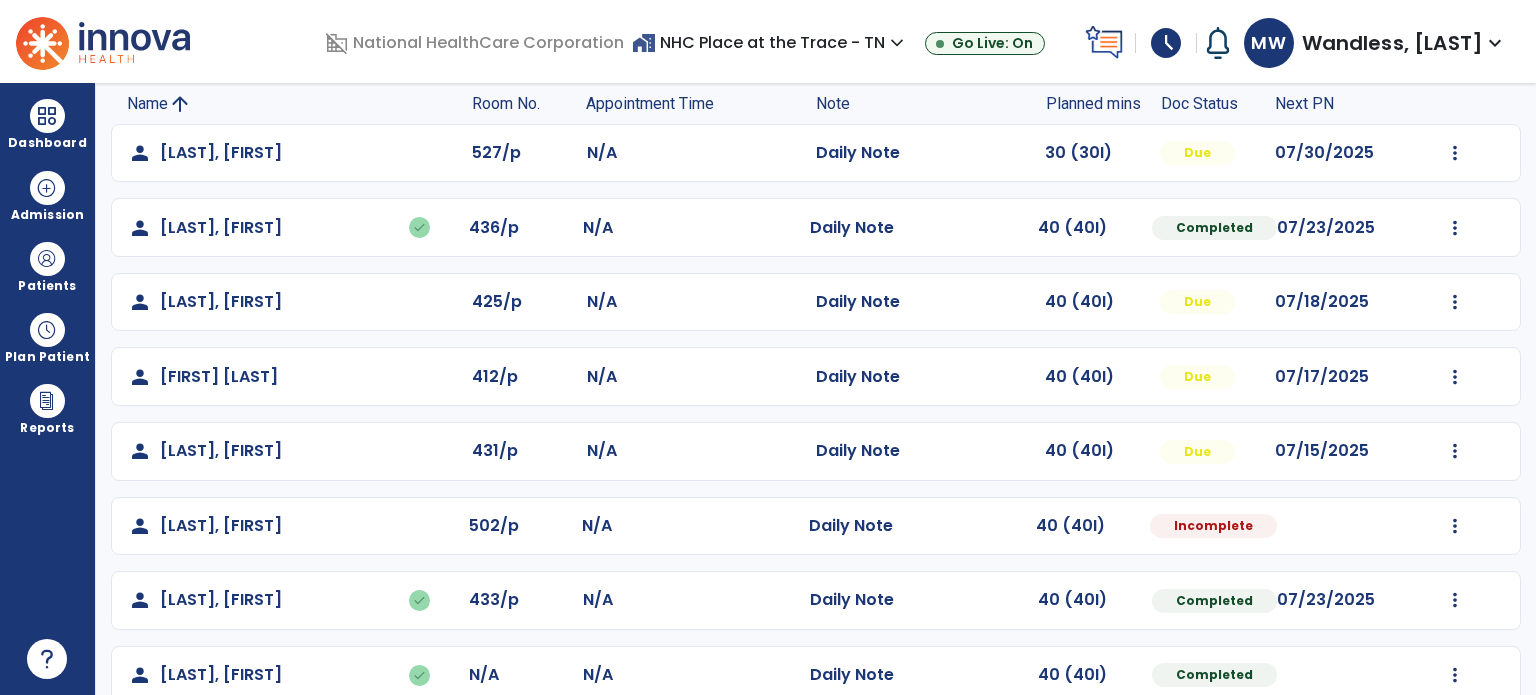 scroll, scrollTop: 214, scrollLeft: 0, axis: vertical 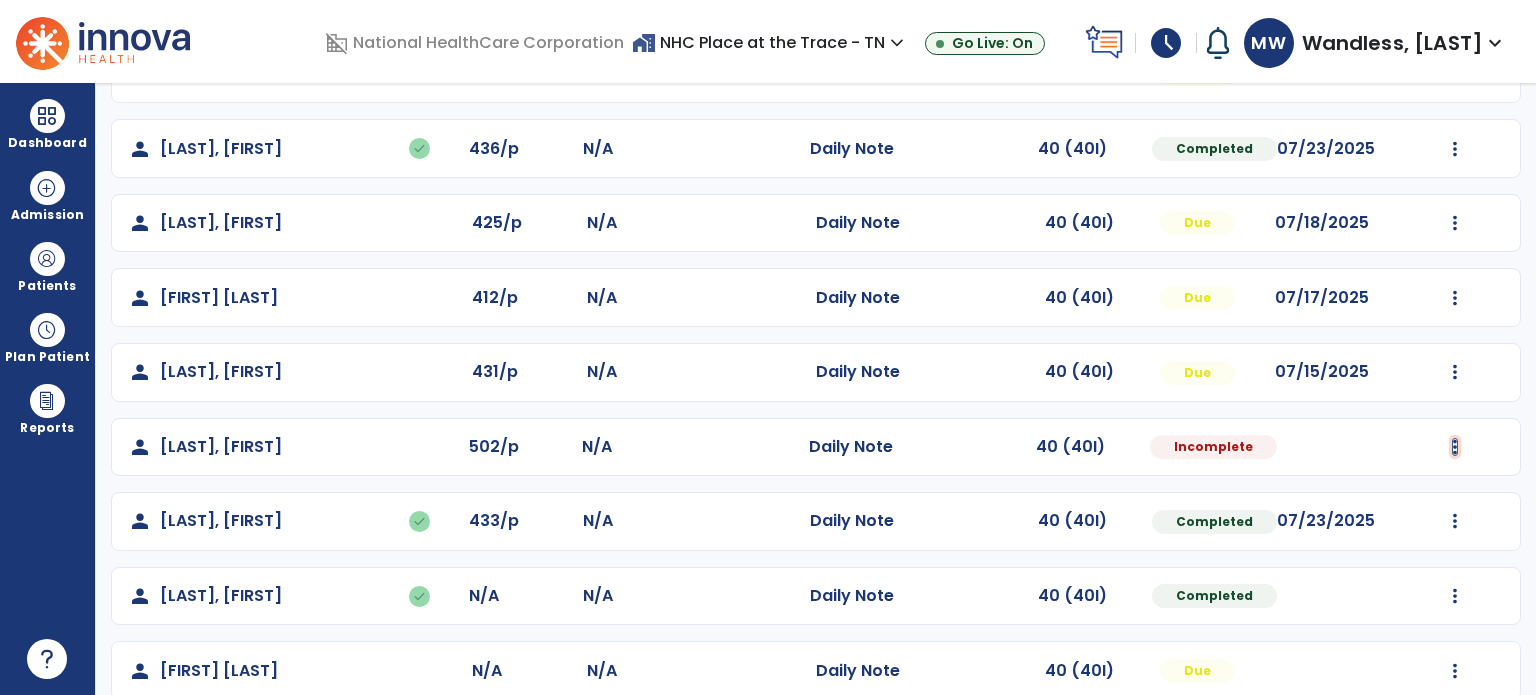 click at bounding box center [1455, 74] 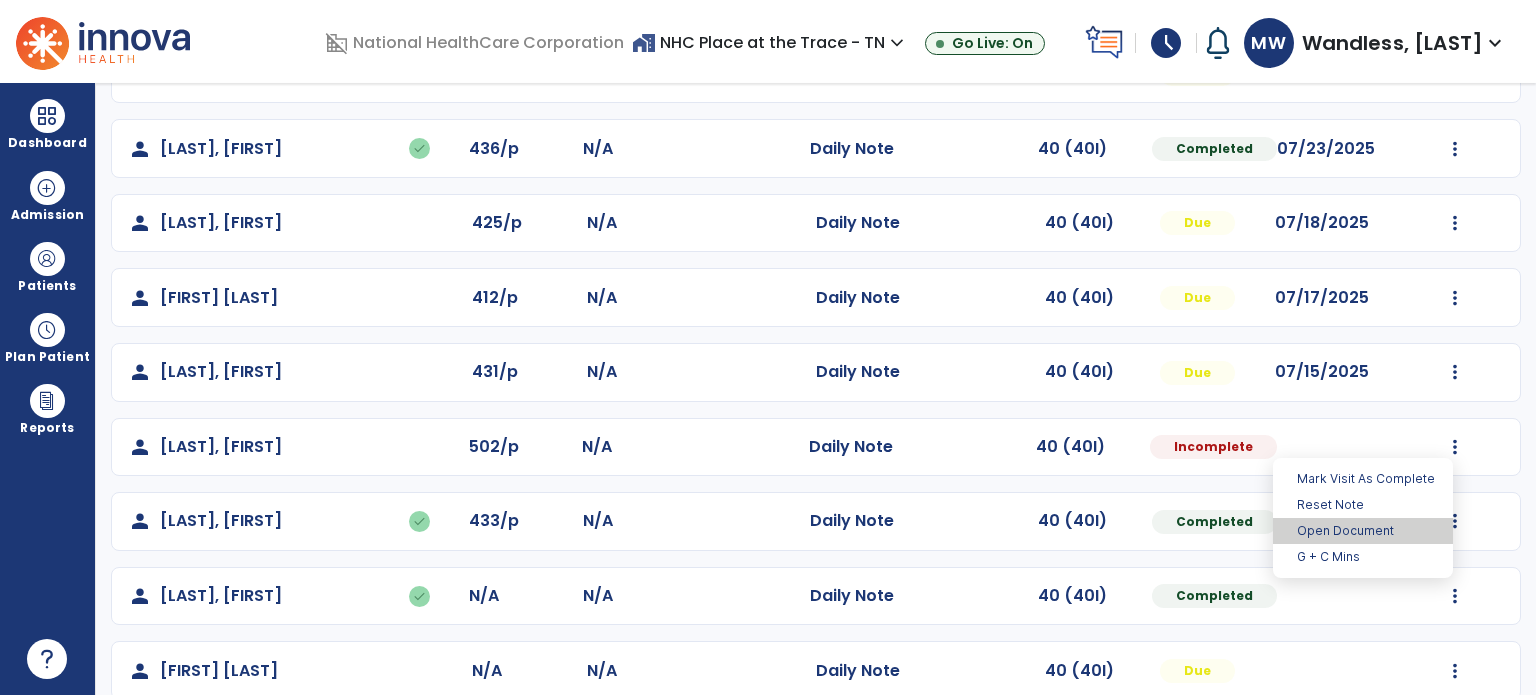 click on "Open Document" at bounding box center (1363, 531) 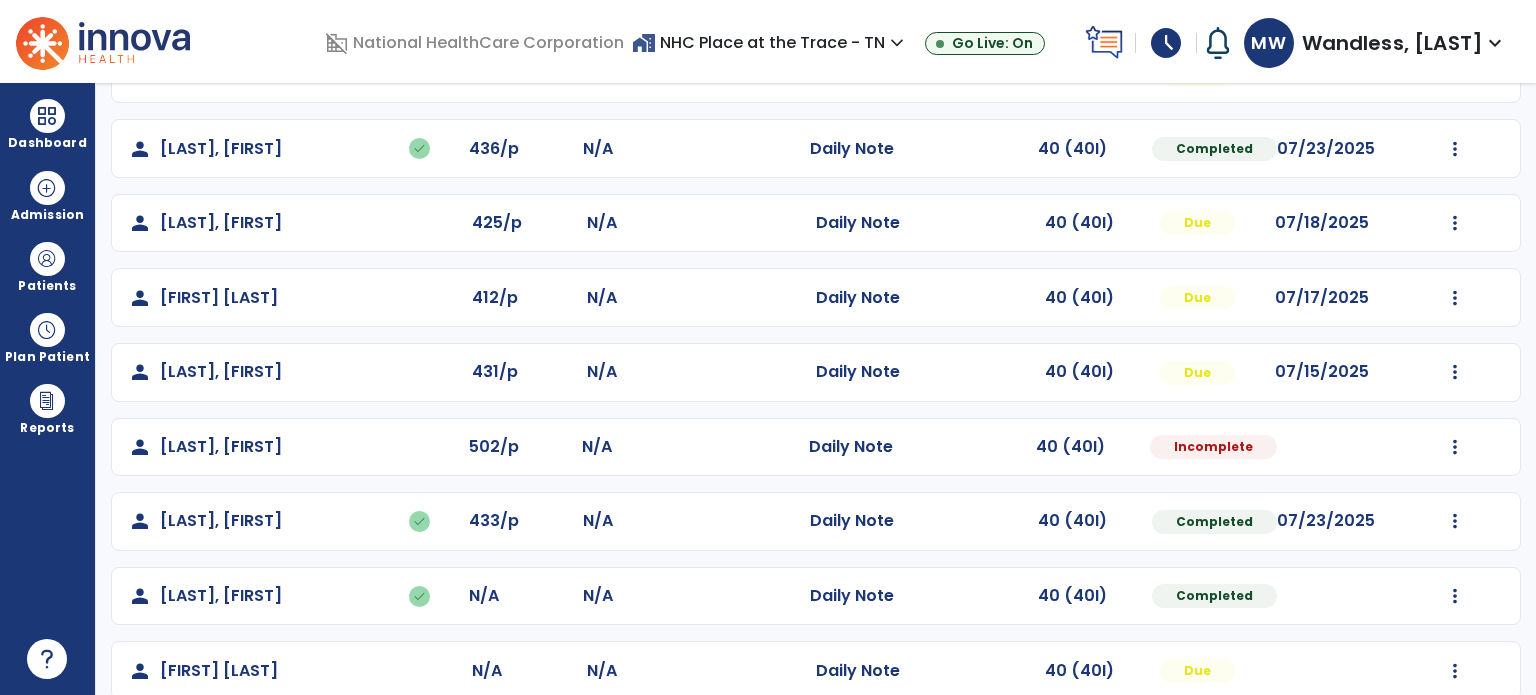 select on "*" 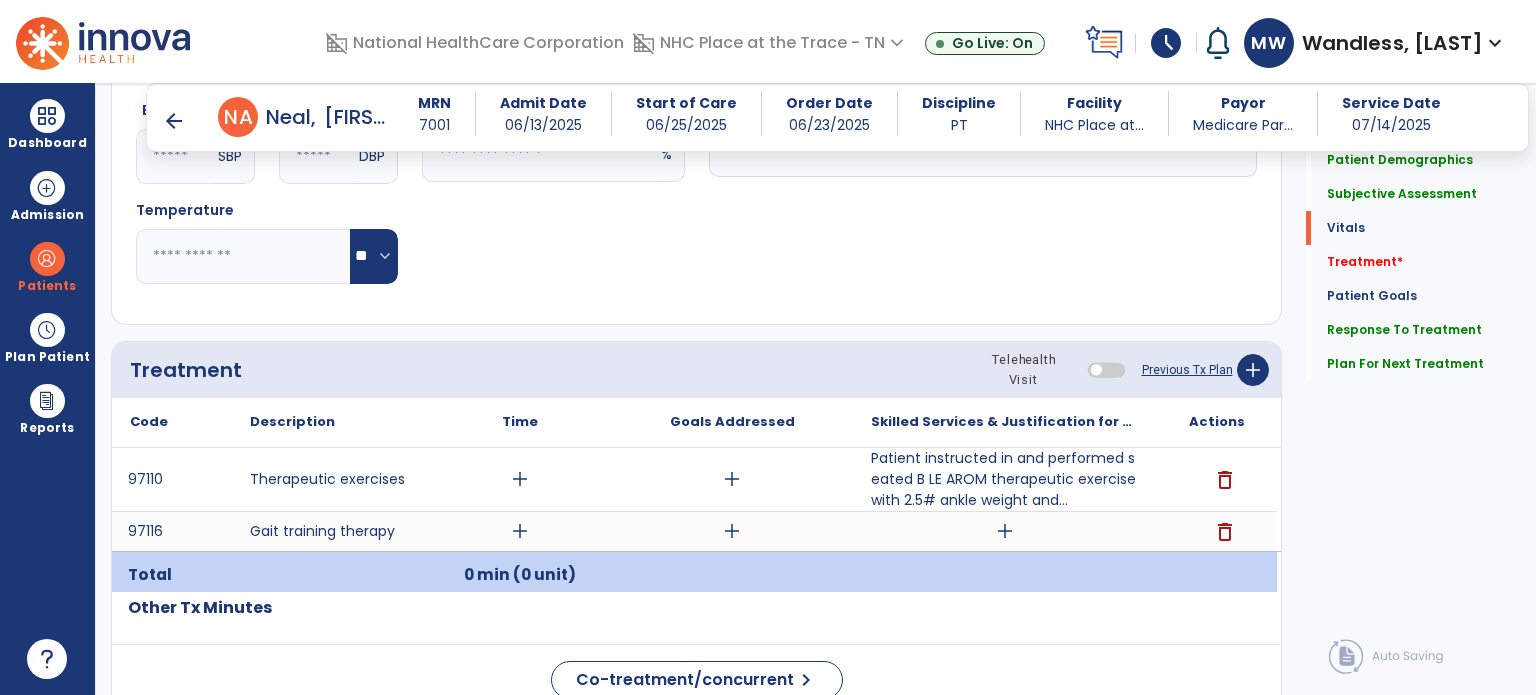 scroll, scrollTop: 1003, scrollLeft: 0, axis: vertical 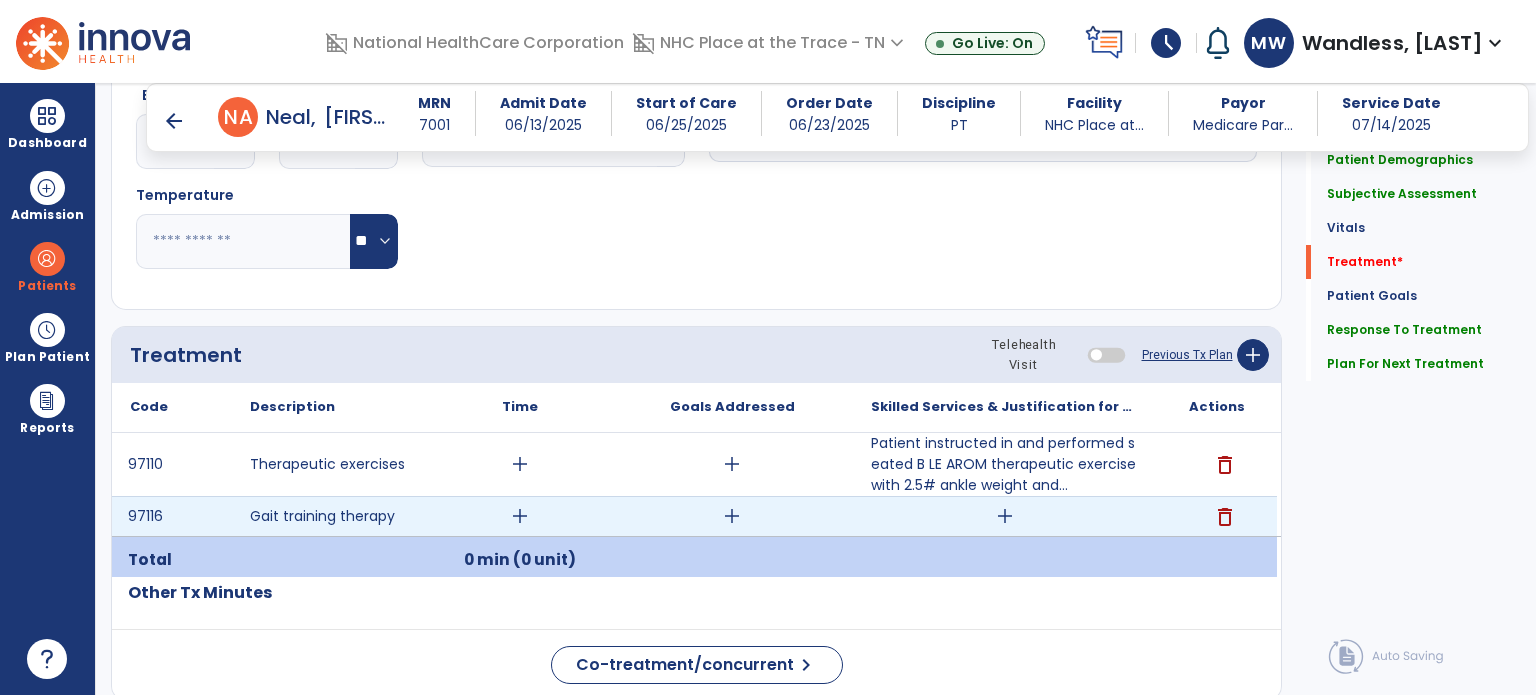 click on "delete" at bounding box center [1225, 517] 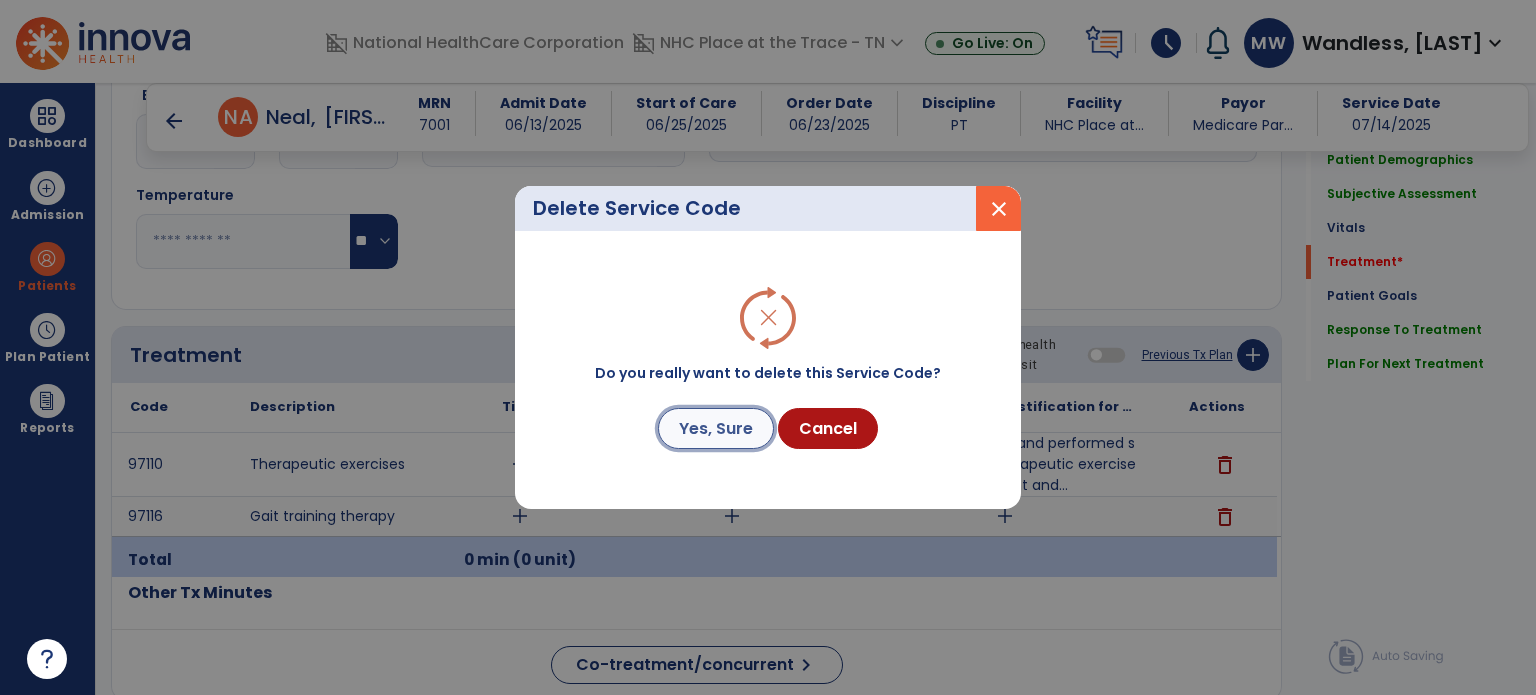 click on "Yes, Sure" at bounding box center (716, 428) 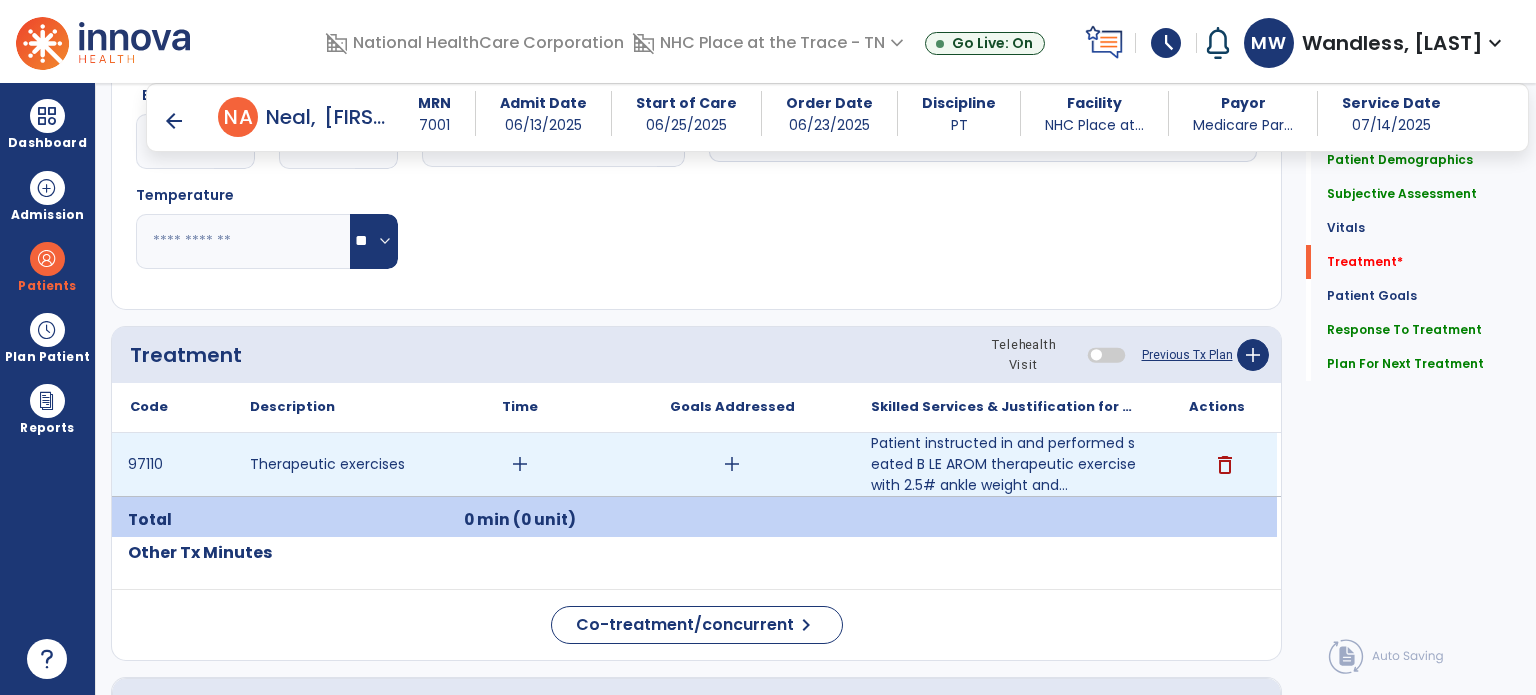 click on "add" at bounding box center (520, 464) 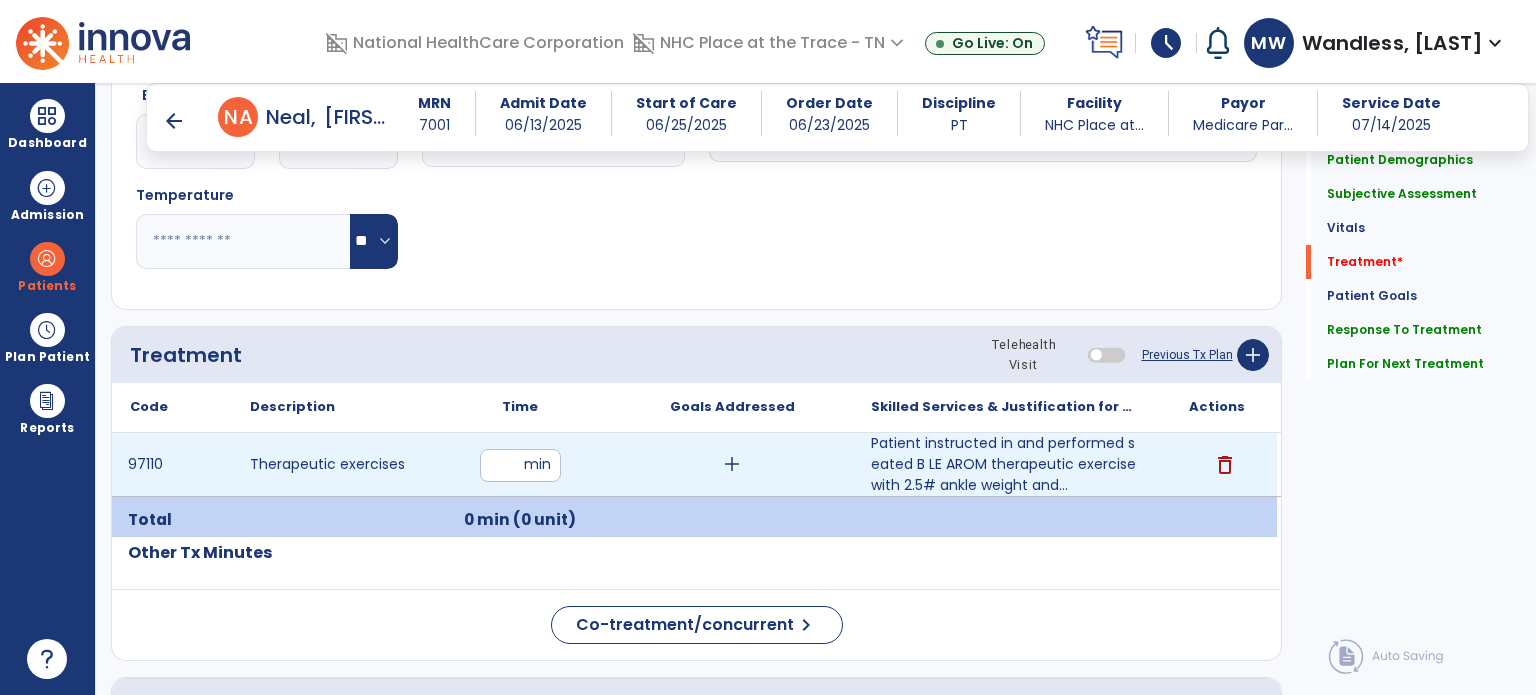 type on "**" 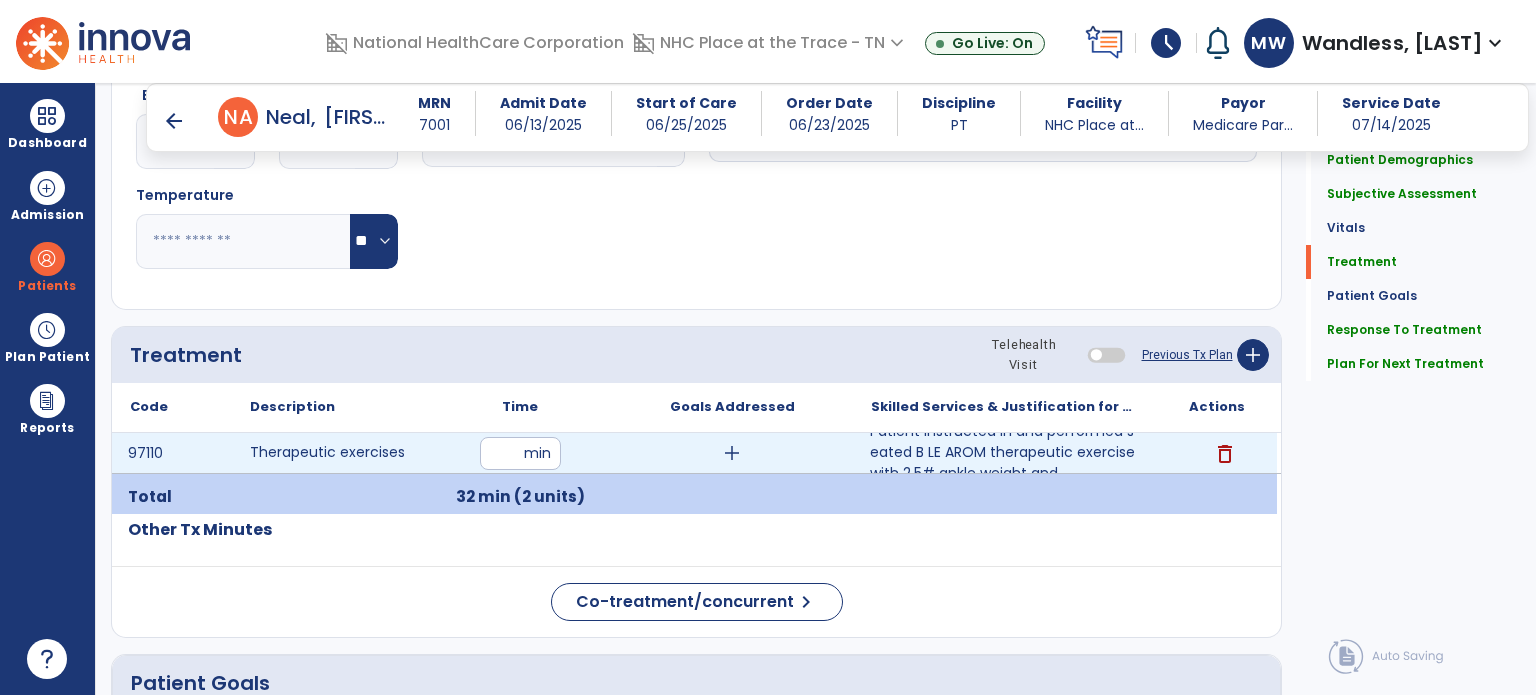 click on "Patient instructed in and performed seated B LE AROM therapeutic exercise with 2.5# ankle weight and..." at bounding box center (1004, 452) 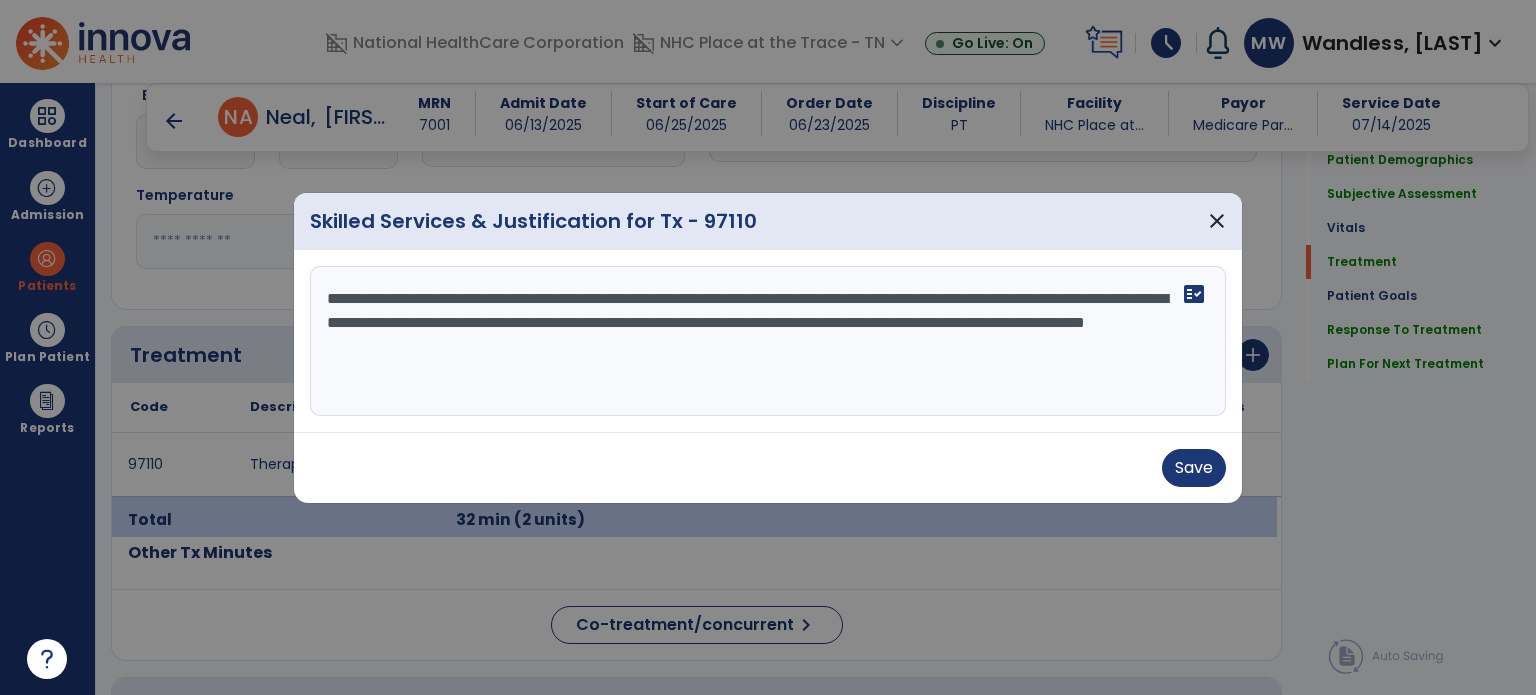 click on "**********" at bounding box center [768, 341] 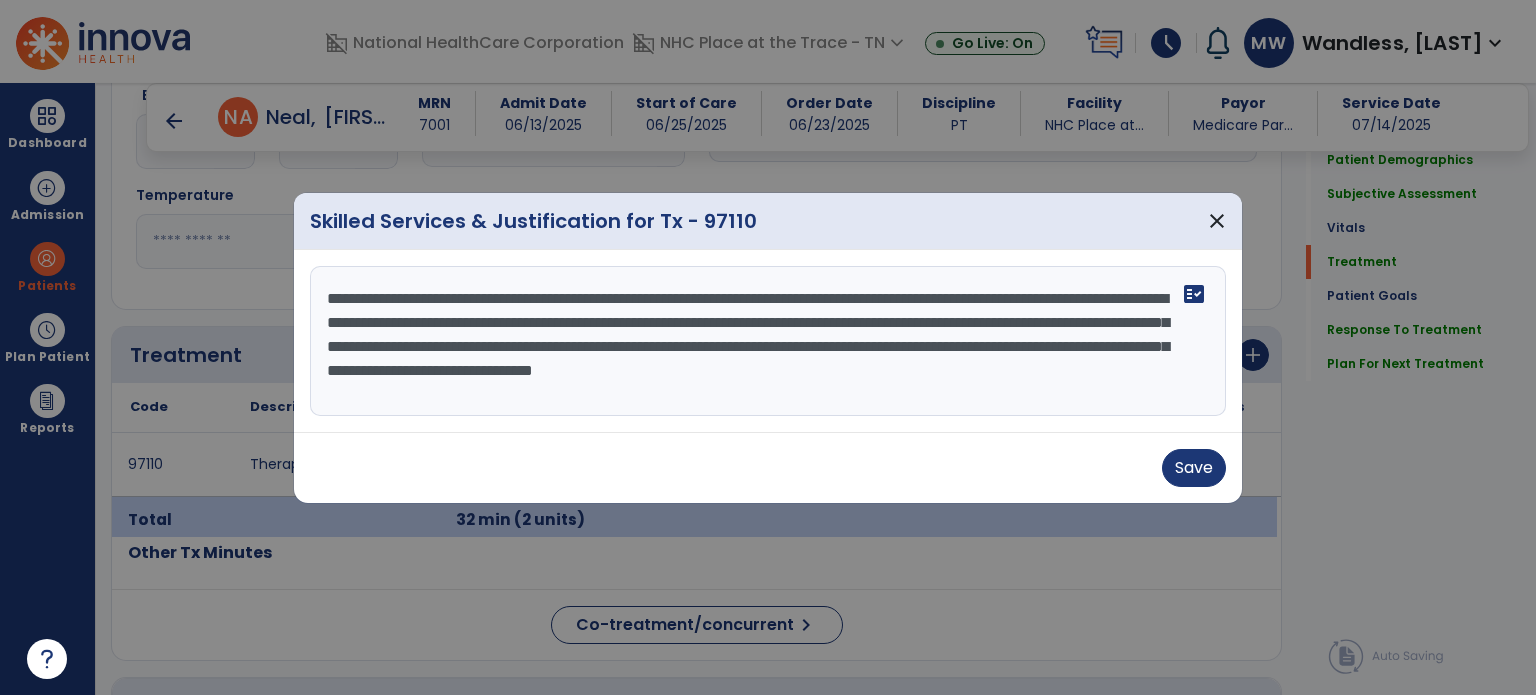click on "**********" at bounding box center [768, 341] 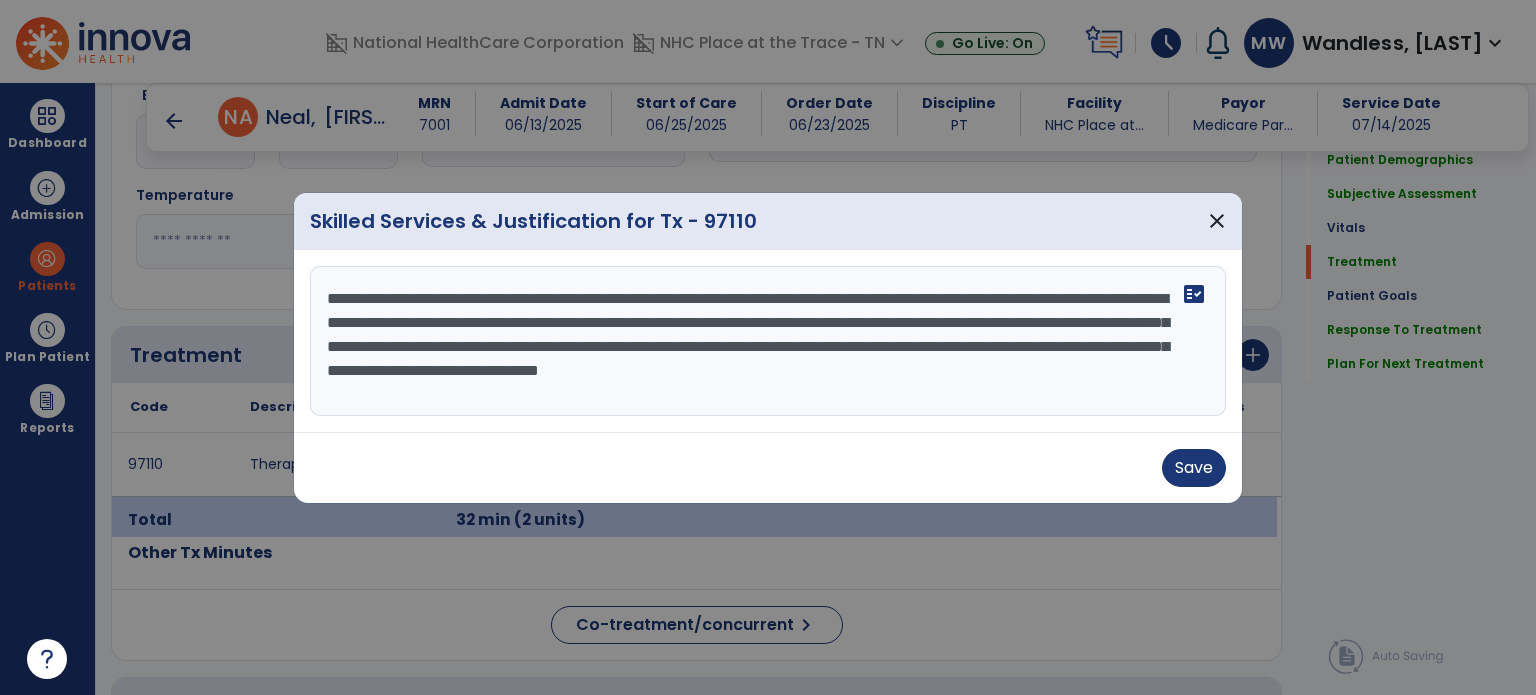 click on "**********" at bounding box center [768, 341] 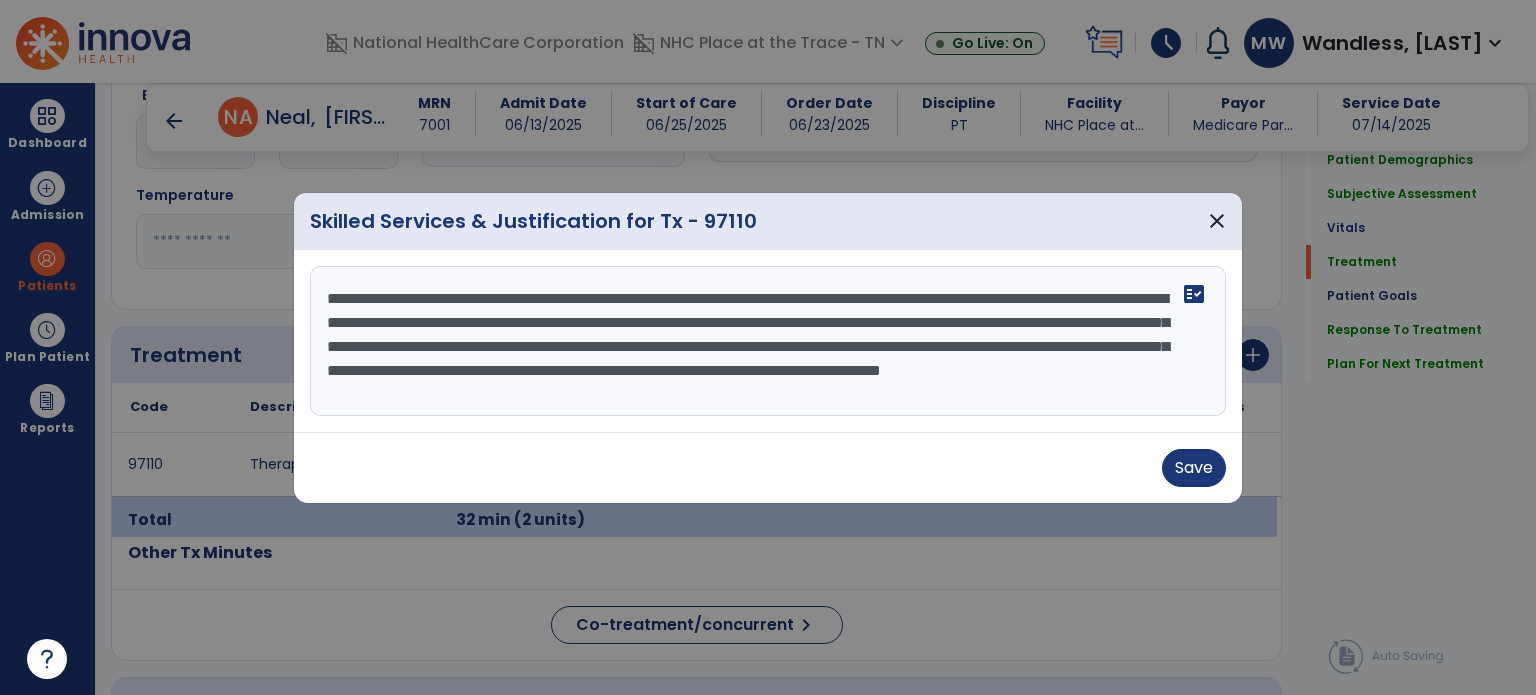 scroll, scrollTop: 15, scrollLeft: 0, axis: vertical 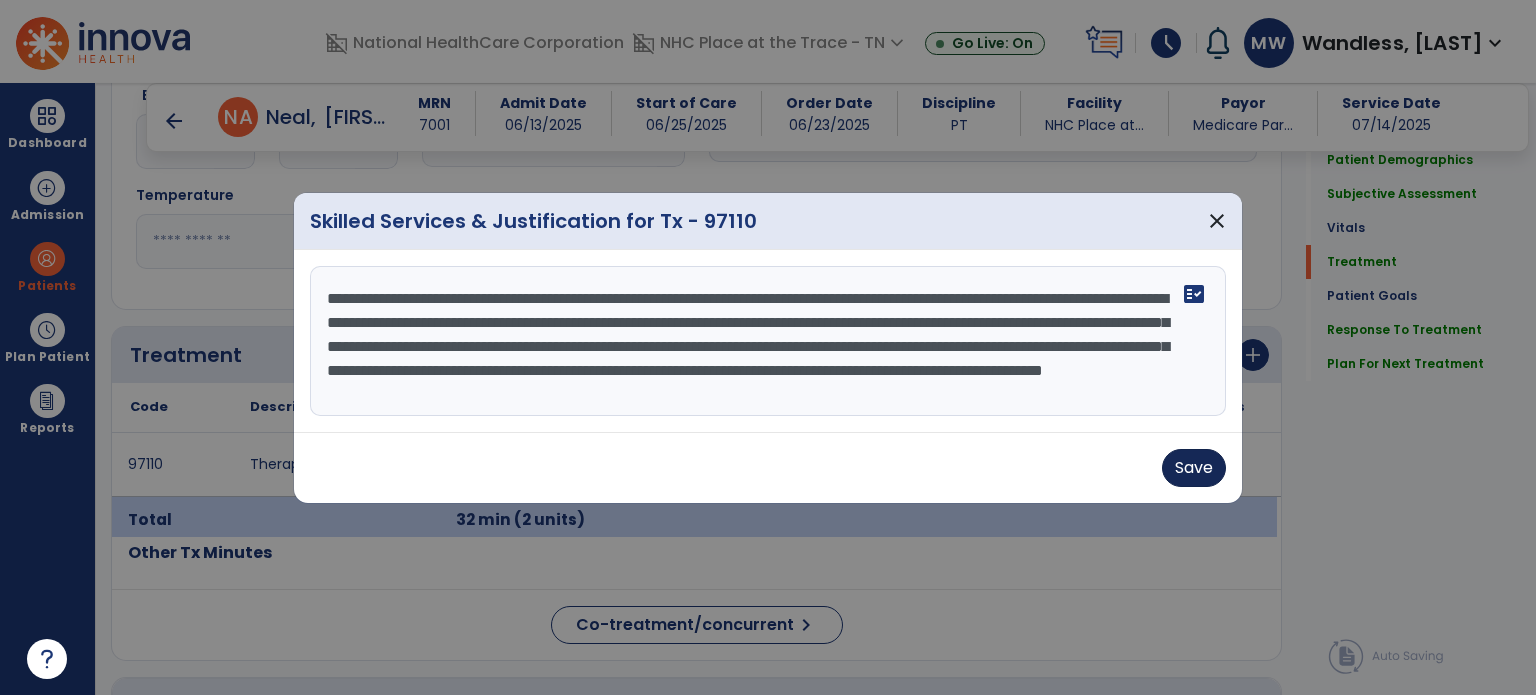 type on "**********" 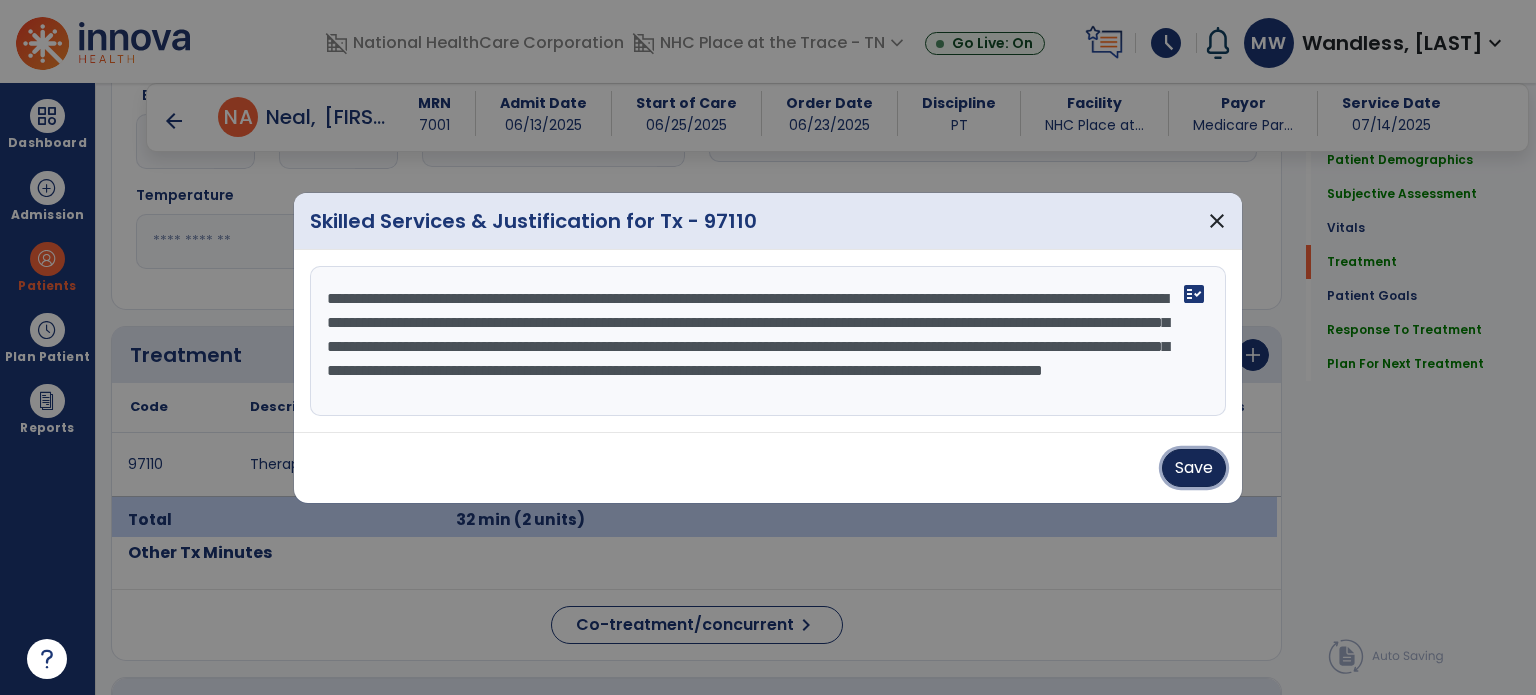 click on "Save" at bounding box center [1194, 468] 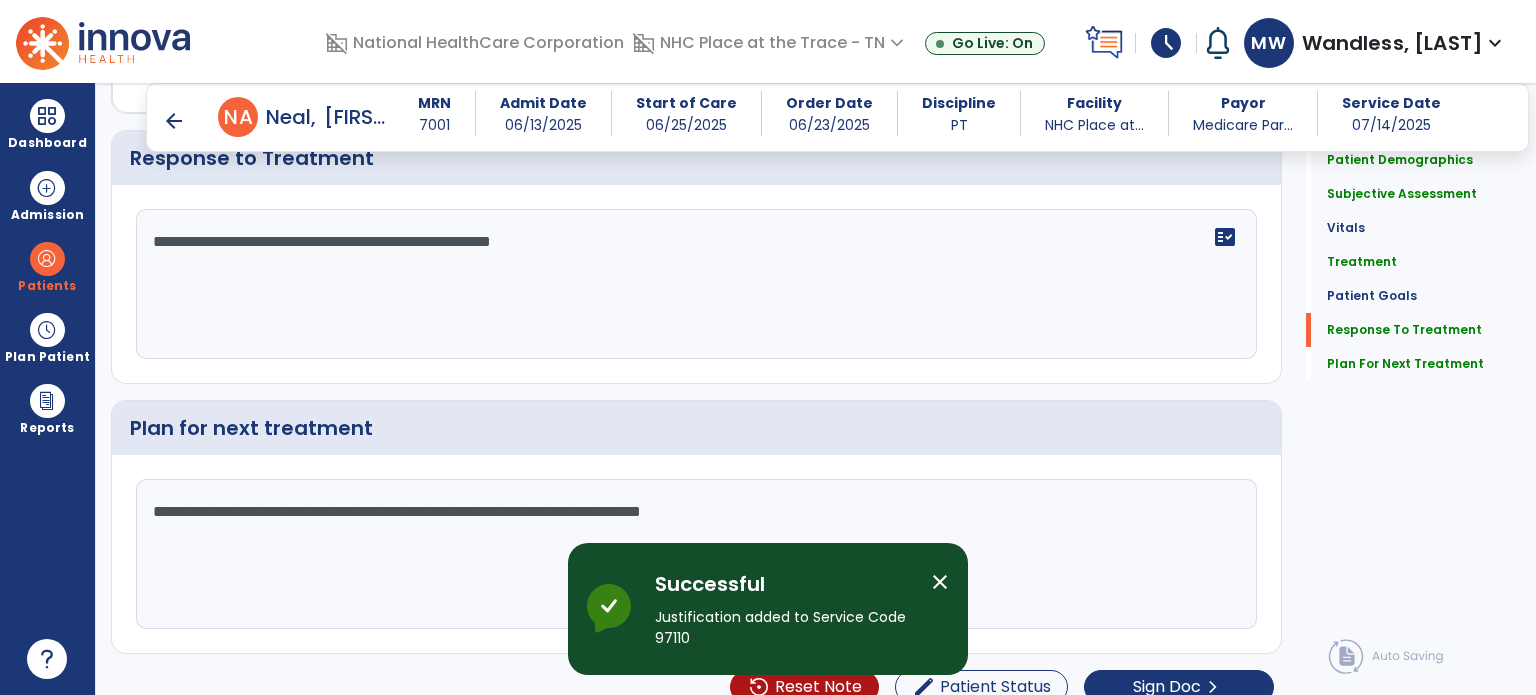 scroll, scrollTop: 2667, scrollLeft: 0, axis: vertical 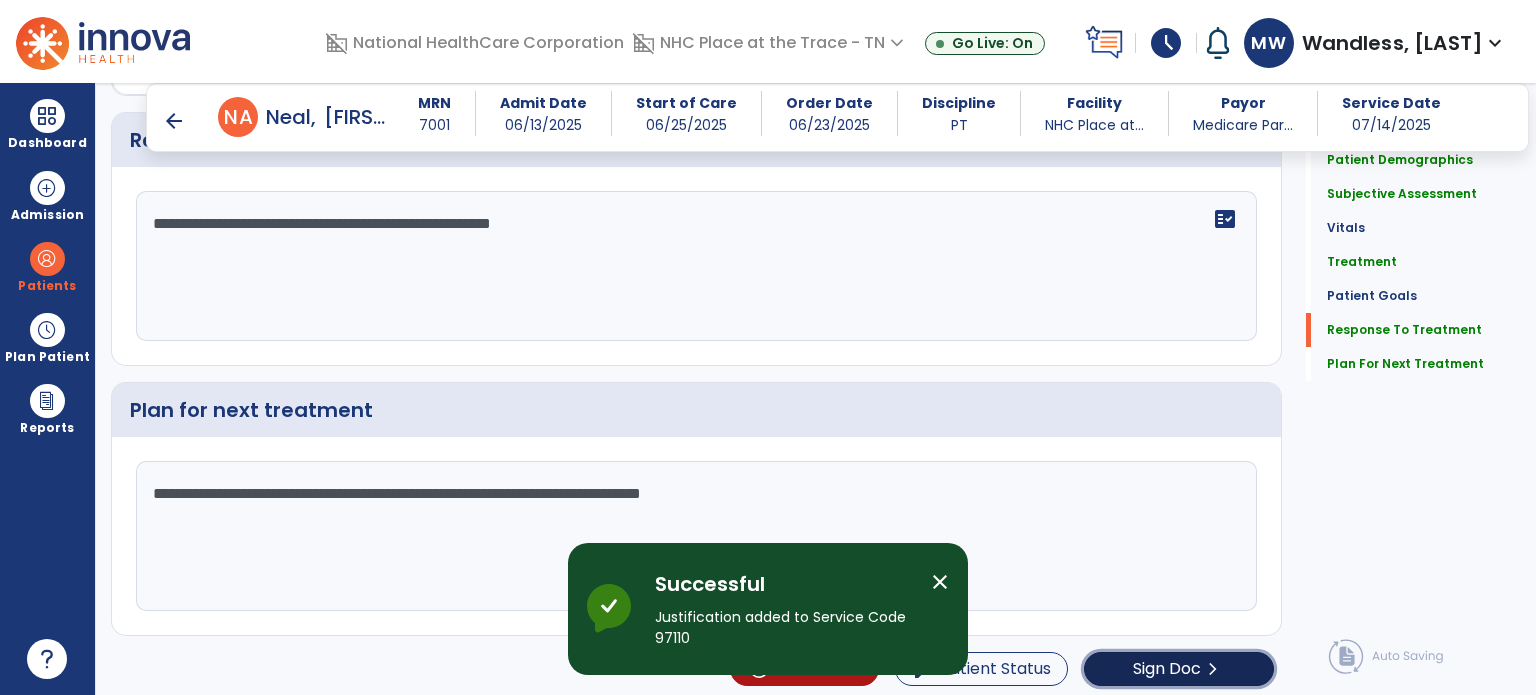 click on "Sign Doc" 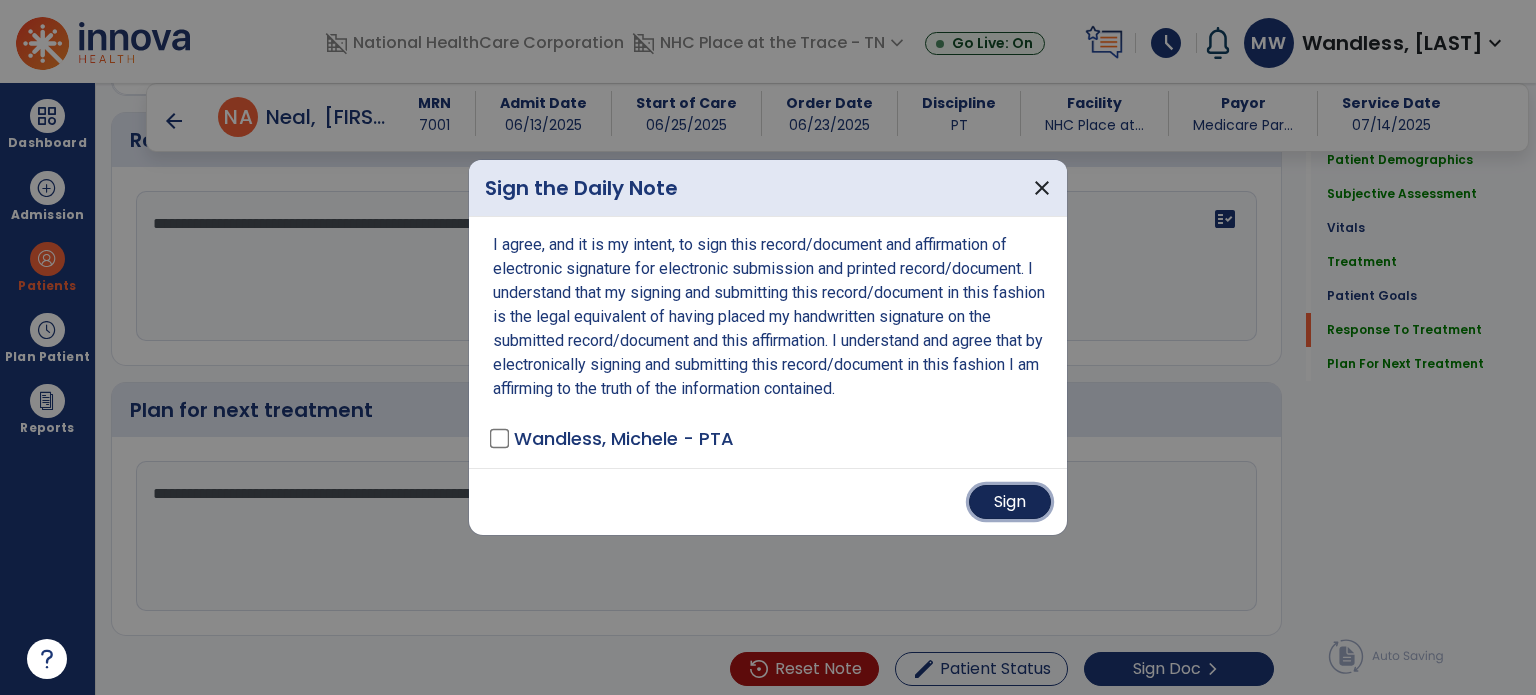 click on "Sign" at bounding box center (1010, 502) 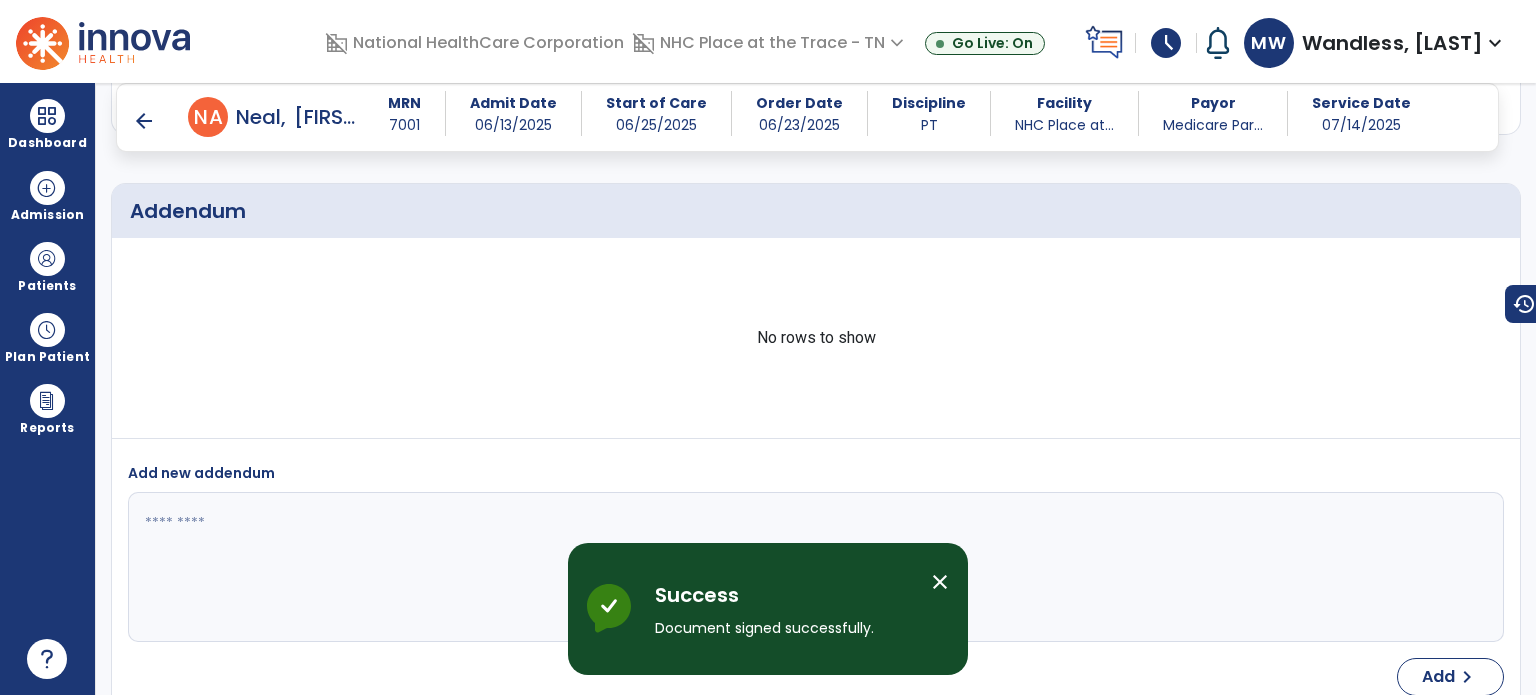 scroll, scrollTop: 3734, scrollLeft: 0, axis: vertical 